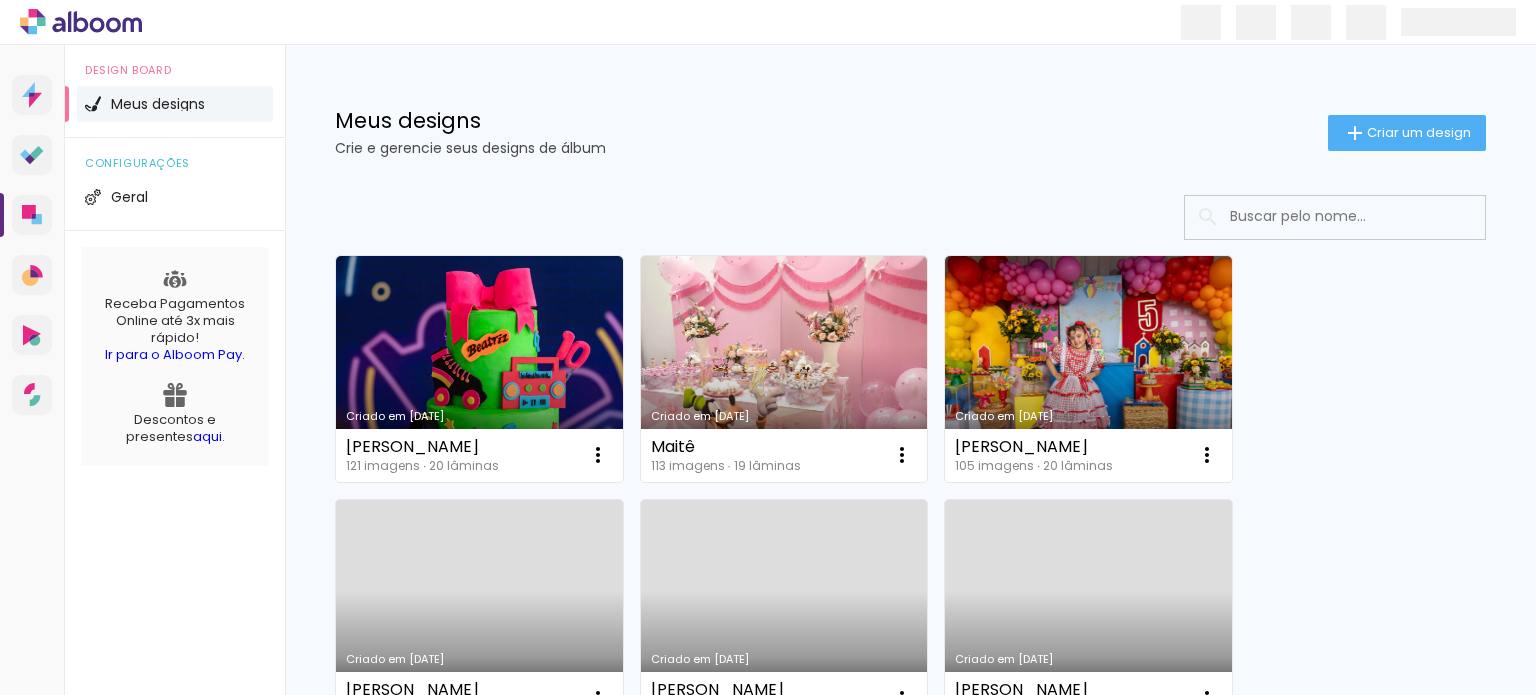 scroll, scrollTop: 0, scrollLeft: 0, axis: both 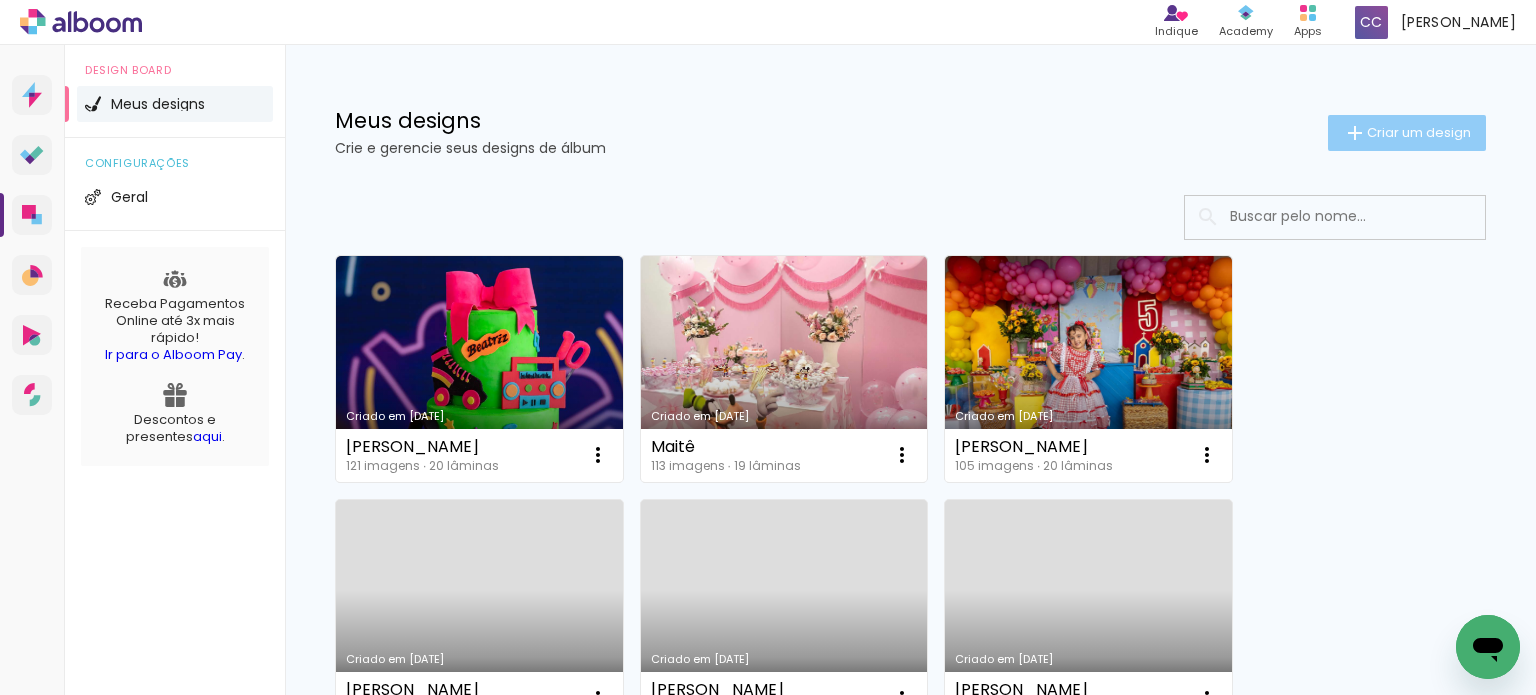 click on "Criar um design" 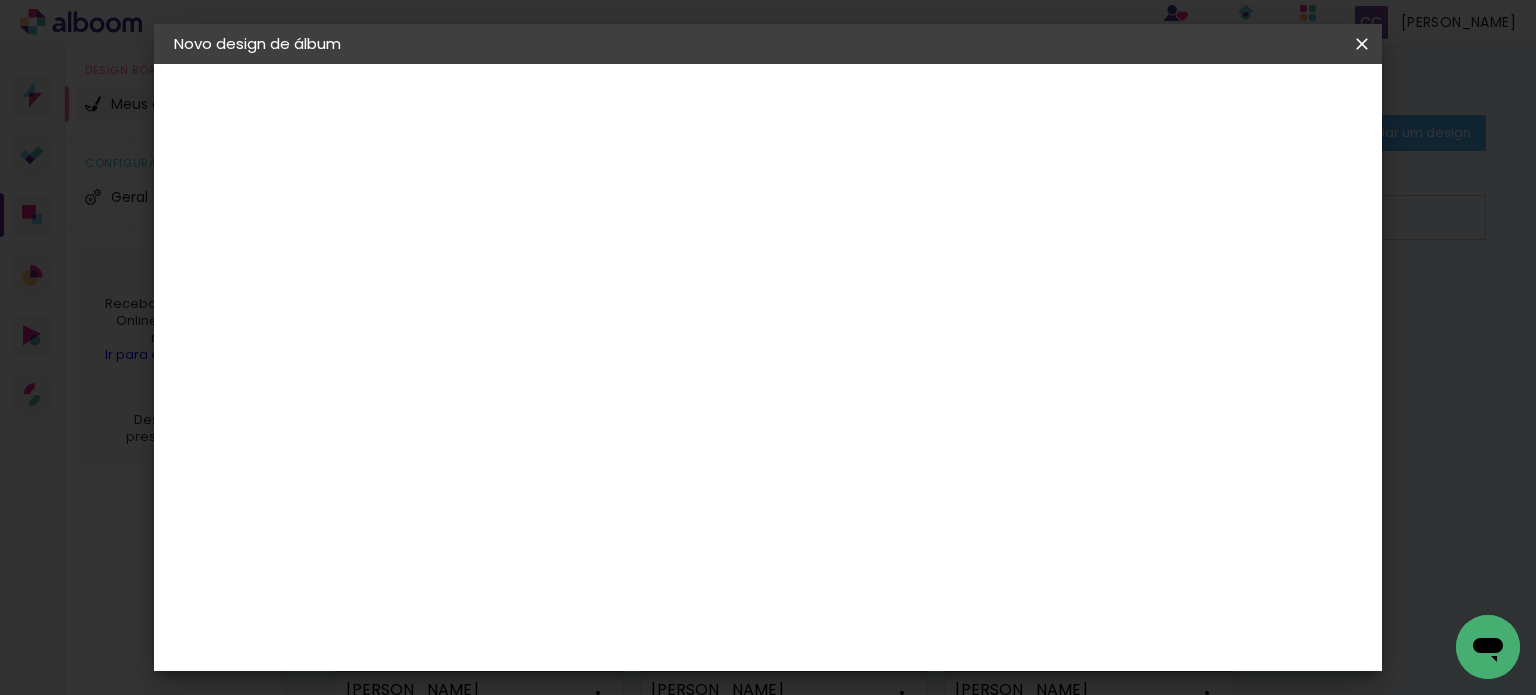 click at bounding box center (501, 268) 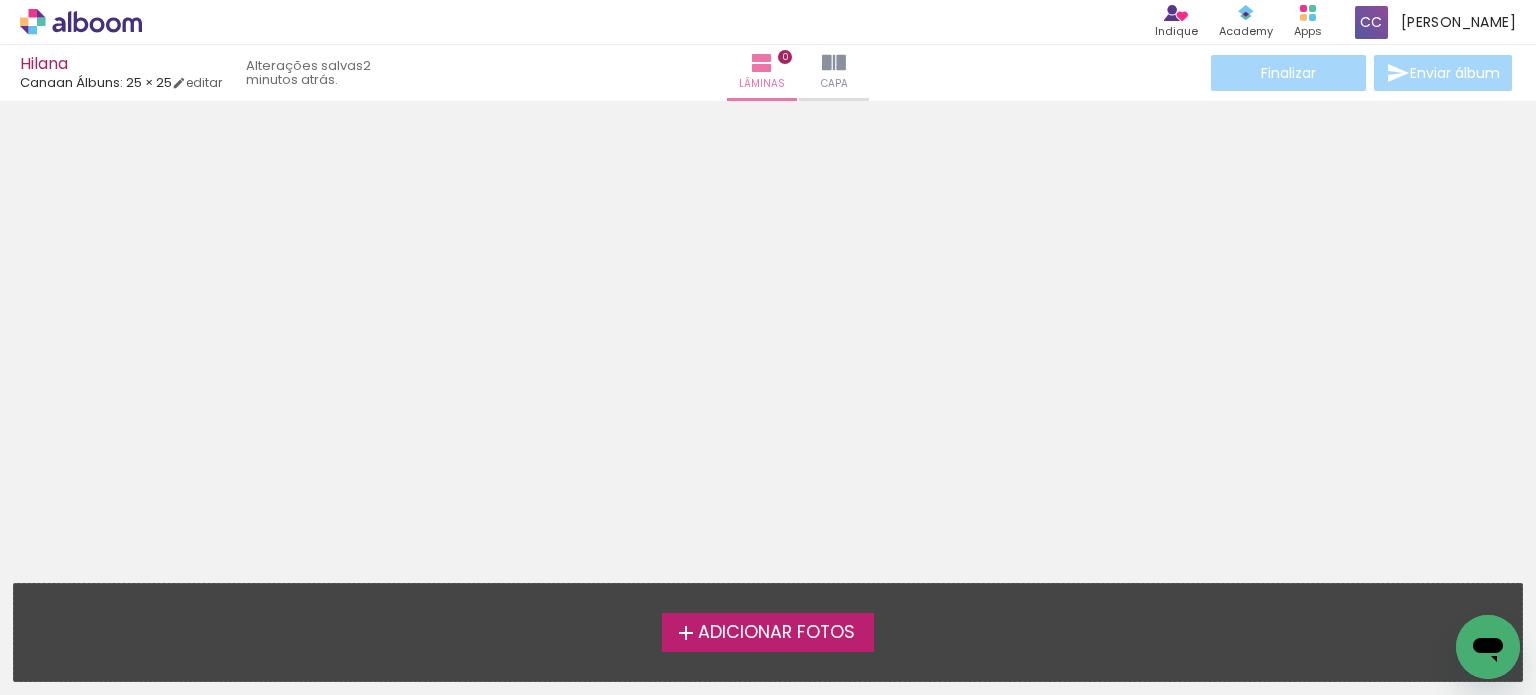 click on "Adicionar Fotos" at bounding box center [776, 633] 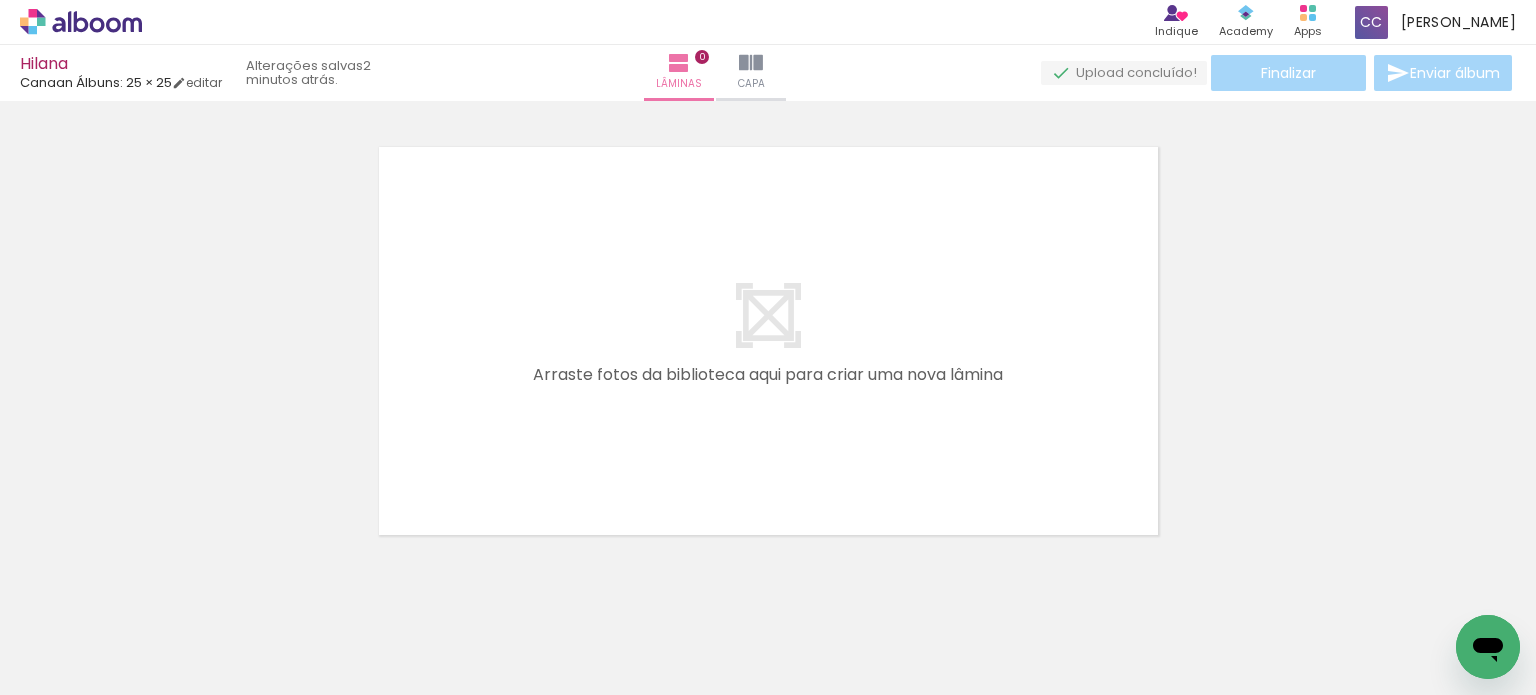 scroll, scrollTop: 25, scrollLeft: 0, axis: vertical 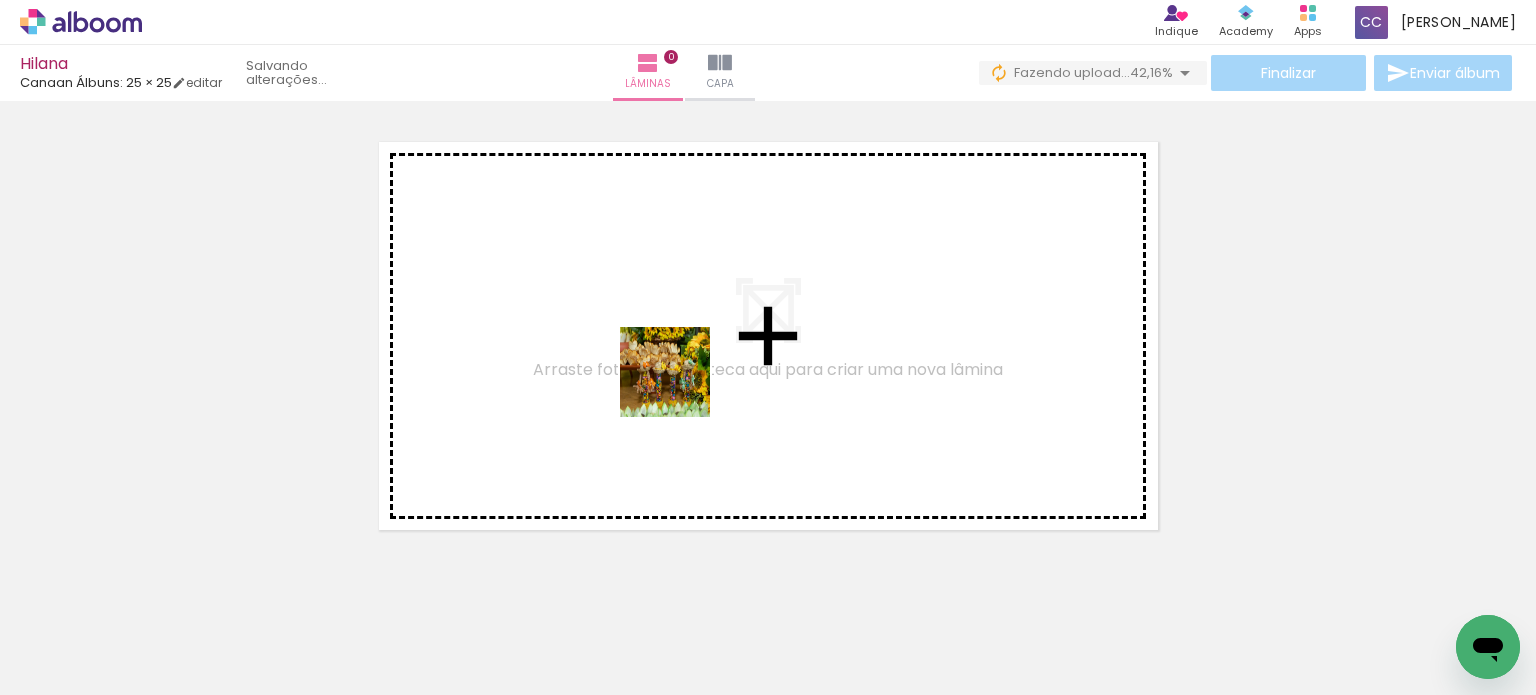 drag, startPoint x: 958, startPoint y: 639, endPoint x: 662, endPoint y: 368, distance: 401.31906 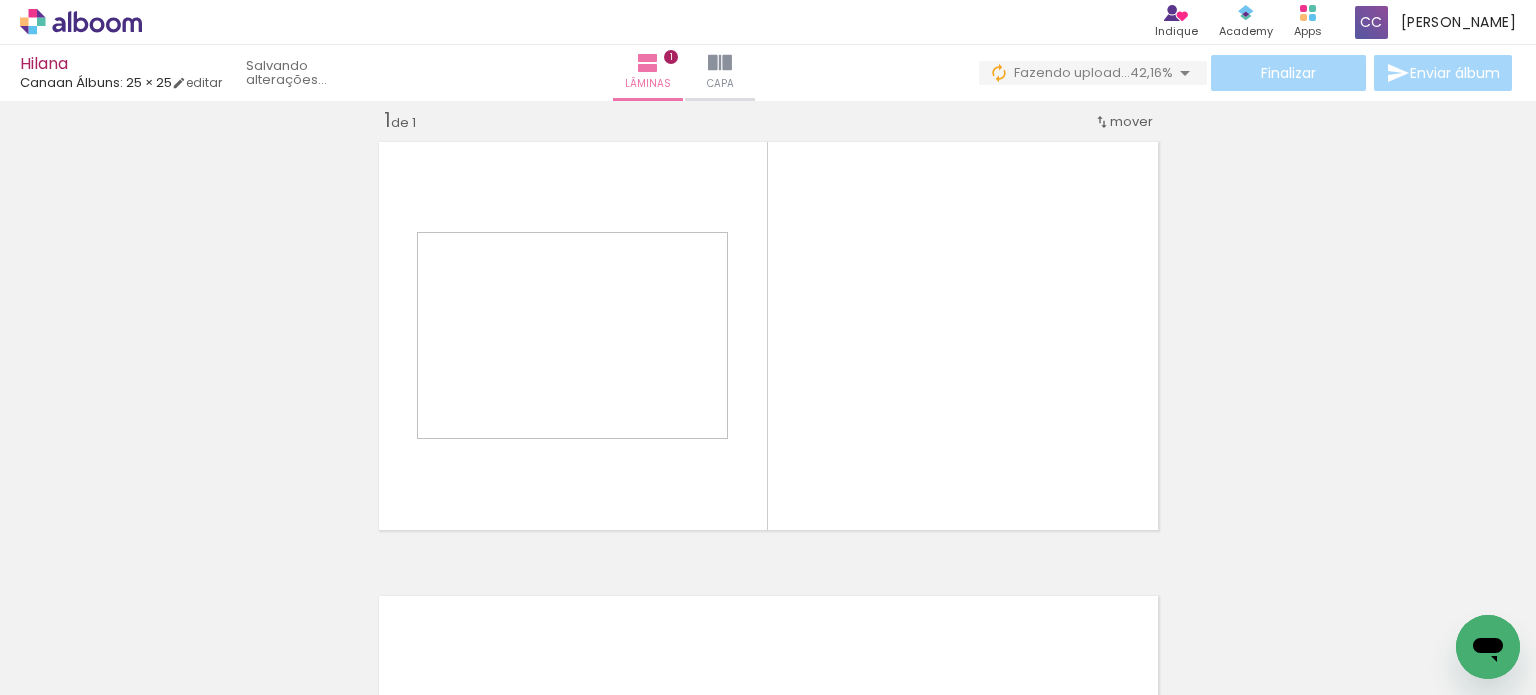 scroll, scrollTop: 25, scrollLeft: 0, axis: vertical 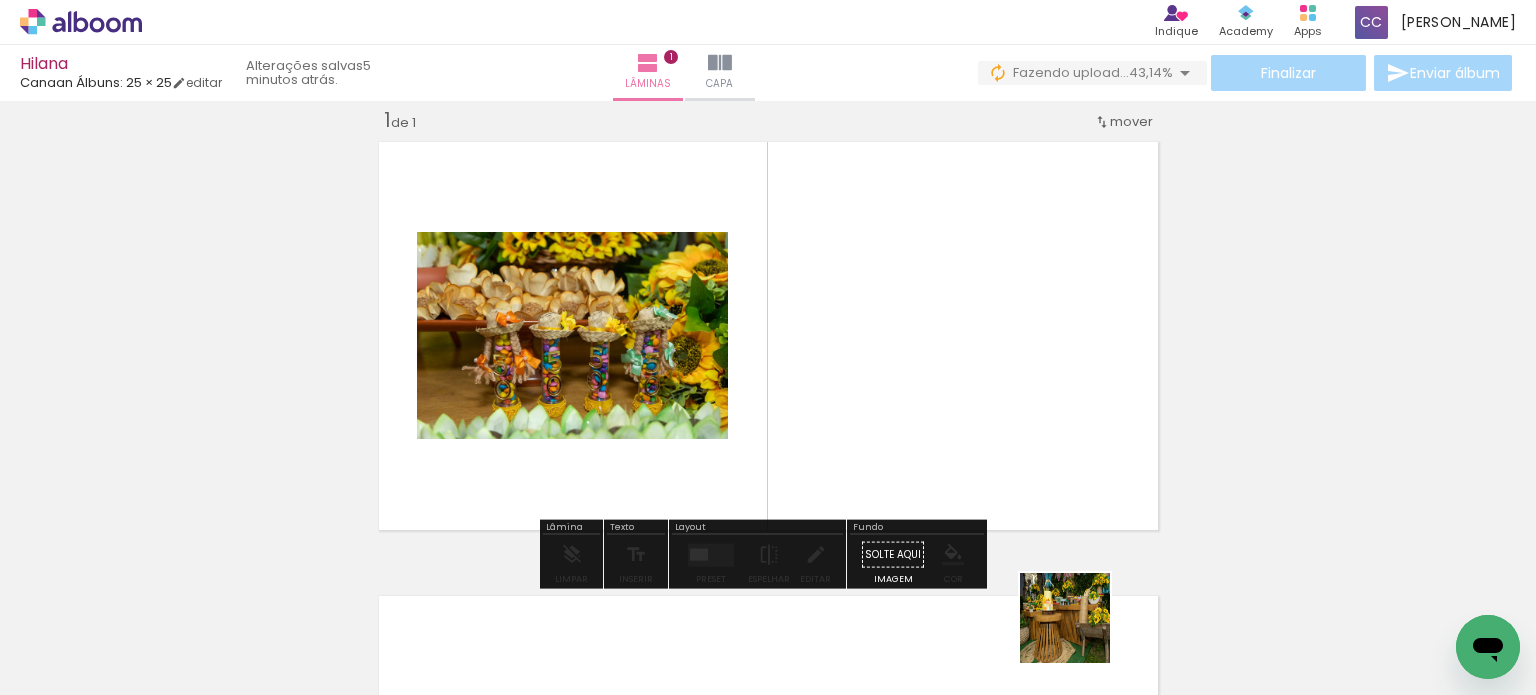 drag, startPoint x: 1080, startPoint y: 633, endPoint x: 900, endPoint y: 314, distance: 366.27994 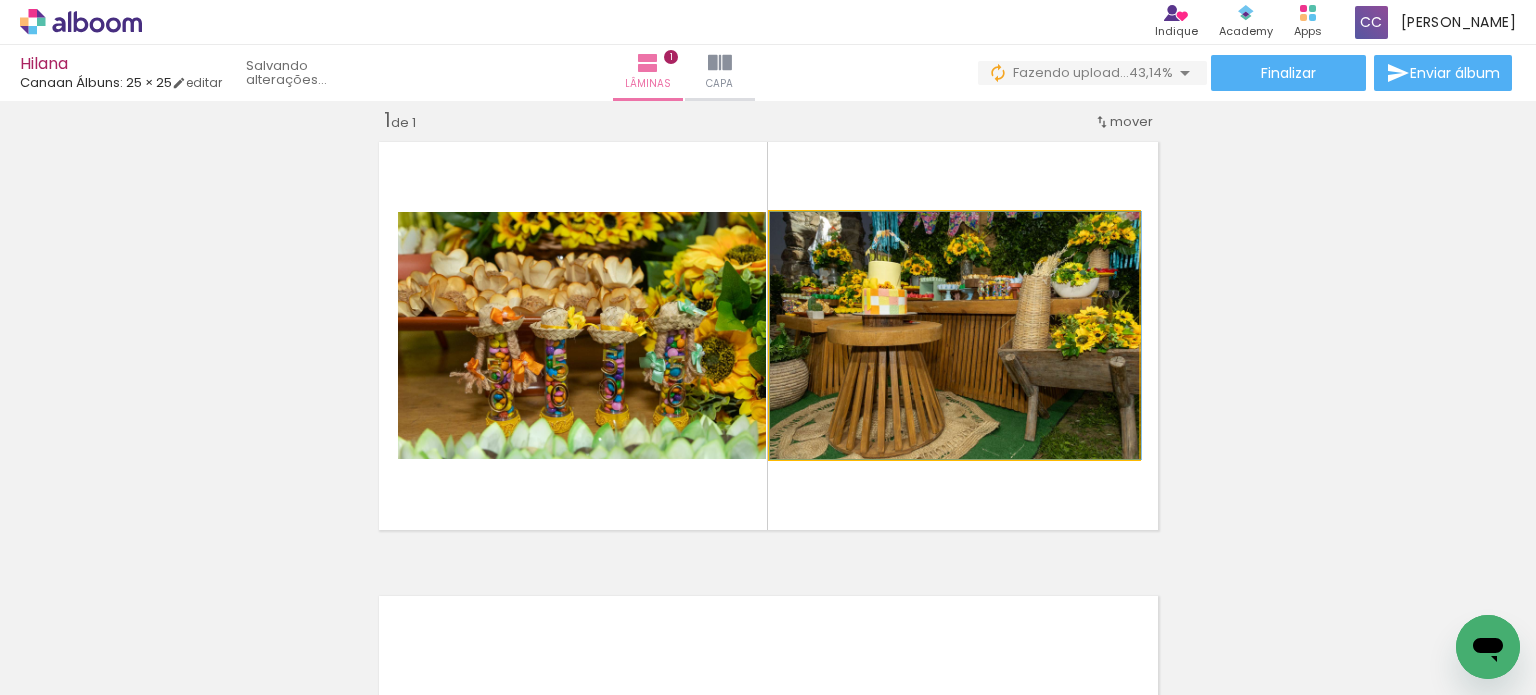 drag, startPoint x: 930, startPoint y: 342, endPoint x: 947, endPoint y: 340, distance: 17.117243 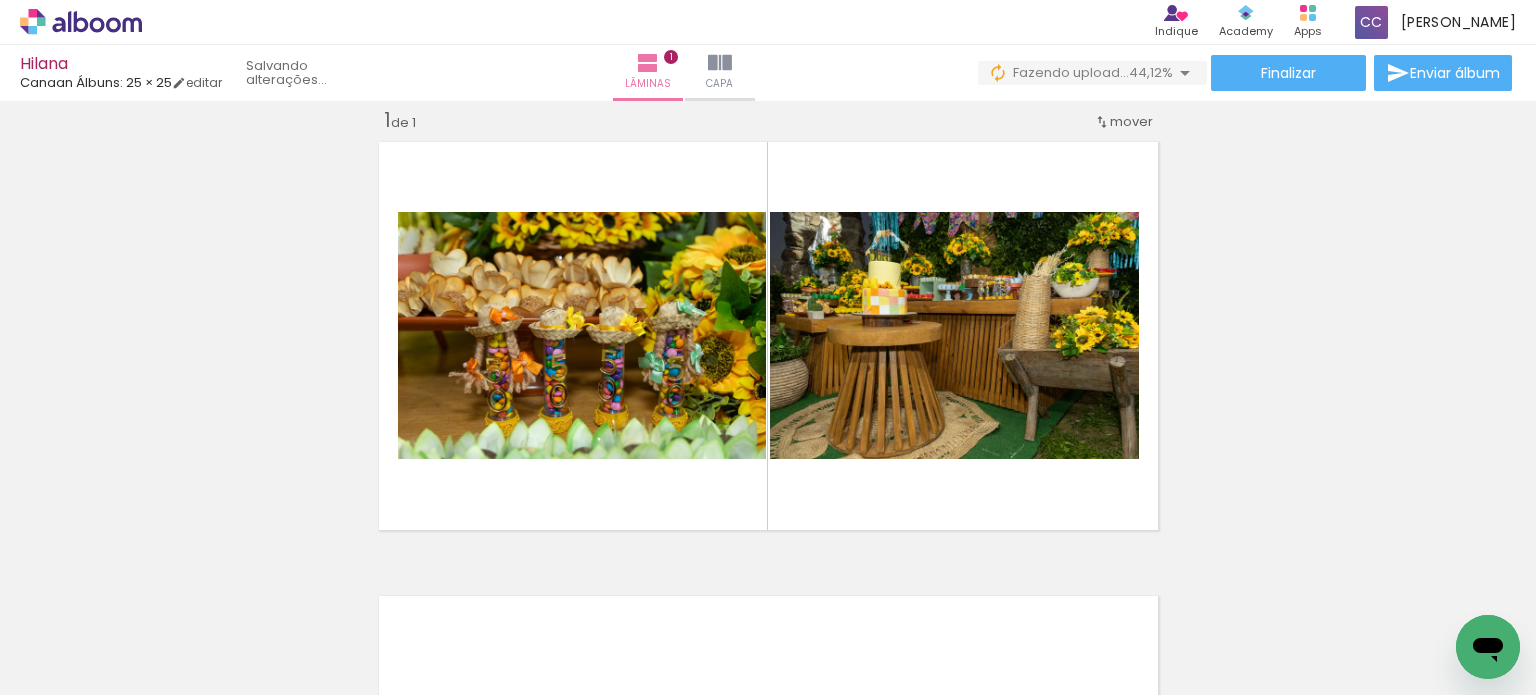 scroll, scrollTop: 0, scrollLeft: 1943, axis: horizontal 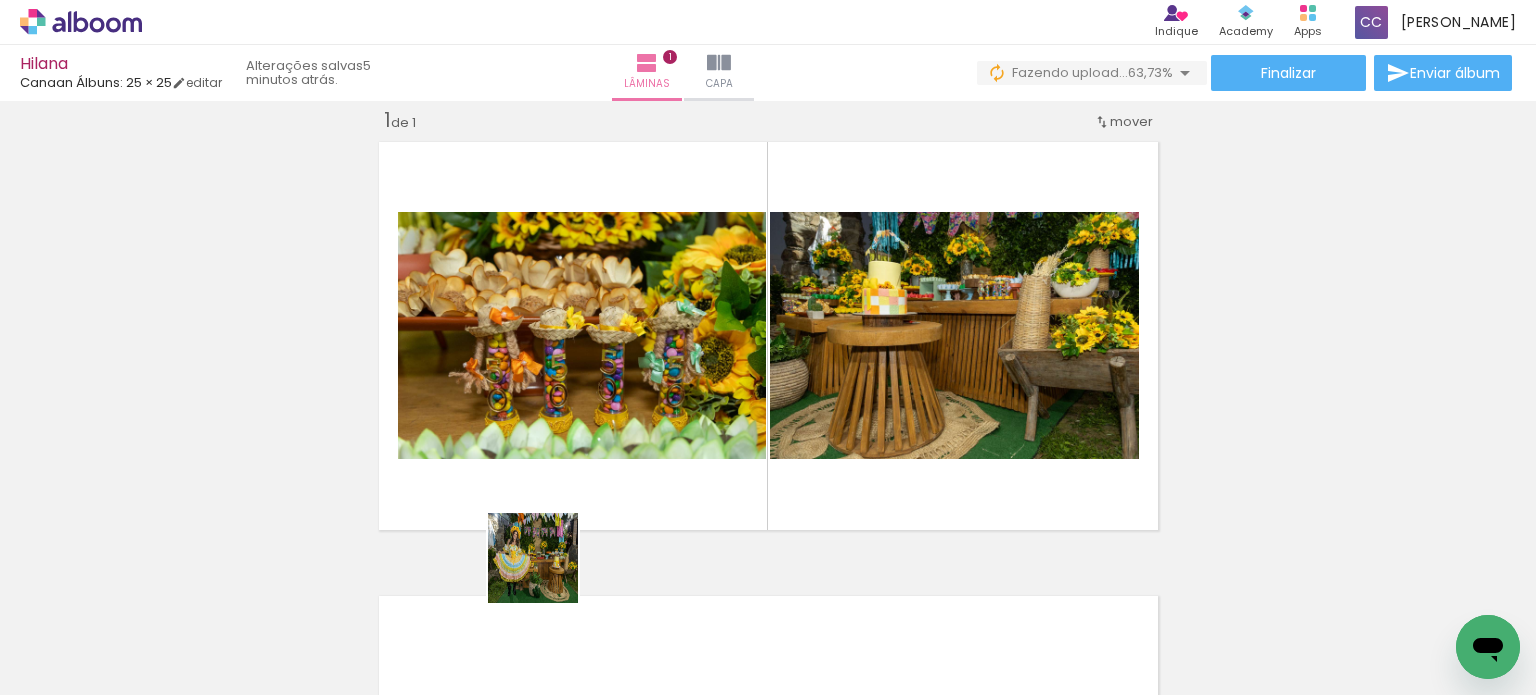 drag, startPoint x: 512, startPoint y: 642, endPoint x: 639, endPoint y: 463, distance: 219.47665 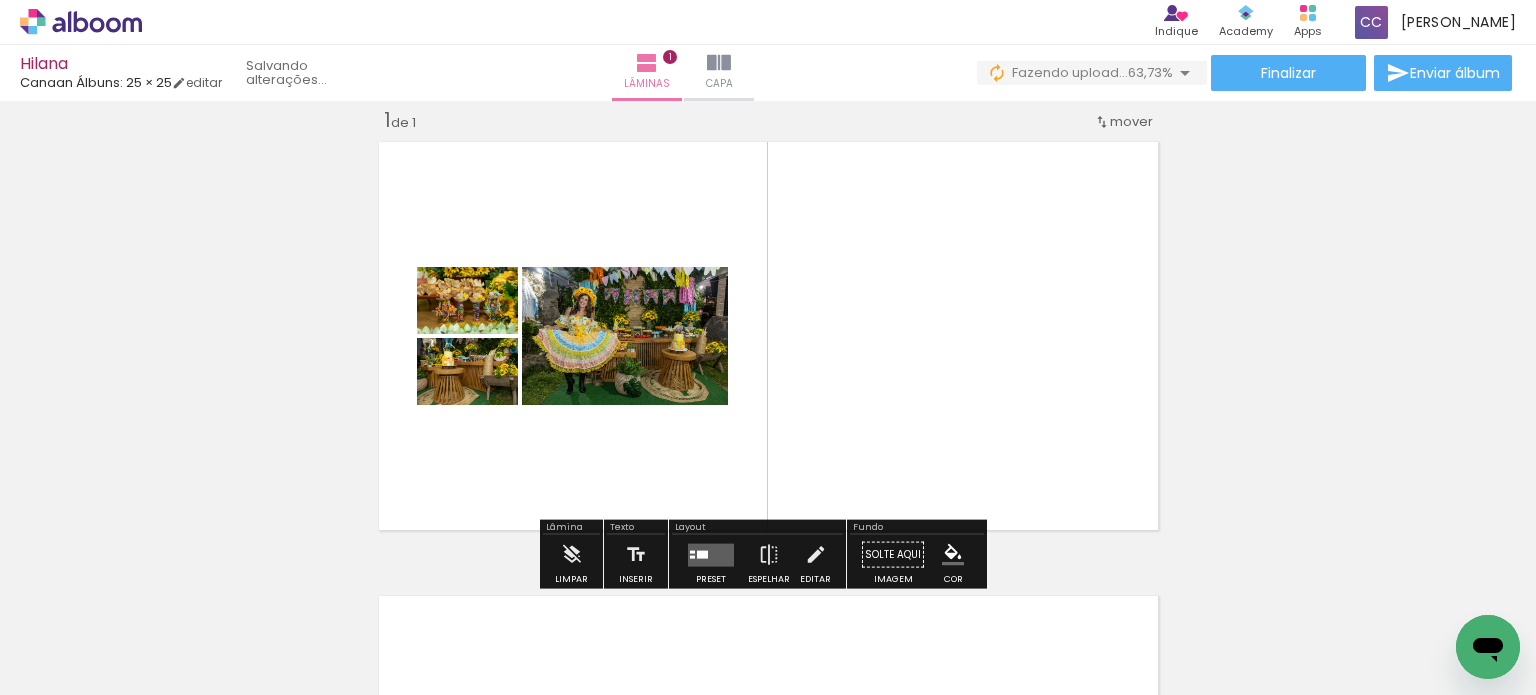 drag, startPoint x: 639, startPoint y: 635, endPoint x: 726, endPoint y: 491, distance: 168.2409 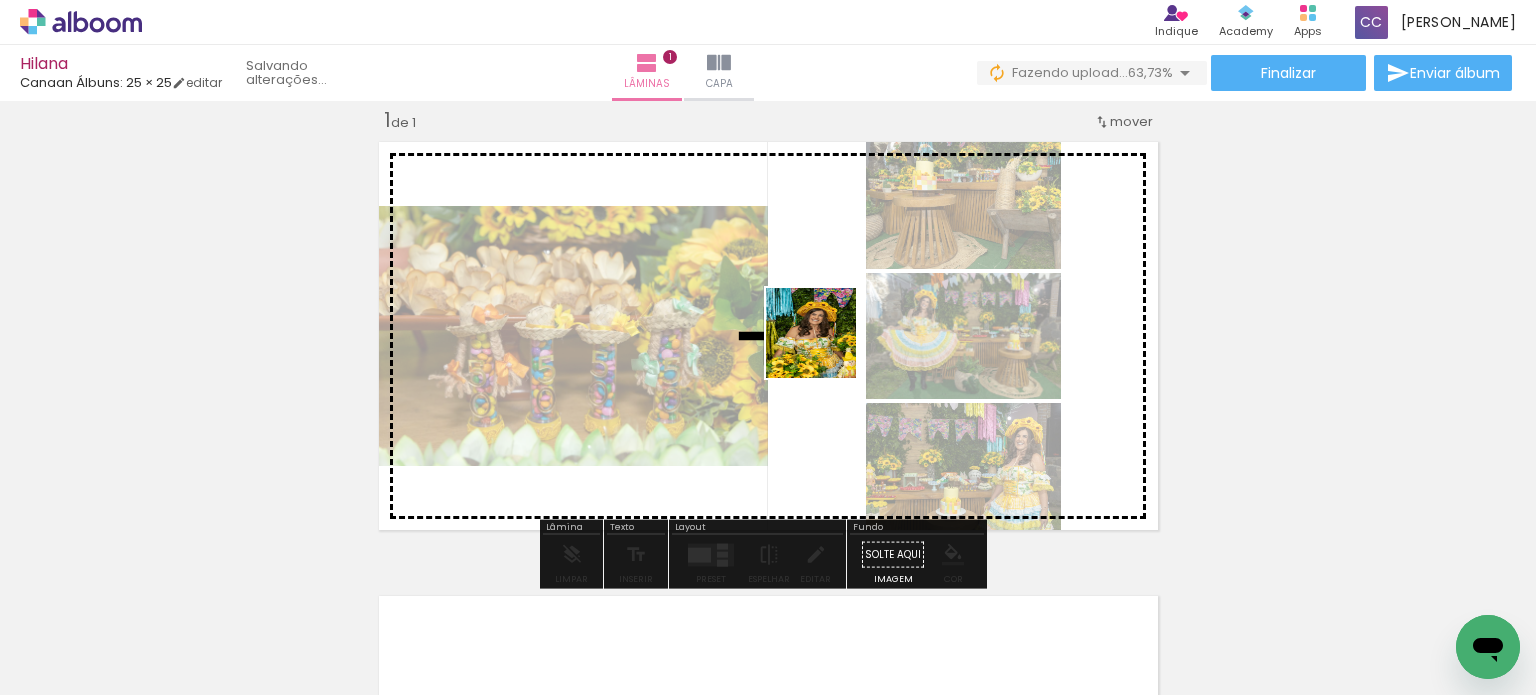 drag, startPoint x: 742, startPoint y: 602, endPoint x: 824, endPoint y: 347, distance: 267.86005 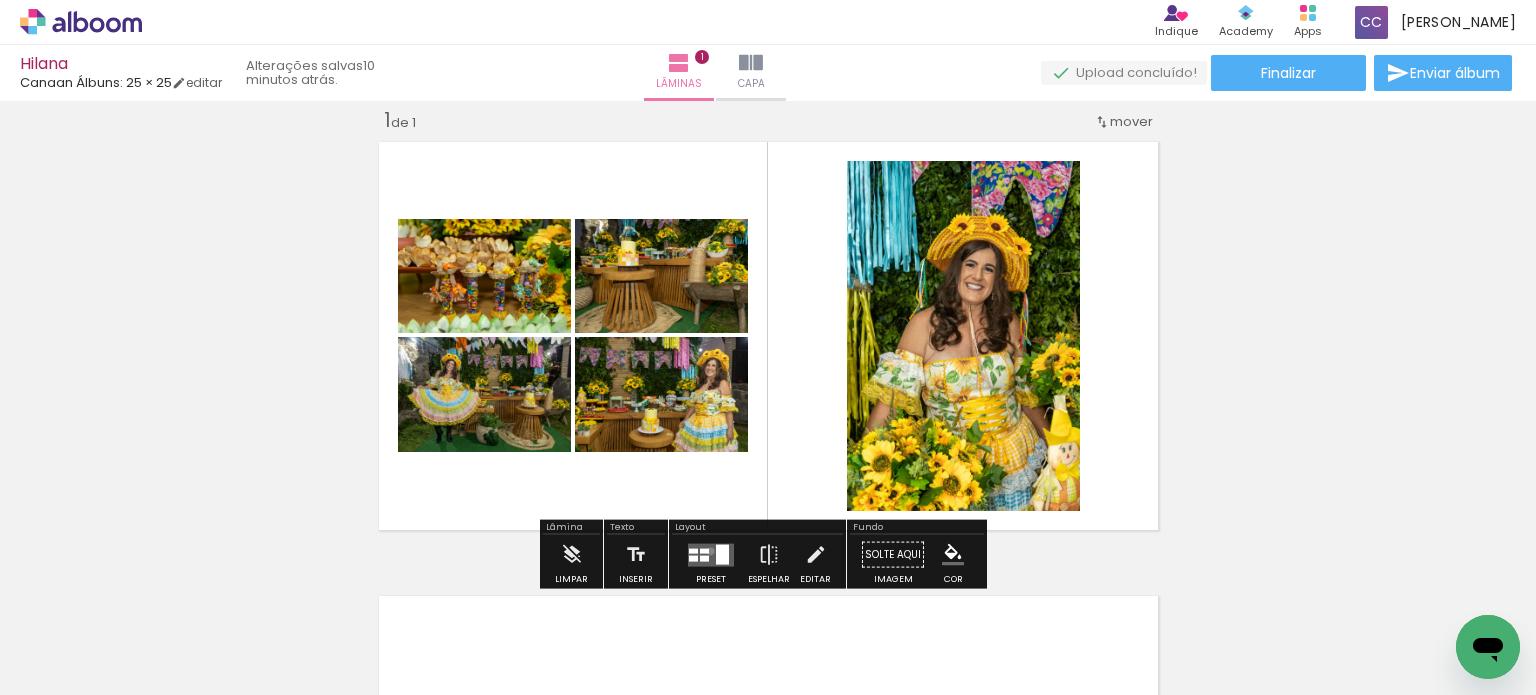 click at bounding box center (711, 554) 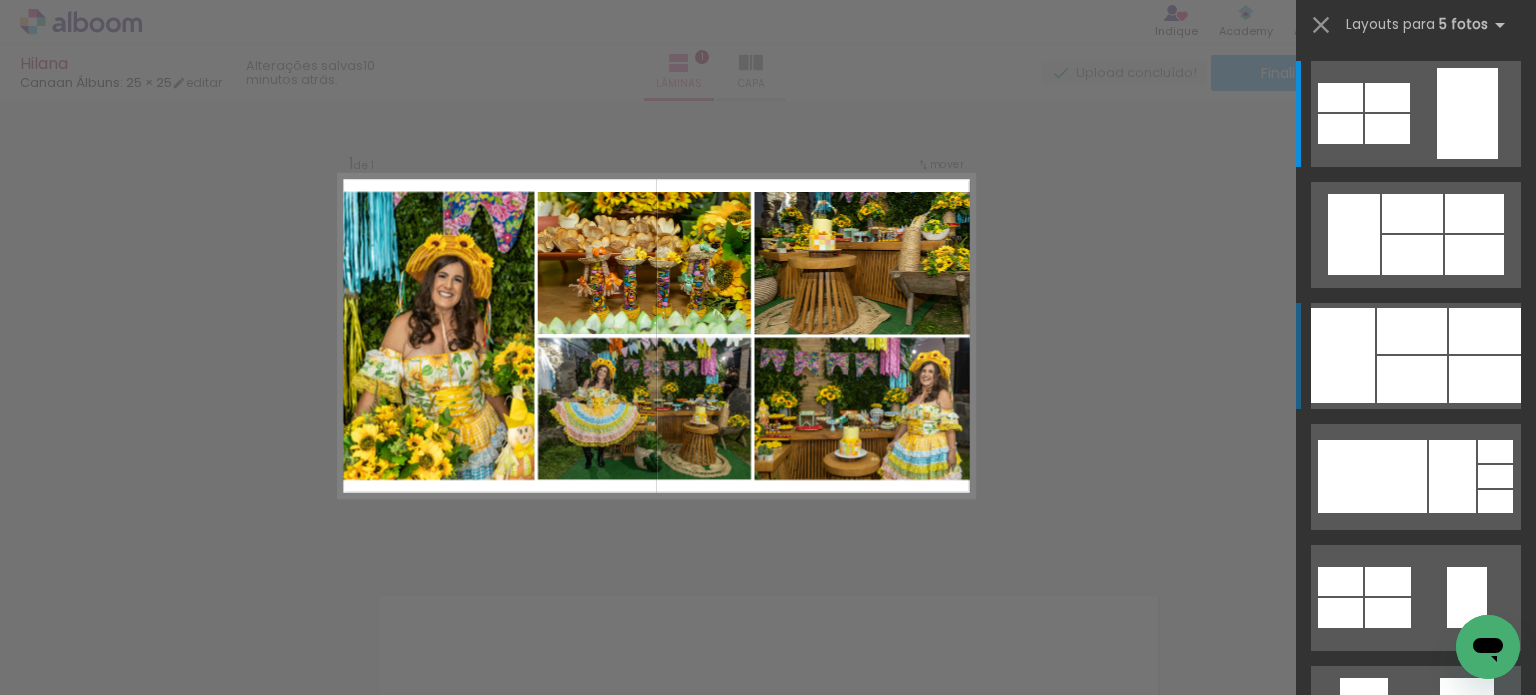 click at bounding box center [1412, 213] 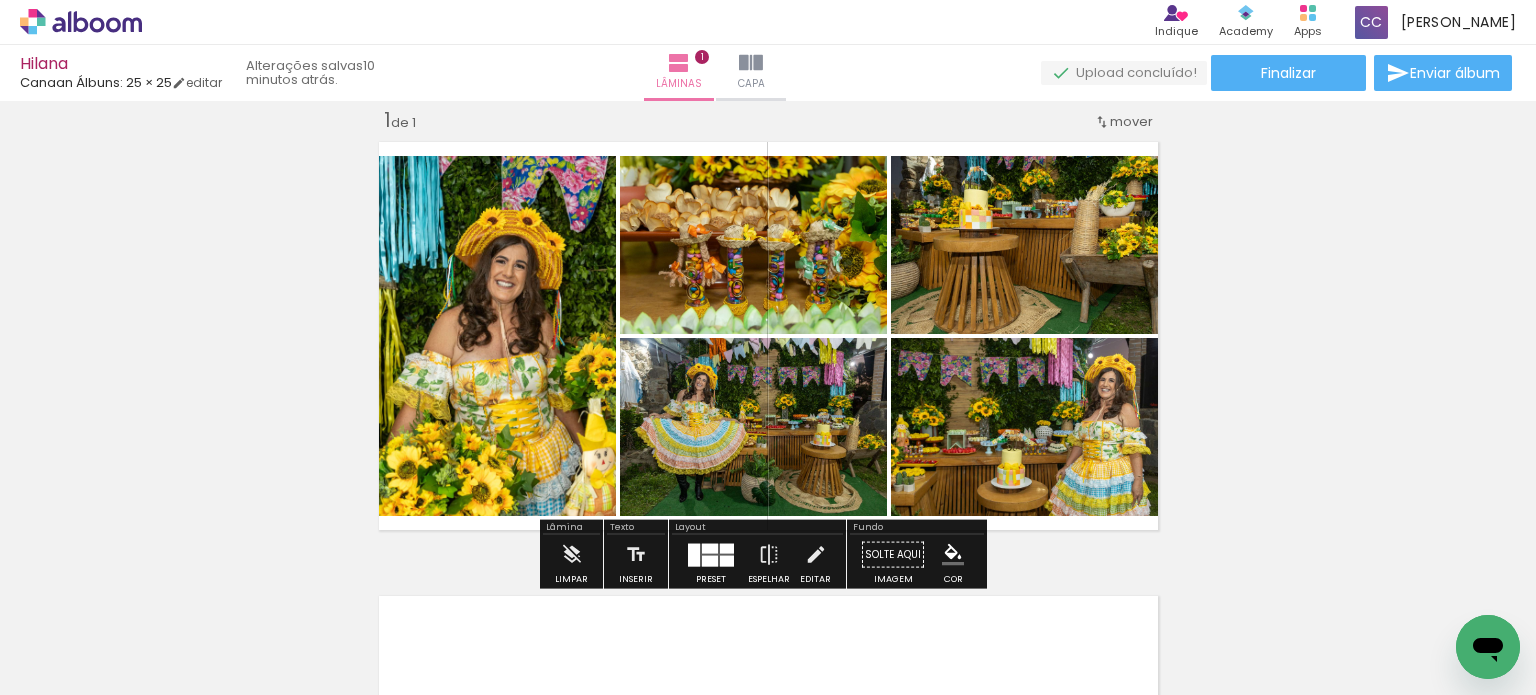 drag, startPoint x: 798, startPoint y: 437, endPoint x: 753, endPoint y: 239, distance: 203.04926 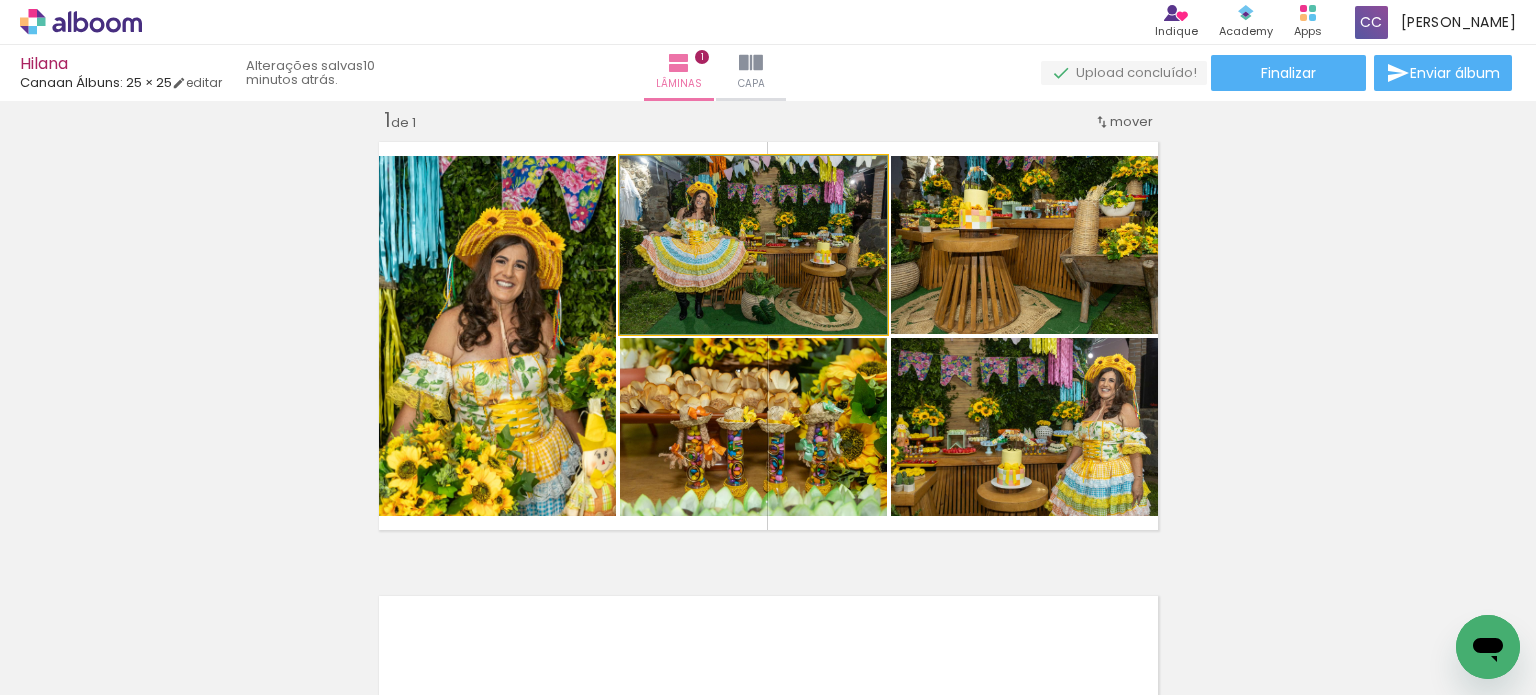 drag, startPoint x: 762, startPoint y: 275, endPoint x: 1052, endPoint y: 289, distance: 290.33774 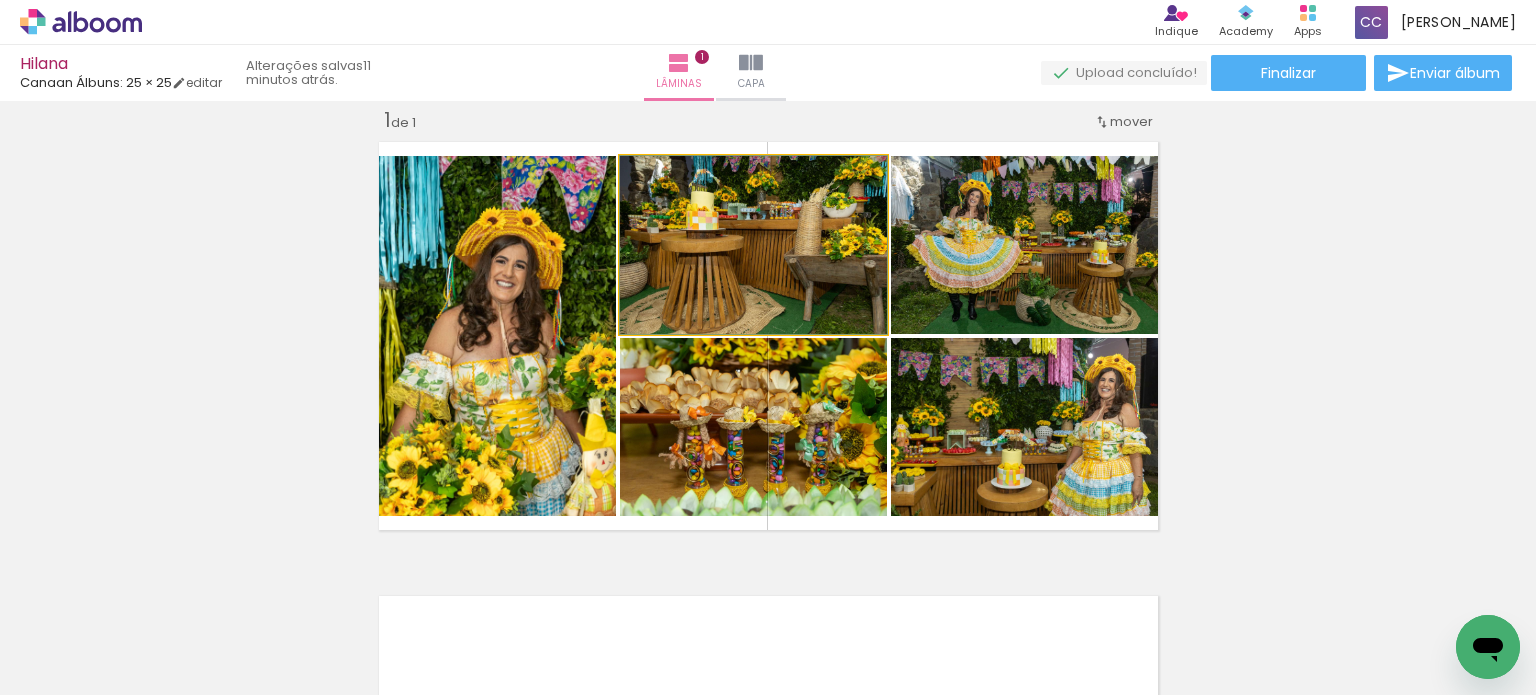 drag, startPoint x: 790, startPoint y: 248, endPoint x: 792, endPoint y: 259, distance: 11.18034 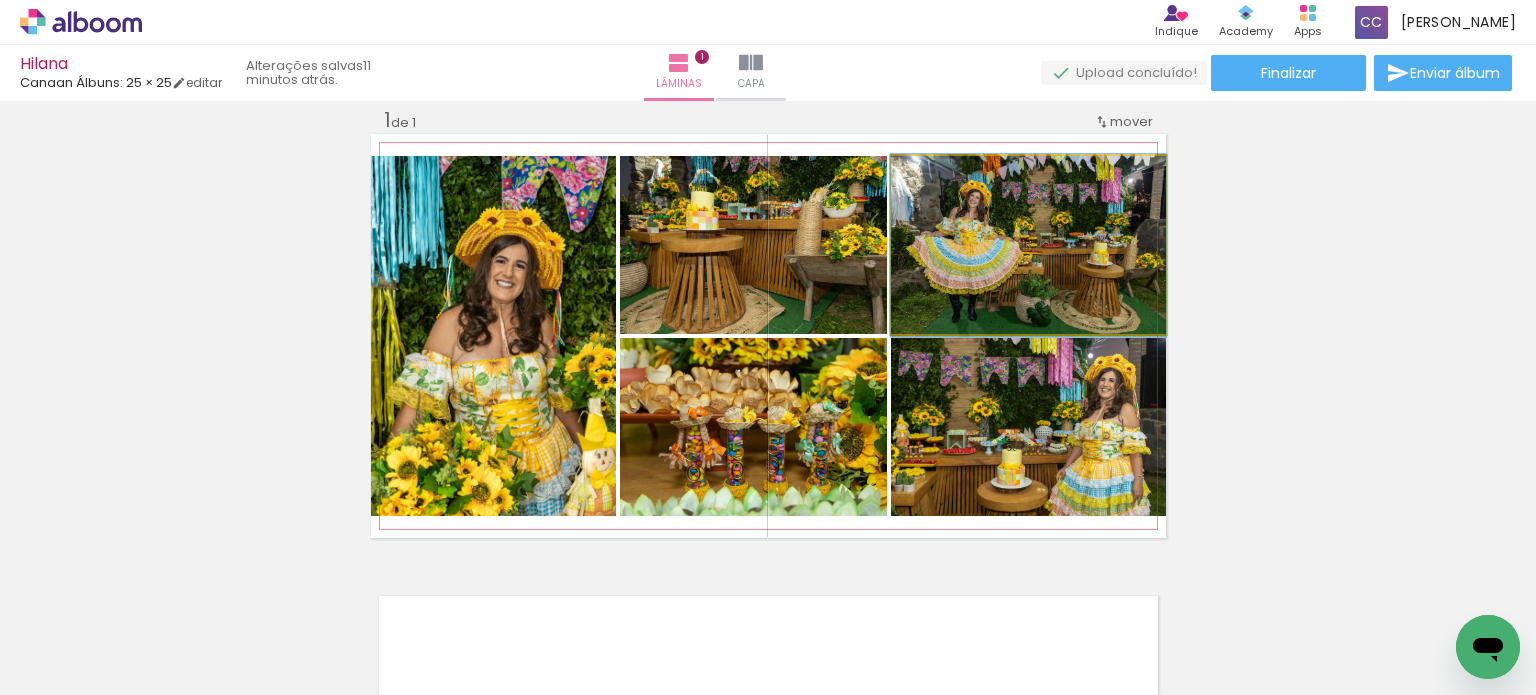 drag, startPoint x: 978, startPoint y: 266, endPoint x: 990, endPoint y: 267, distance: 12.0415945 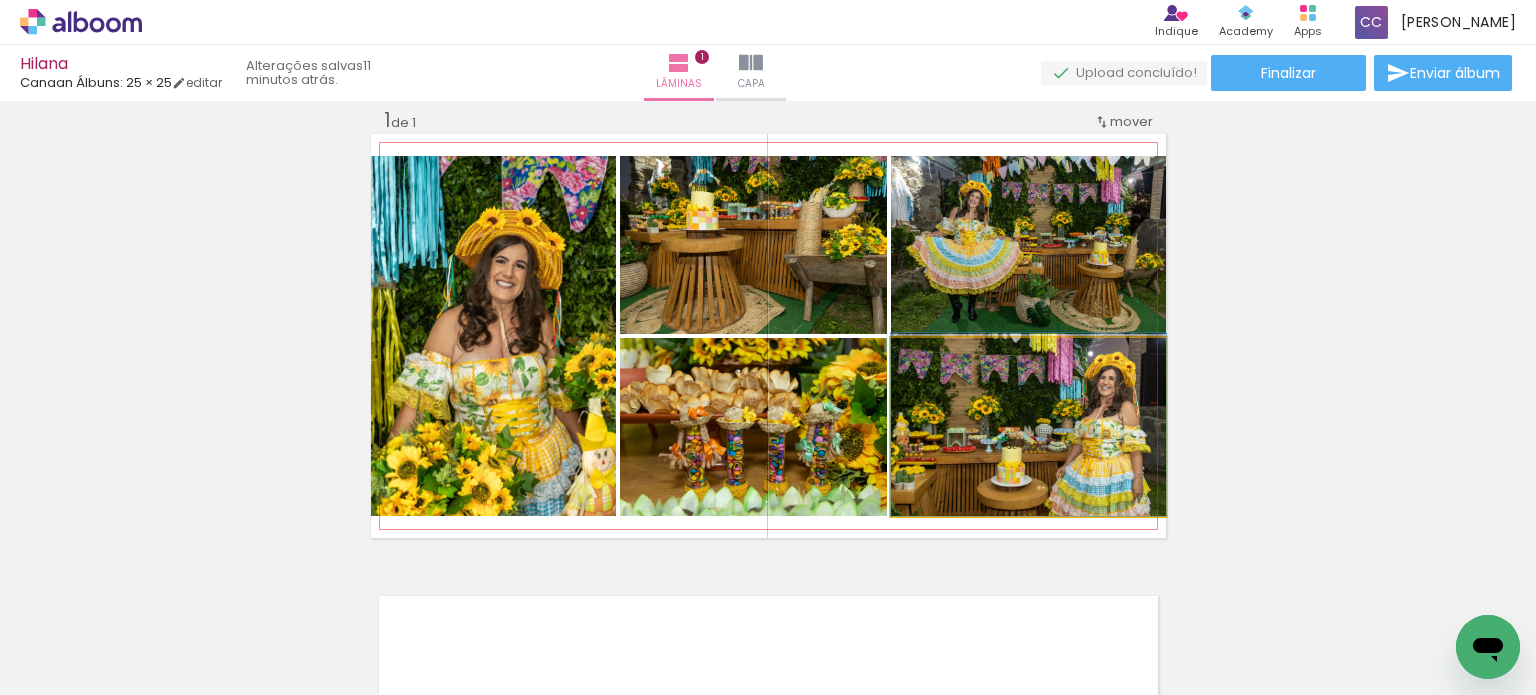 drag, startPoint x: 1032, startPoint y: 432, endPoint x: 1019, endPoint y: 425, distance: 14.764823 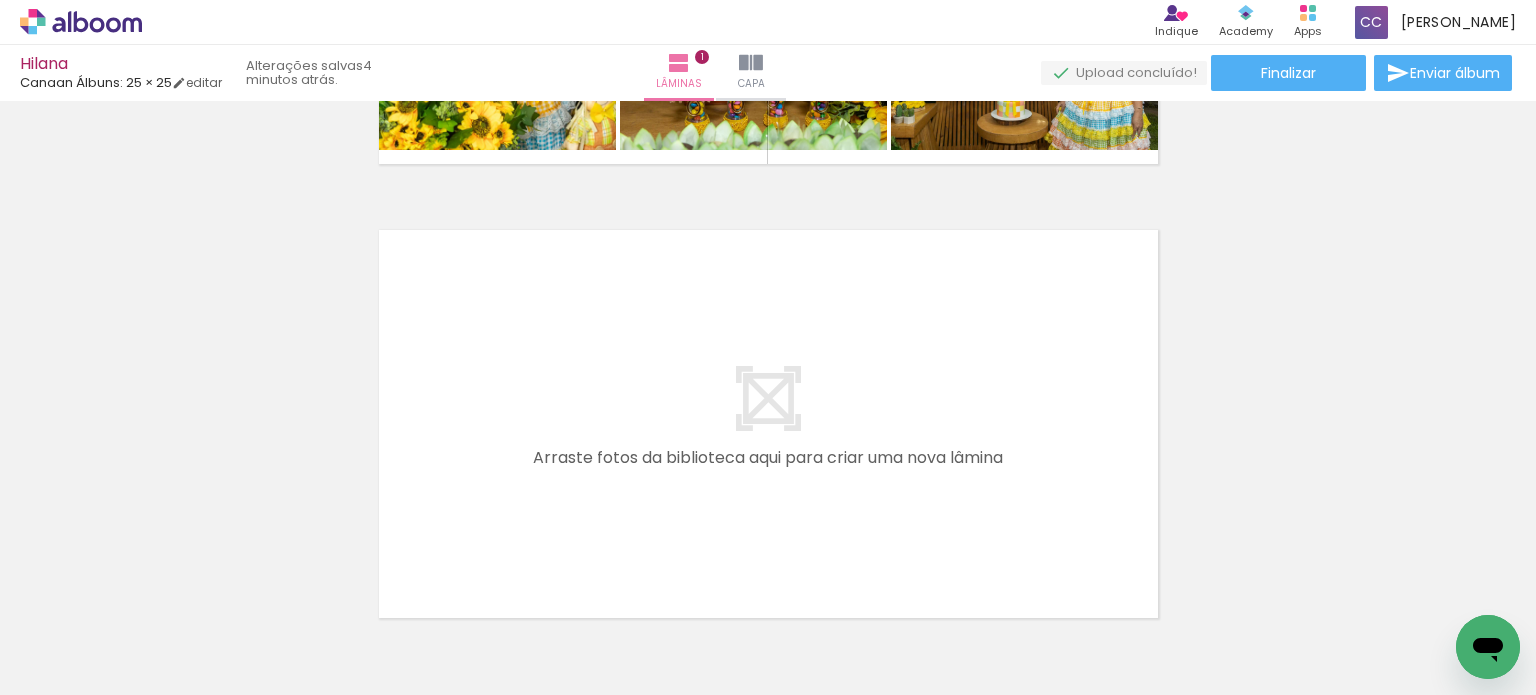 scroll, scrollTop: 425, scrollLeft: 0, axis: vertical 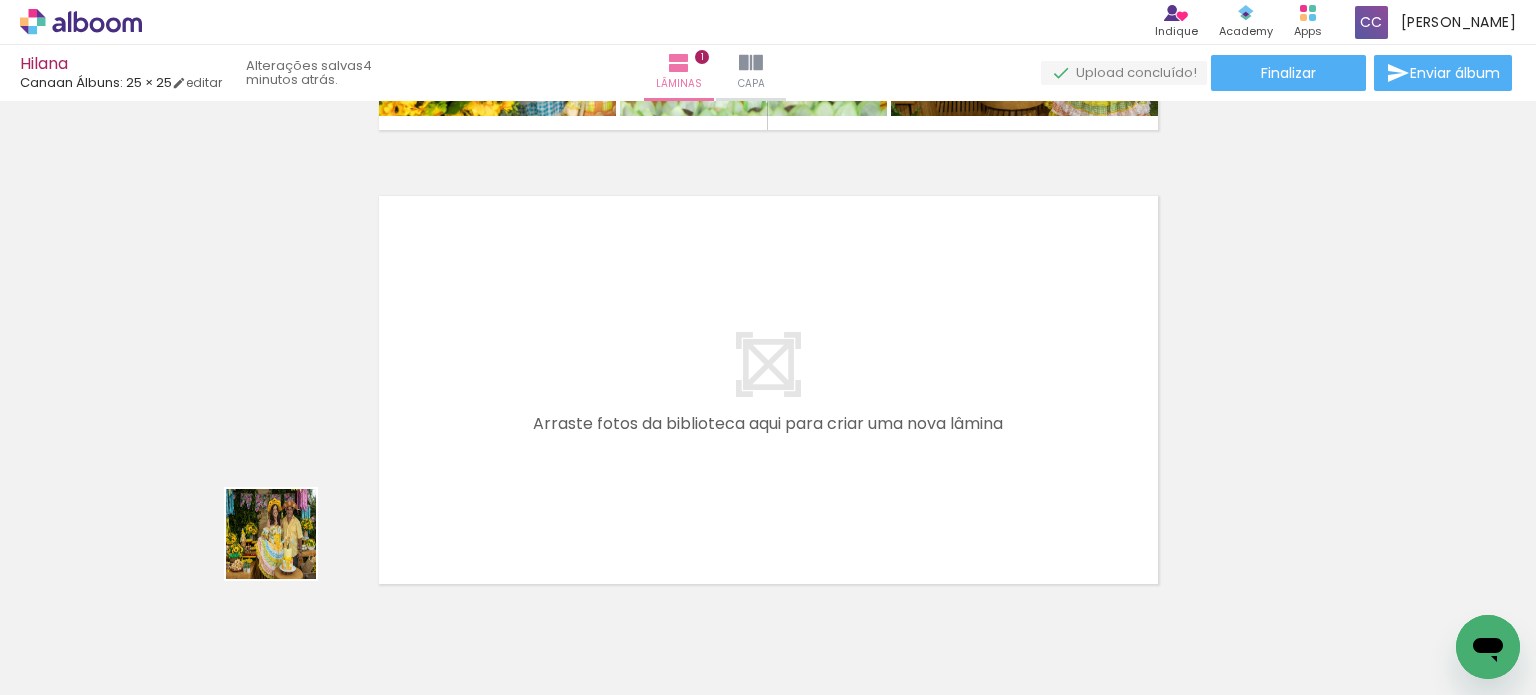 drag, startPoint x: 208, startPoint y: 632, endPoint x: 475, endPoint y: 401, distance: 353.05807 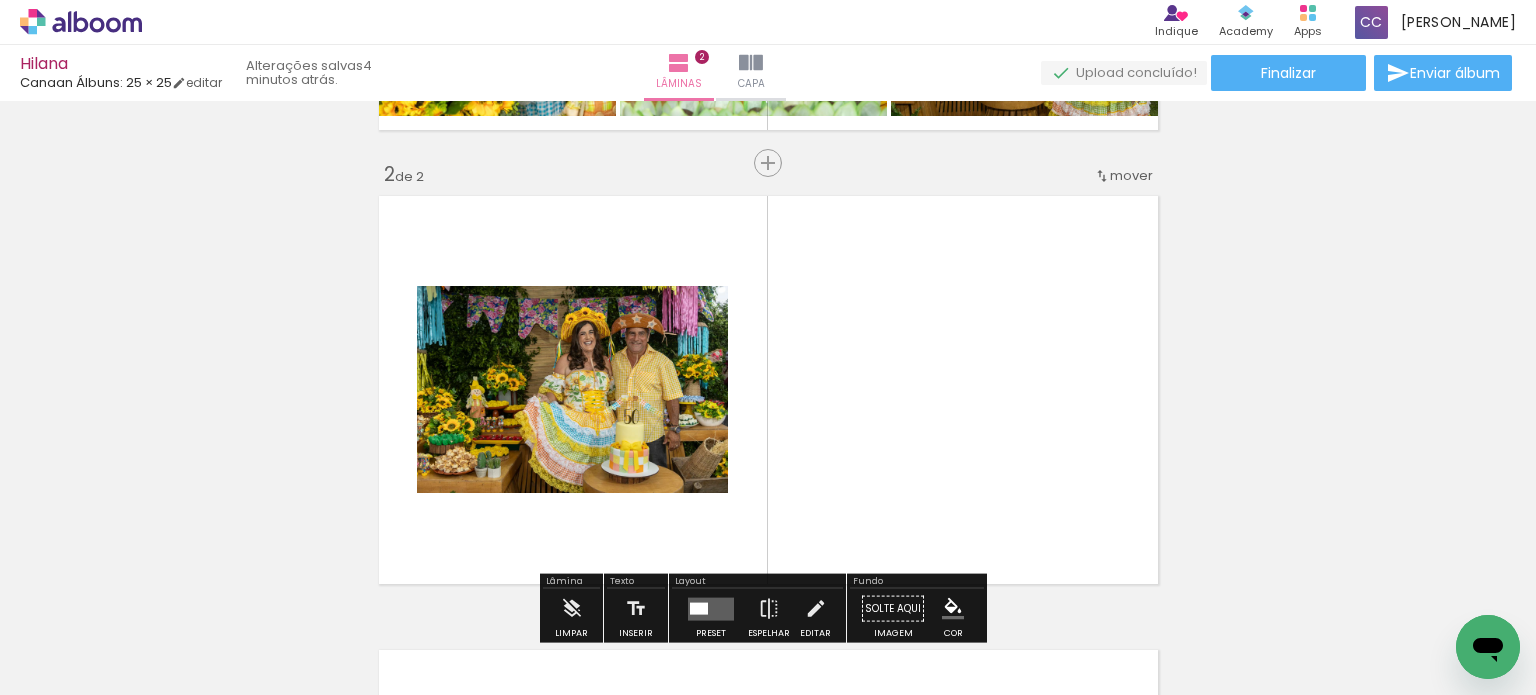 scroll, scrollTop: 479, scrollLeft: 0, axis: vertical 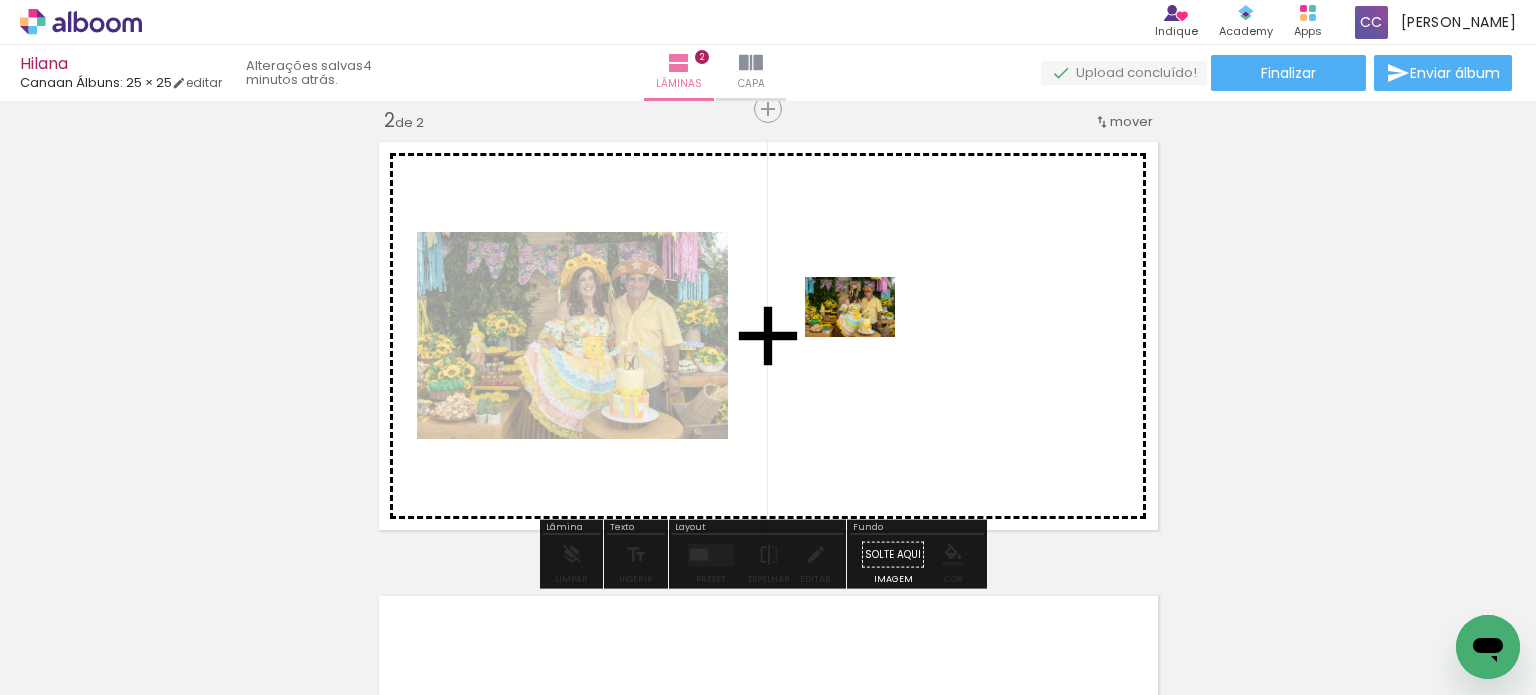 drag, startPoint x: 303, startPoint y: 643, endPoint x: 696, endPoint y: 458, distance: 434.3662 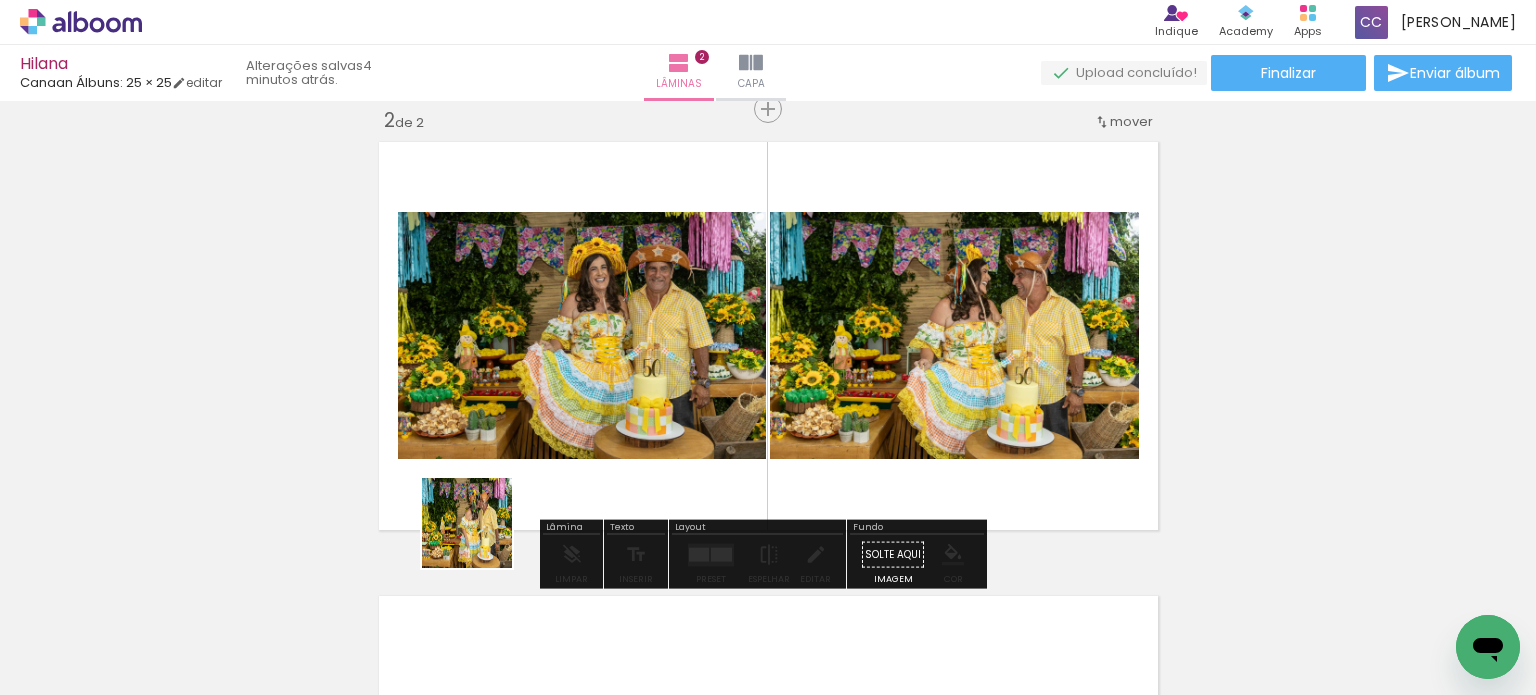 drag, startPoint x: 441, startPoint y: 631, endPoint x: 551, endPoint y: 512, distance: 162.05246 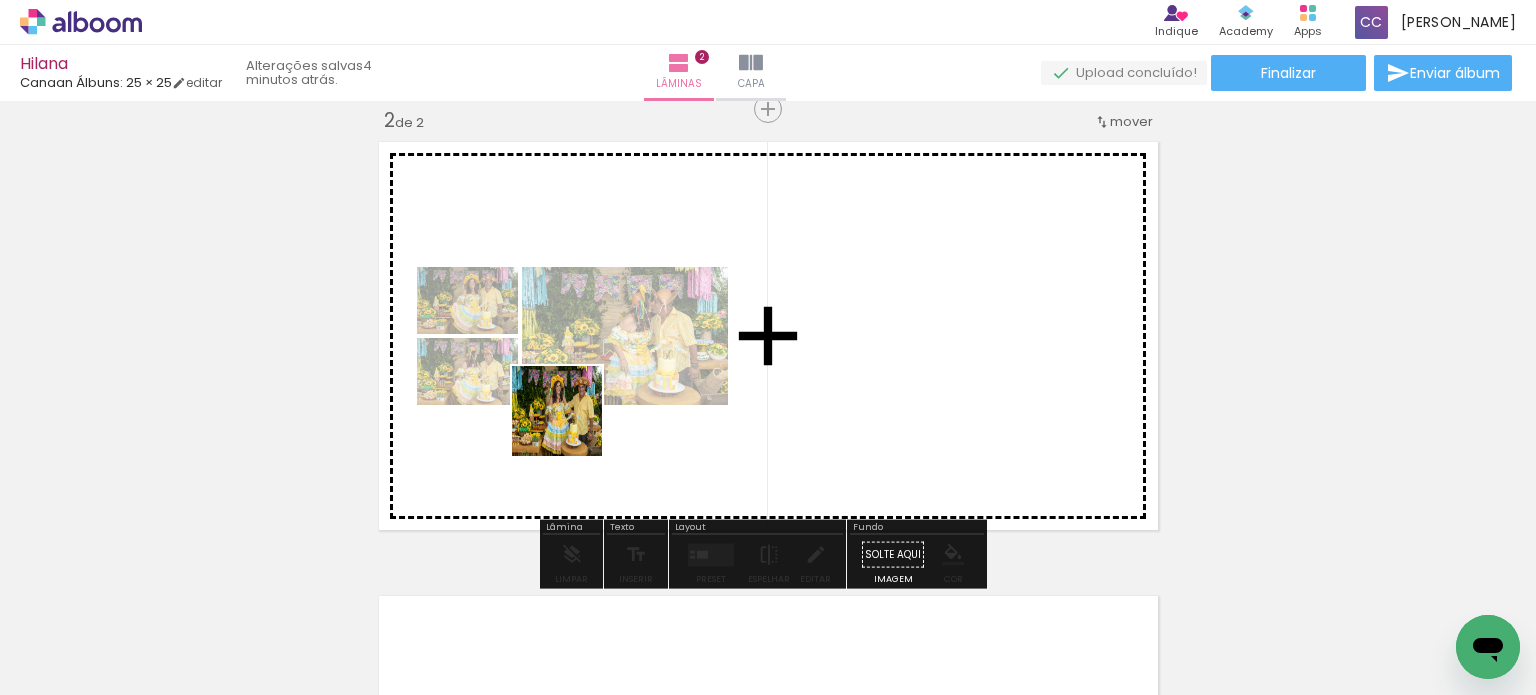 drag, startPoint x: 546, startPoint y: 637, endPoint x: 576, endPoint y: 414, distance: 225.0089 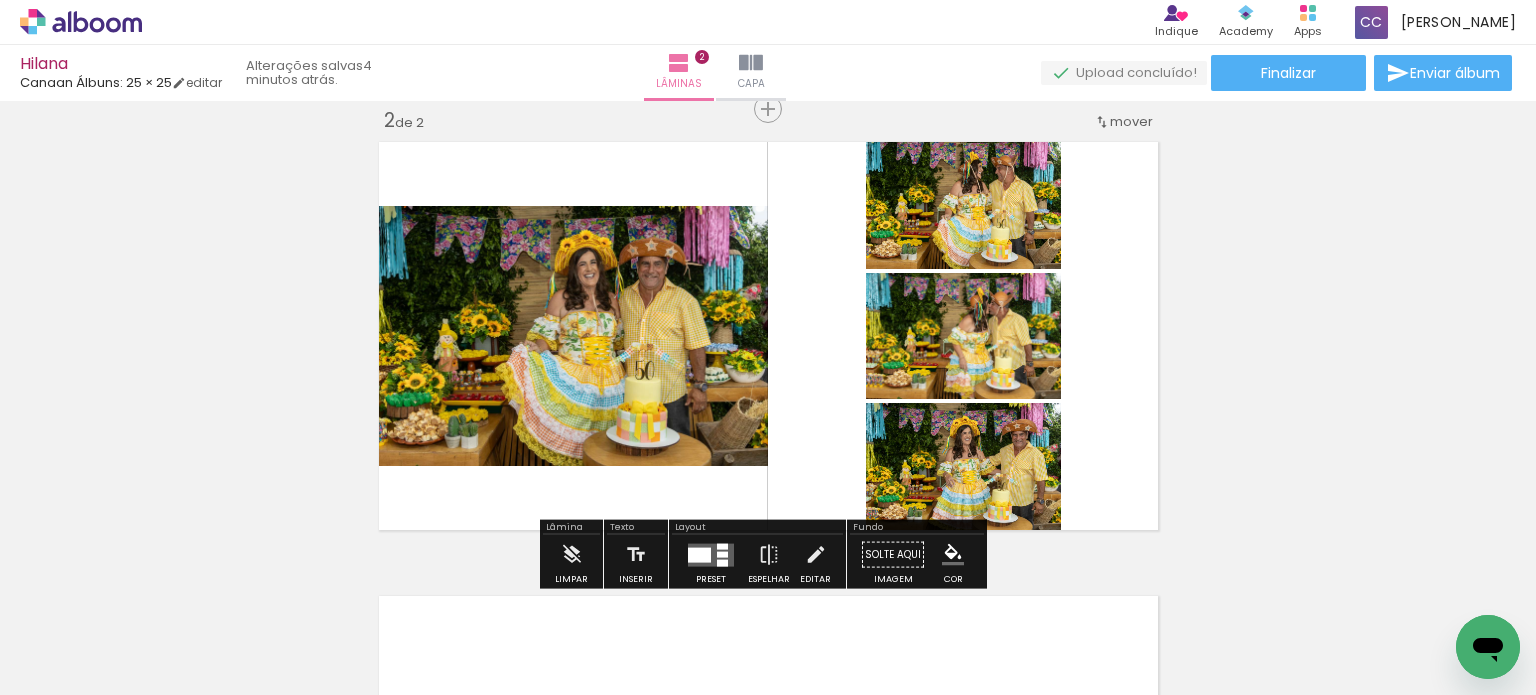 scroll, scrollTop: 0, scrollLeft: 274, axis: horizontal 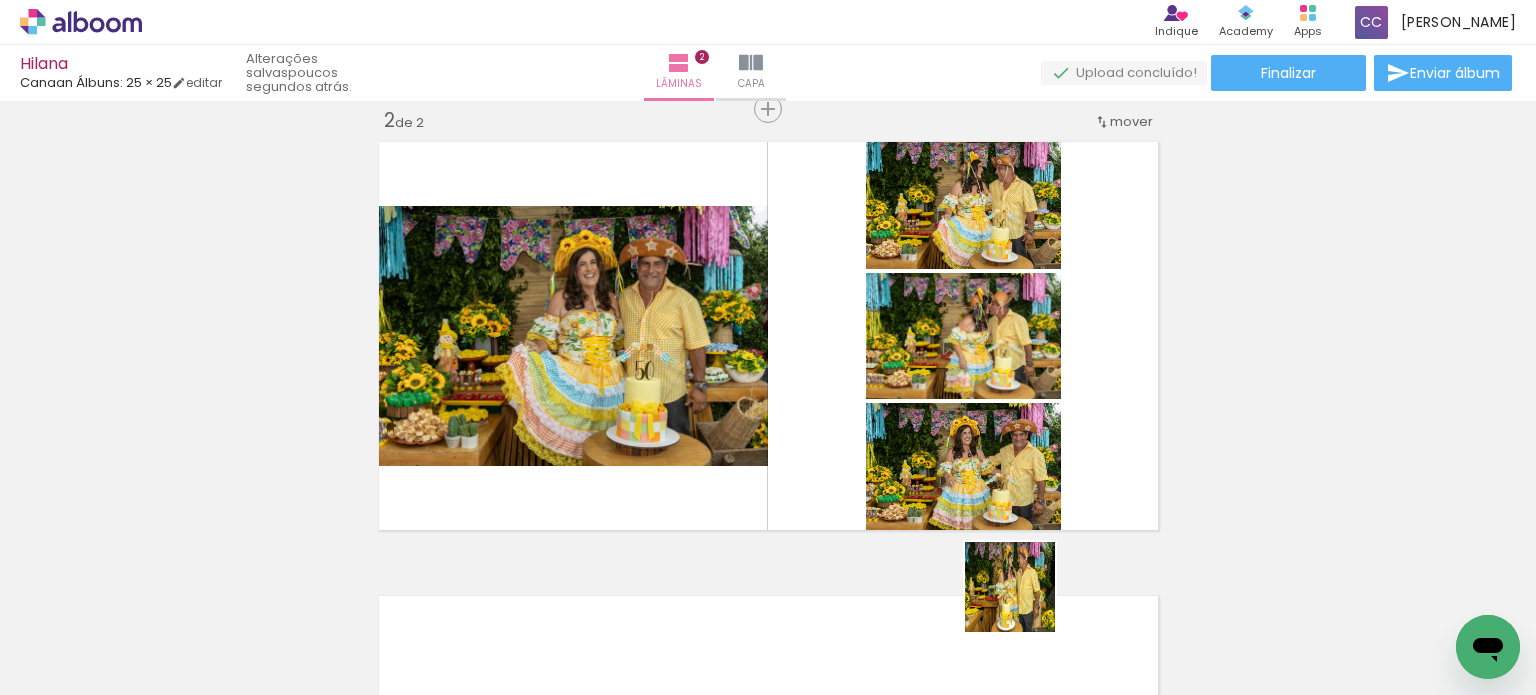 drag, startPoint x: 1025, startPoint y: 602, endPoint x: 1046, endPoint y: 451, distance: 152.45328 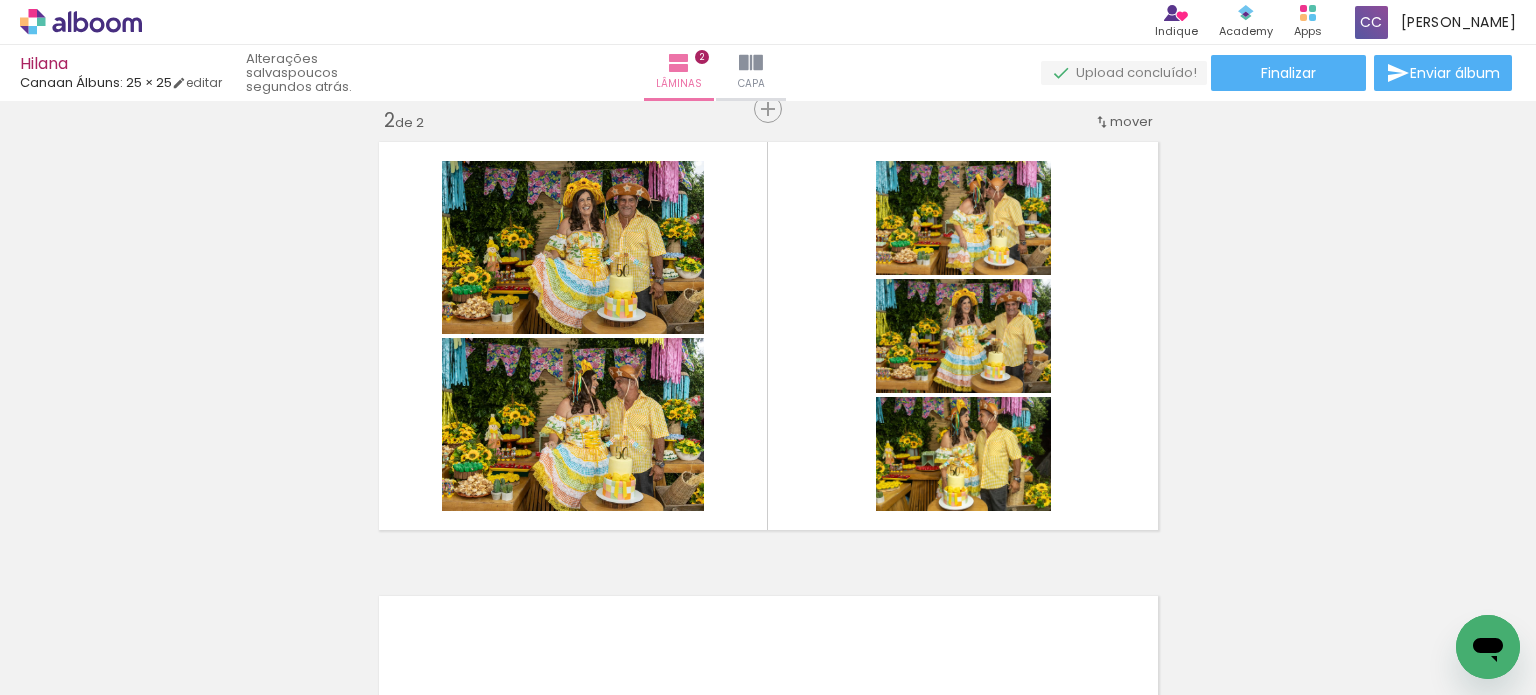 scroll, scrollTop: 0, scrollLeft: 0, axis: both 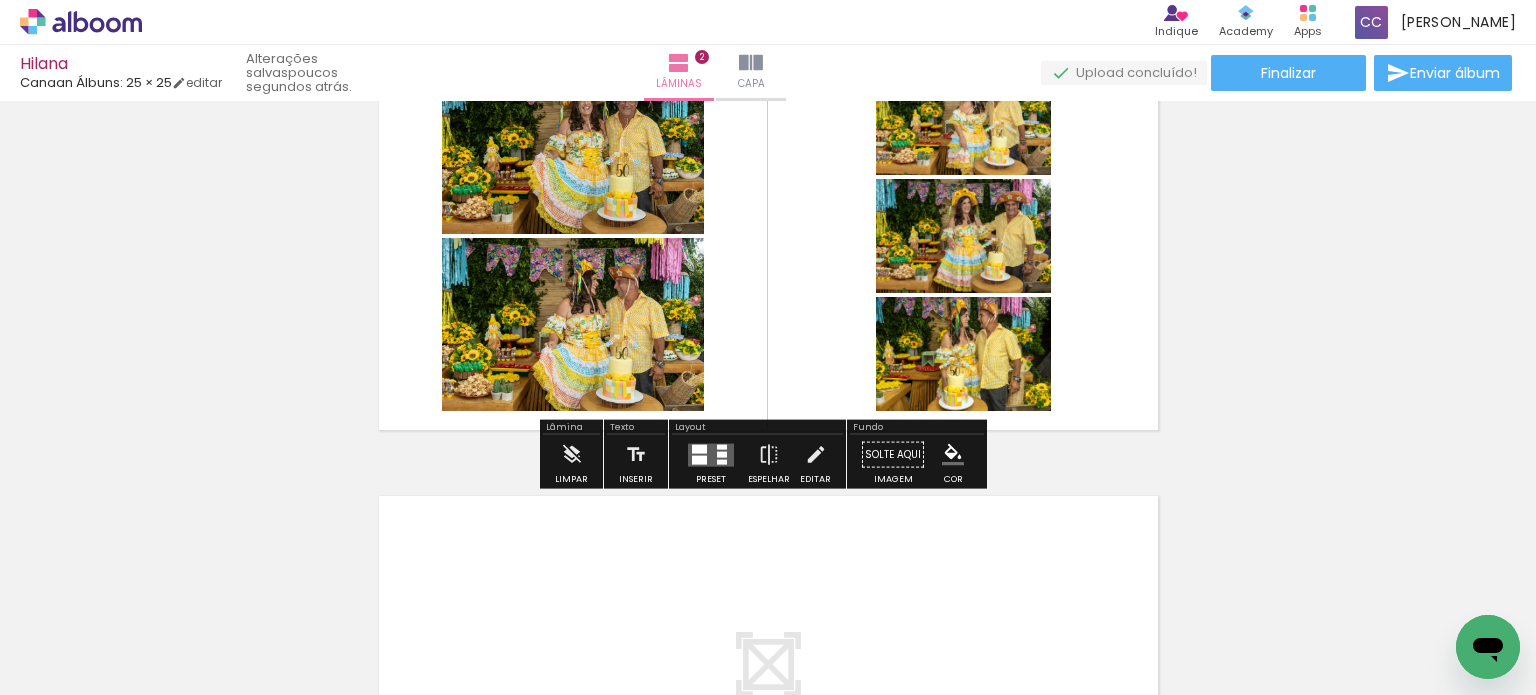click at bounding box center [722, 446] 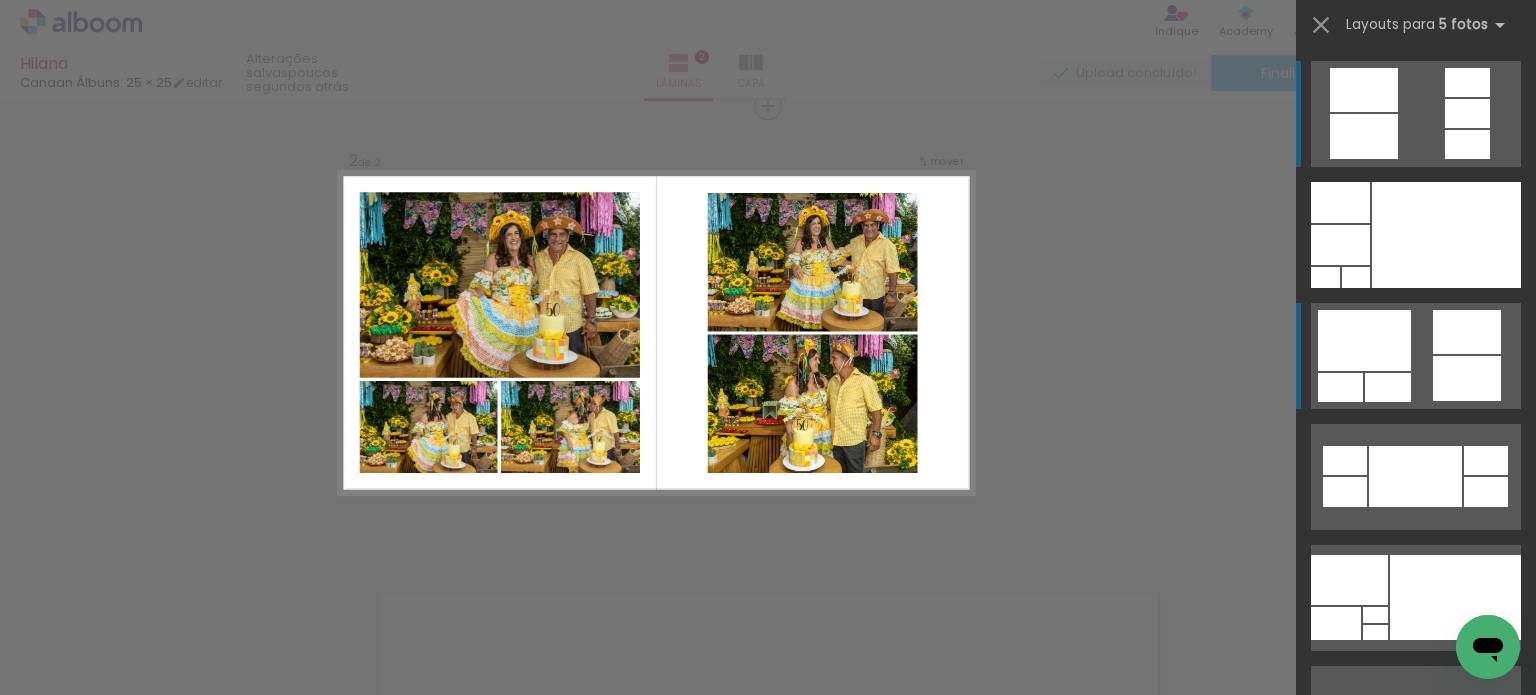 scroll, scrollTop: 479, scrollLeft: 0, axis: vertical 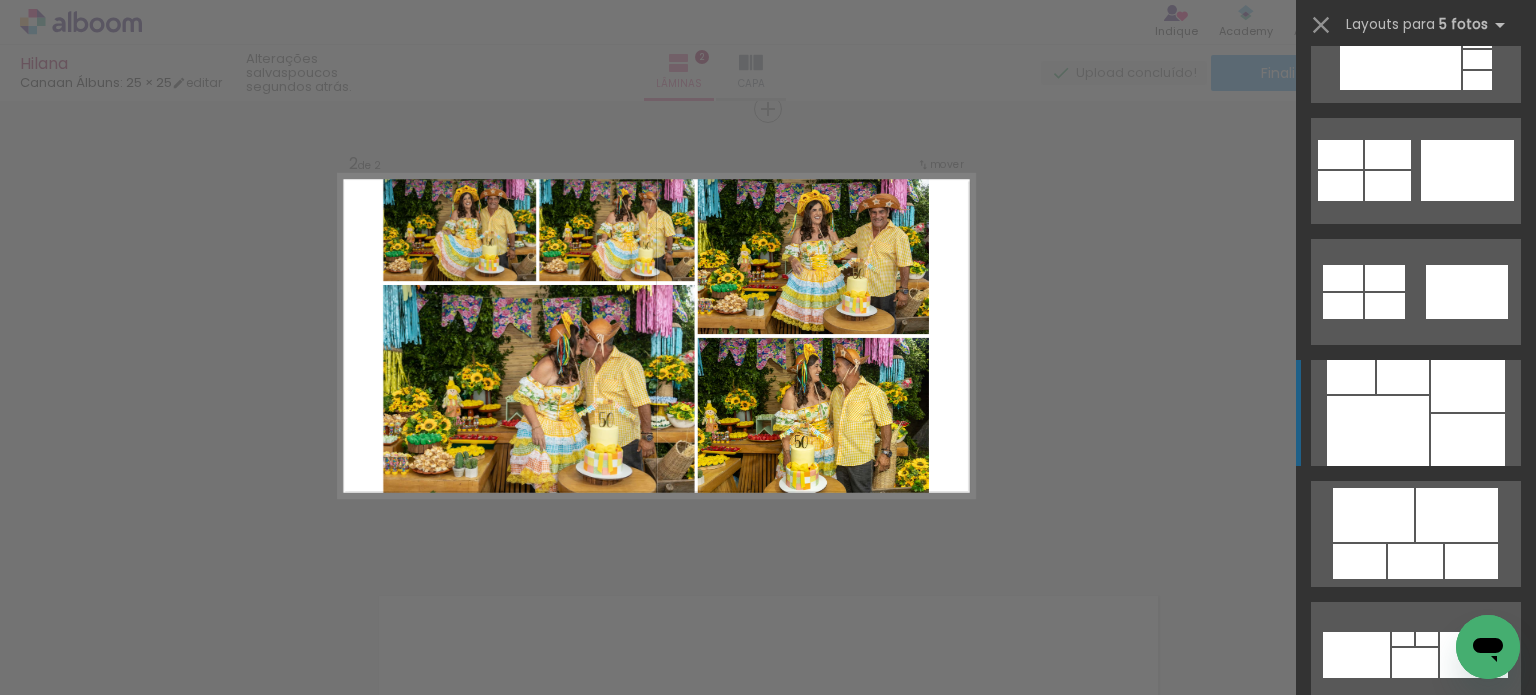 click at bounding box center (1416, -313) 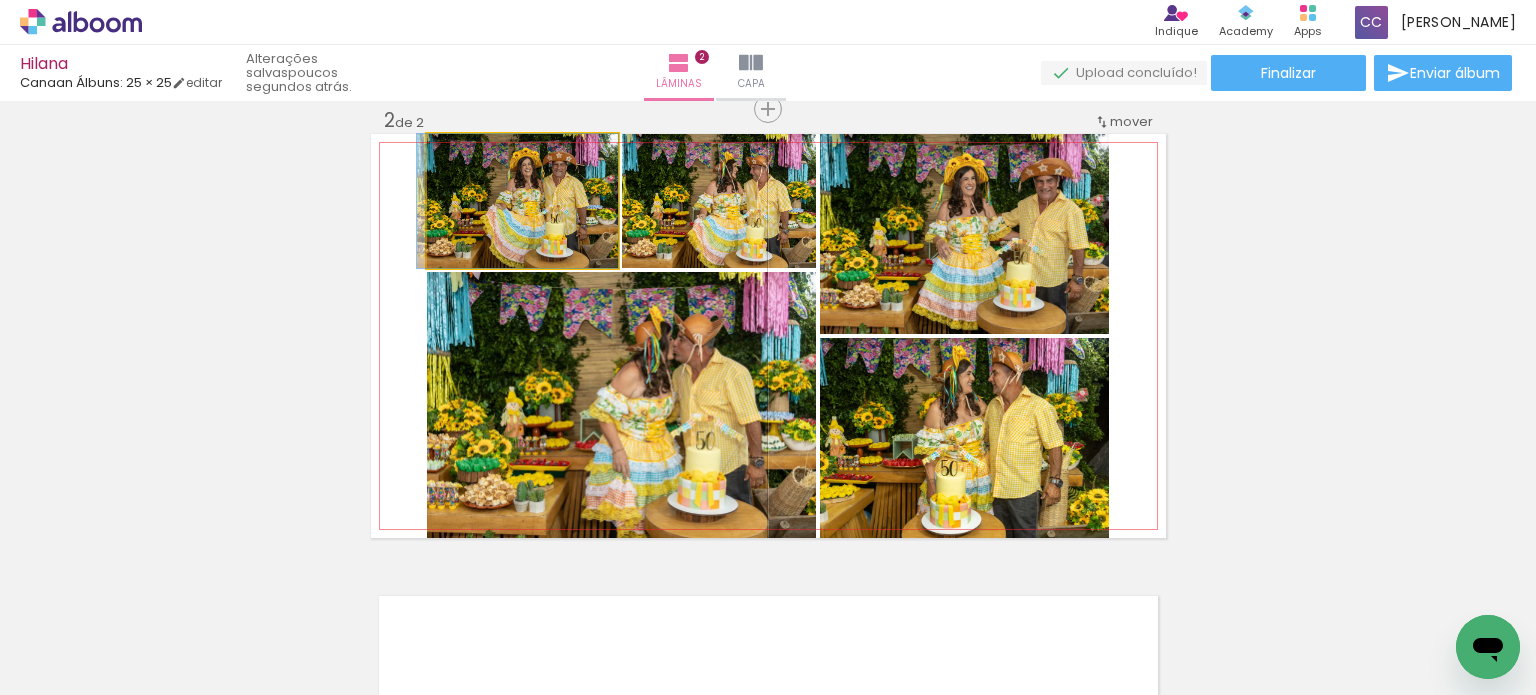 drag, startPoint x: 560, startPoint y: 239, endPoint x: 524, endPoint y: 239, distance: 36 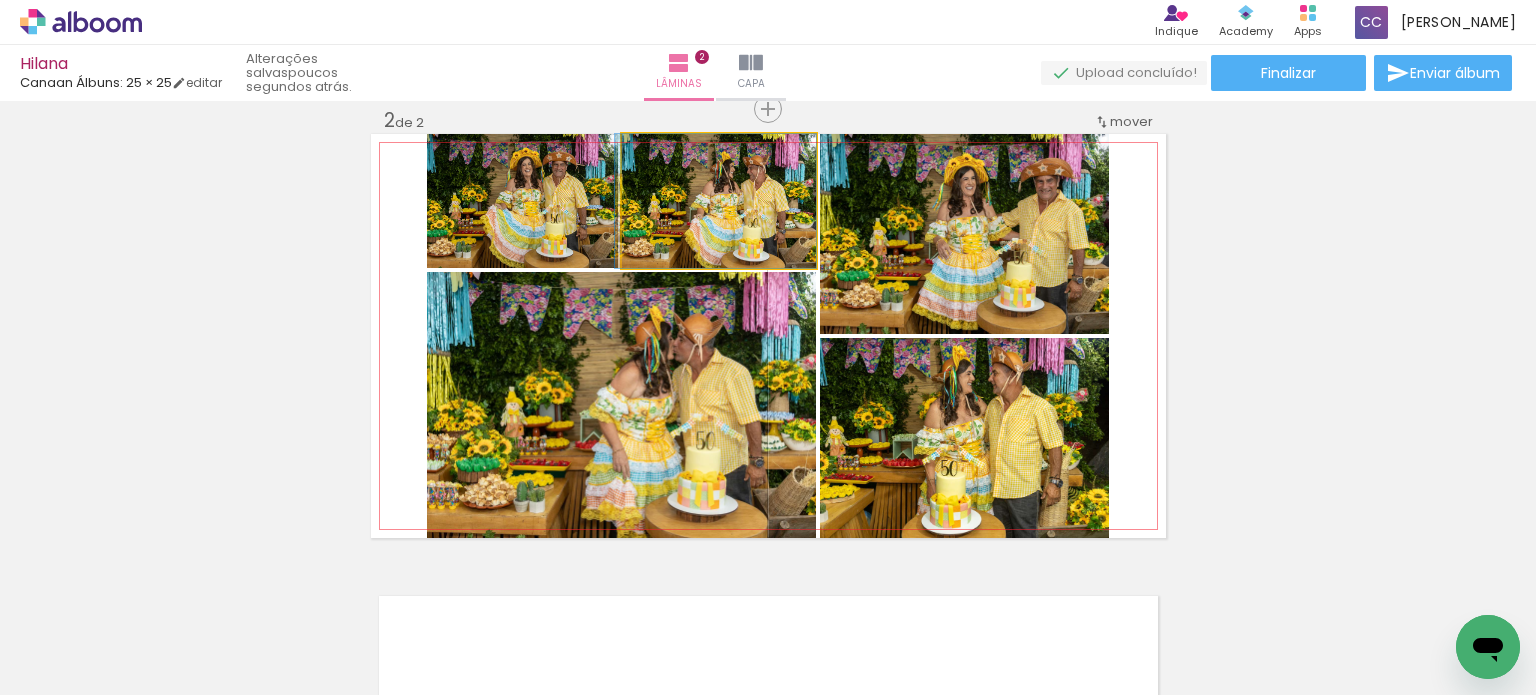 drag, startPoint x: 733, startPoint y: 235, endPoint x: 701, endPoint y: 245, distance: 33.526108 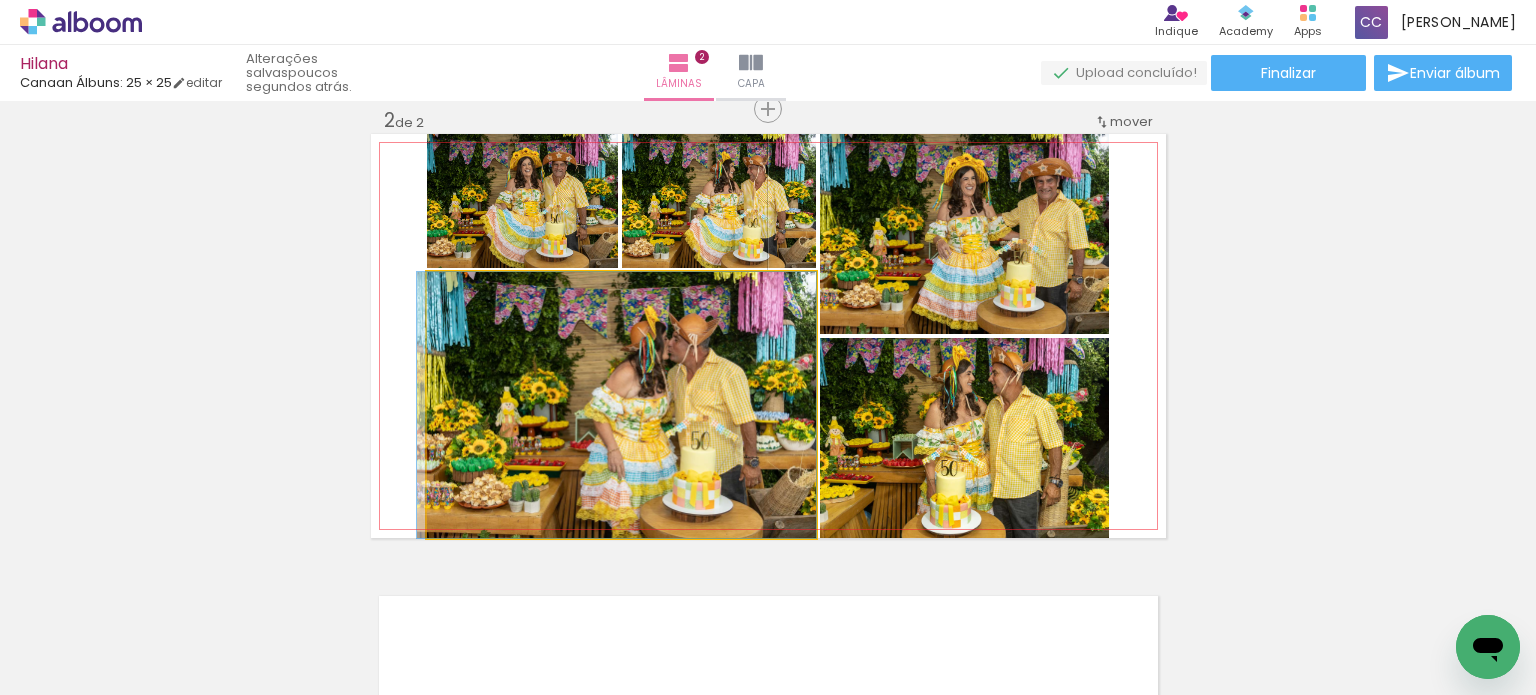 drag, startPoint x: 734, startPoint y: 355, endPoint x: 728, endPoint y: 344, distance: 12.529964 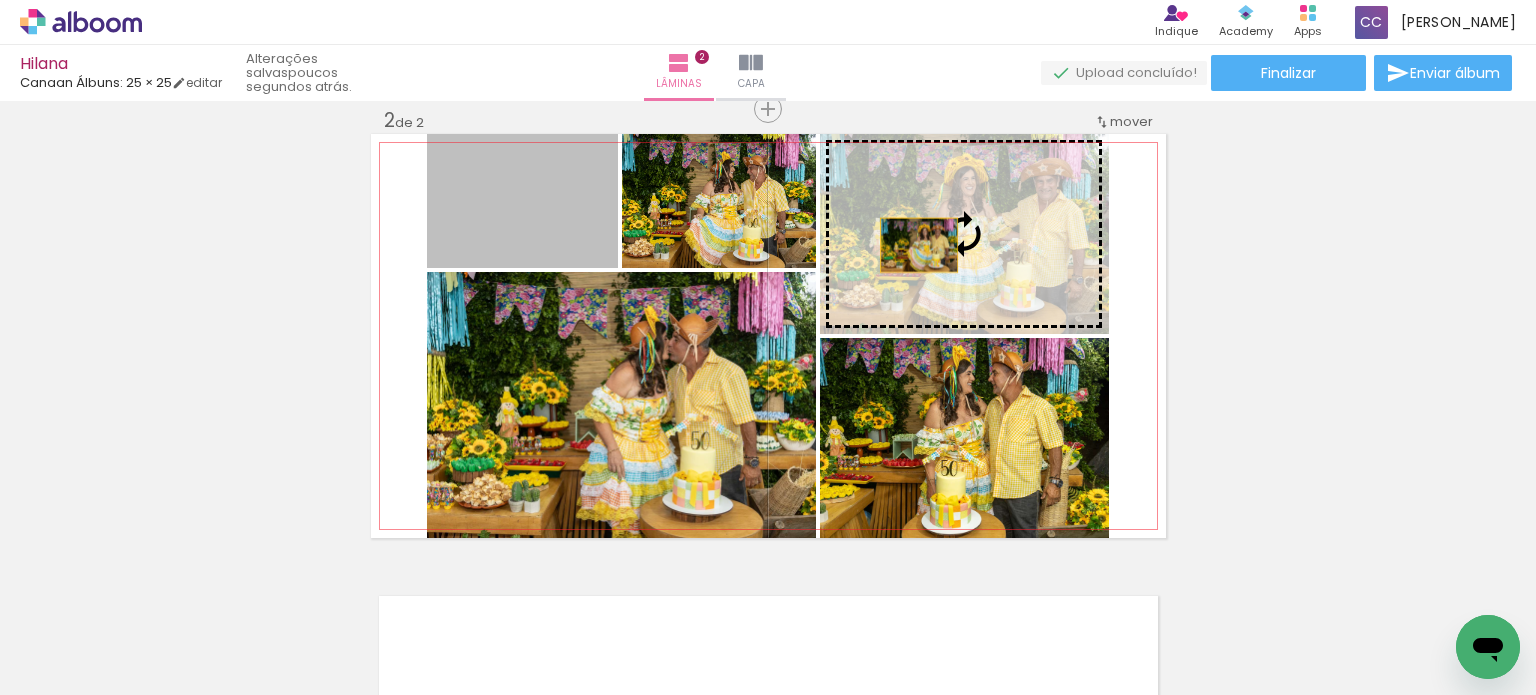 drag, startPoint x: 589, startPoint y: 244, endPoint x: 918, endPoint y: 257, distance: 329.25674 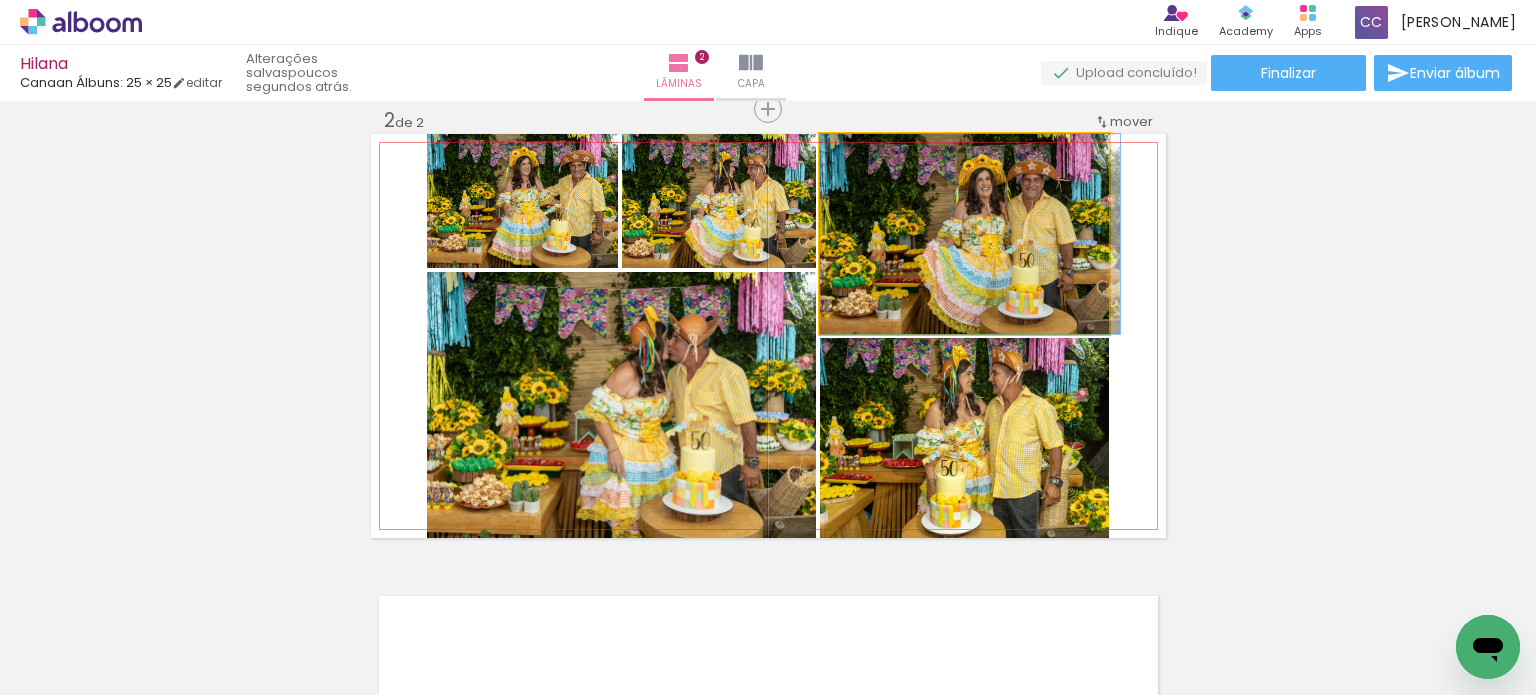 drag, startPoint x: 984, startPoint y: 261, endPoint x: 1001, endPoint y: 261, distance: 17 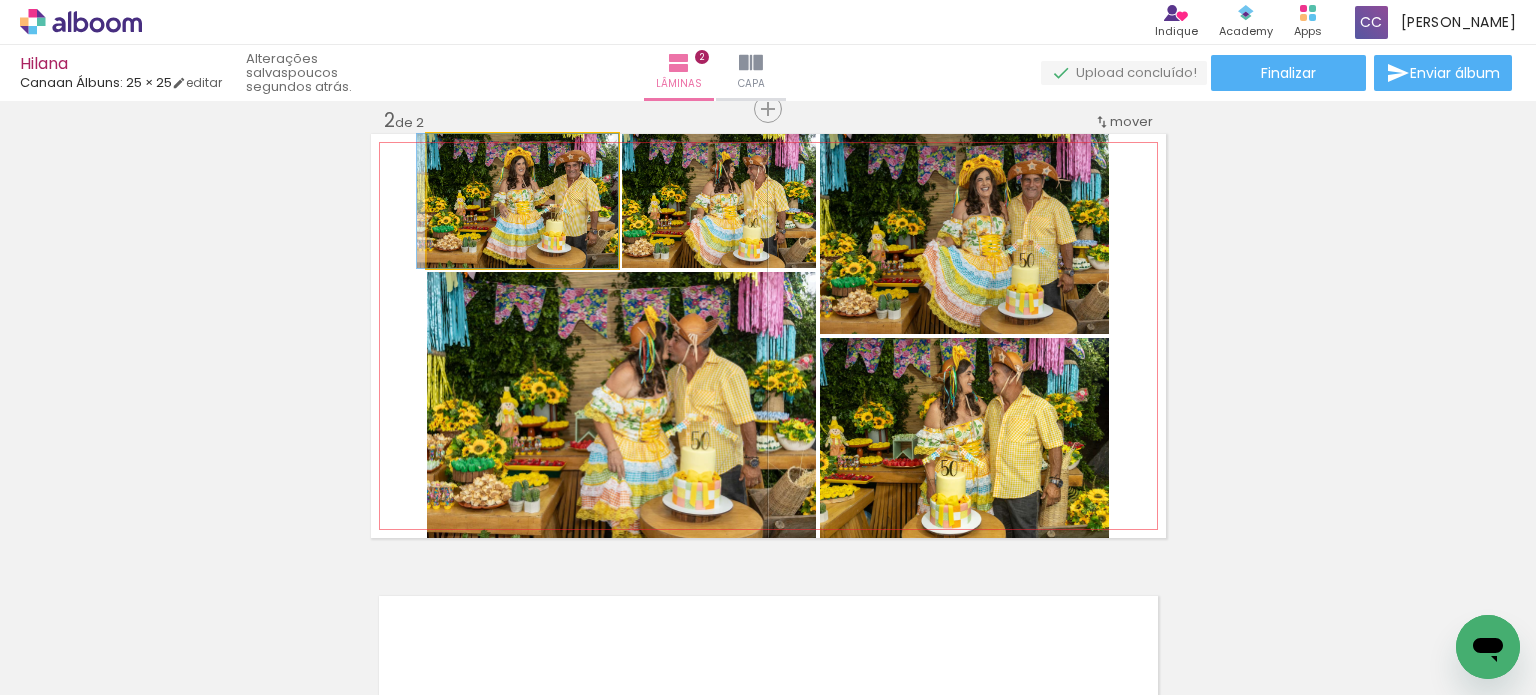 drag, startPoint x: 564, startPoint y: 225, endPoint x: 551, endPoint y: 235, distance: 16.40122 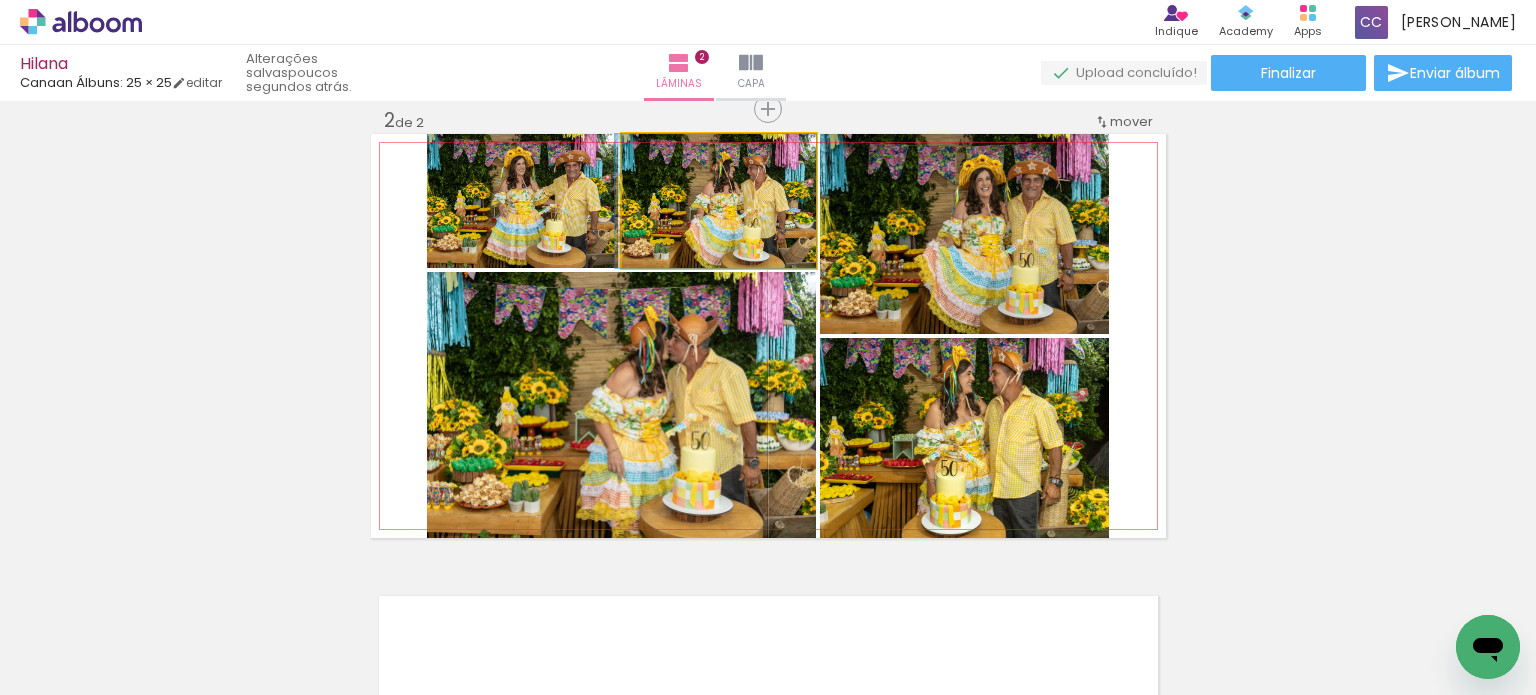 drag, startPoint x: 749, startPoint y: 233, endPoint x: 718, endPoint y: 233, distance: 31 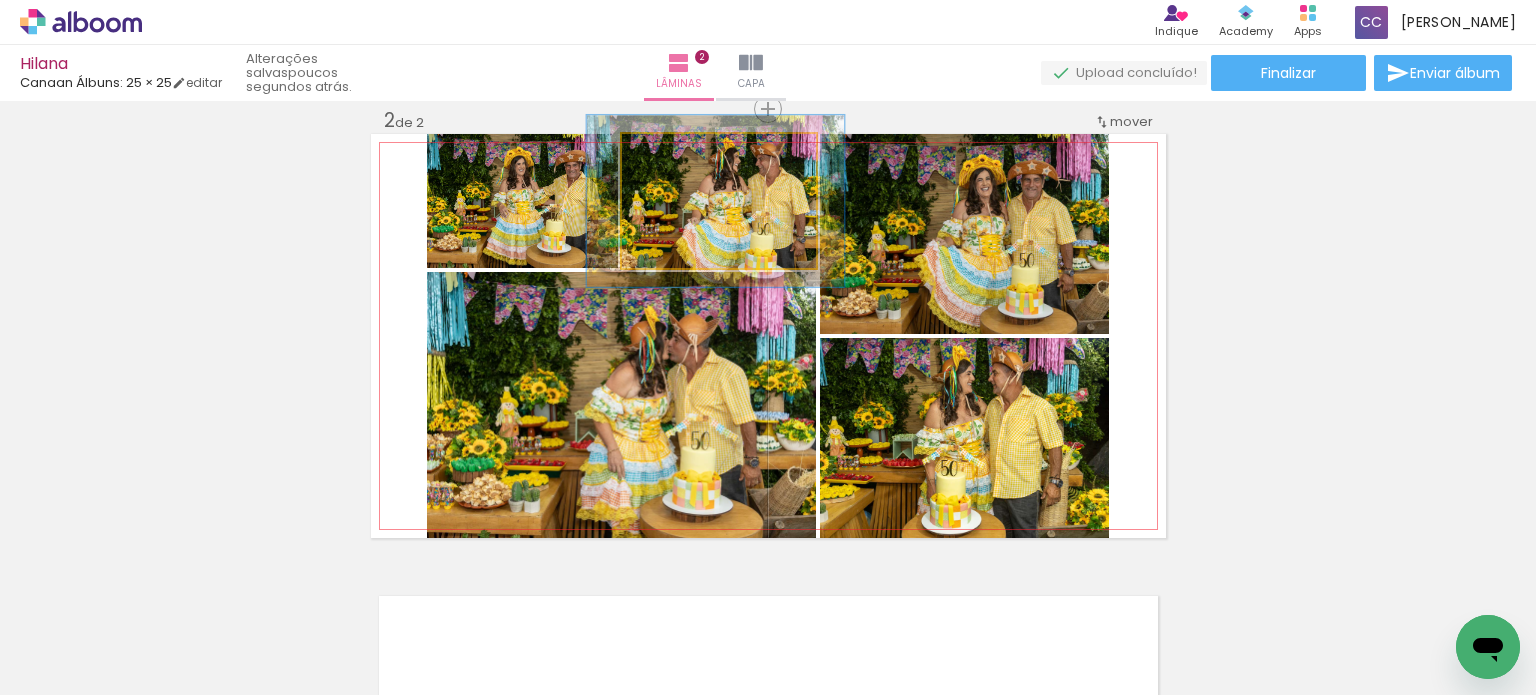 drag, startPoint x: 667, startPoint y: 155, endPoint x: 686, endPoint y: 155, distance: 19 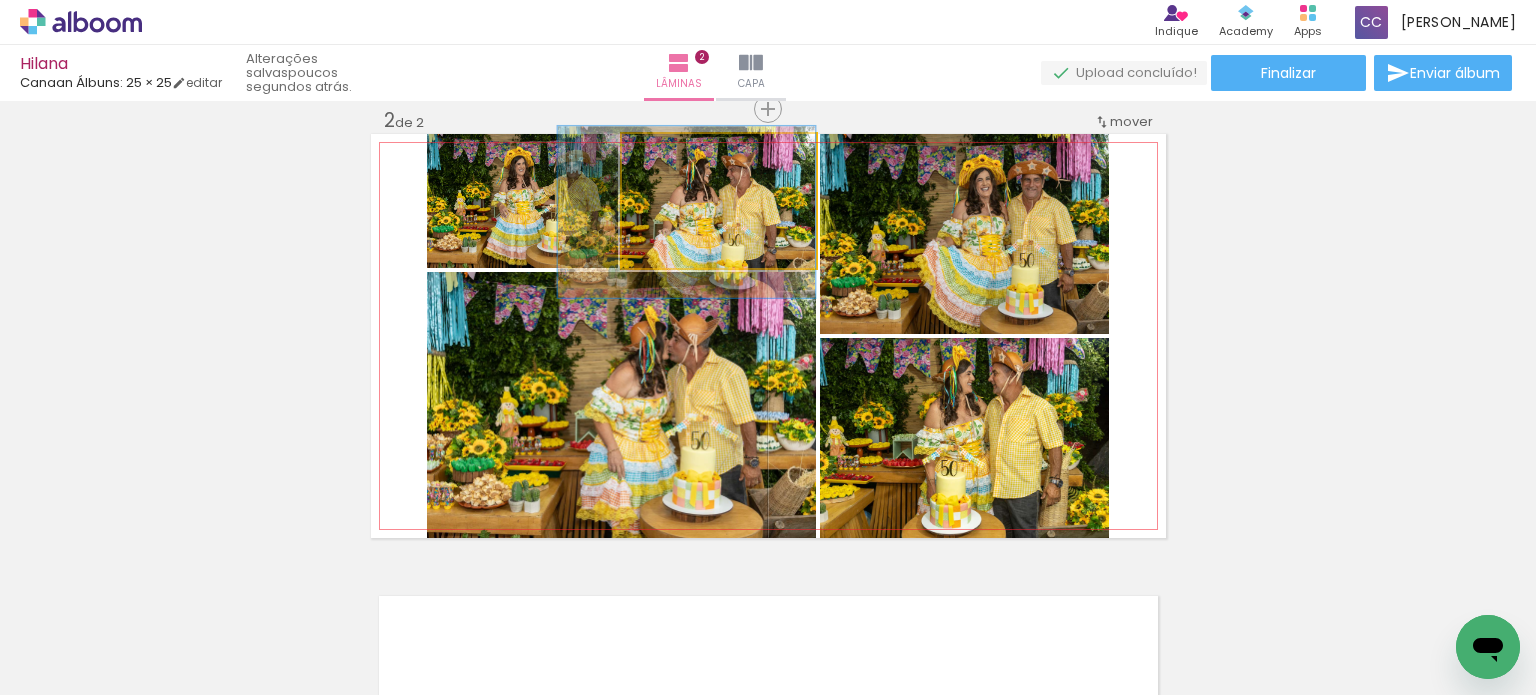 drag, startPoint x: 711, startPoint y: 215, endPoint x: 672, endPoint y: 222, distance: 39.623226 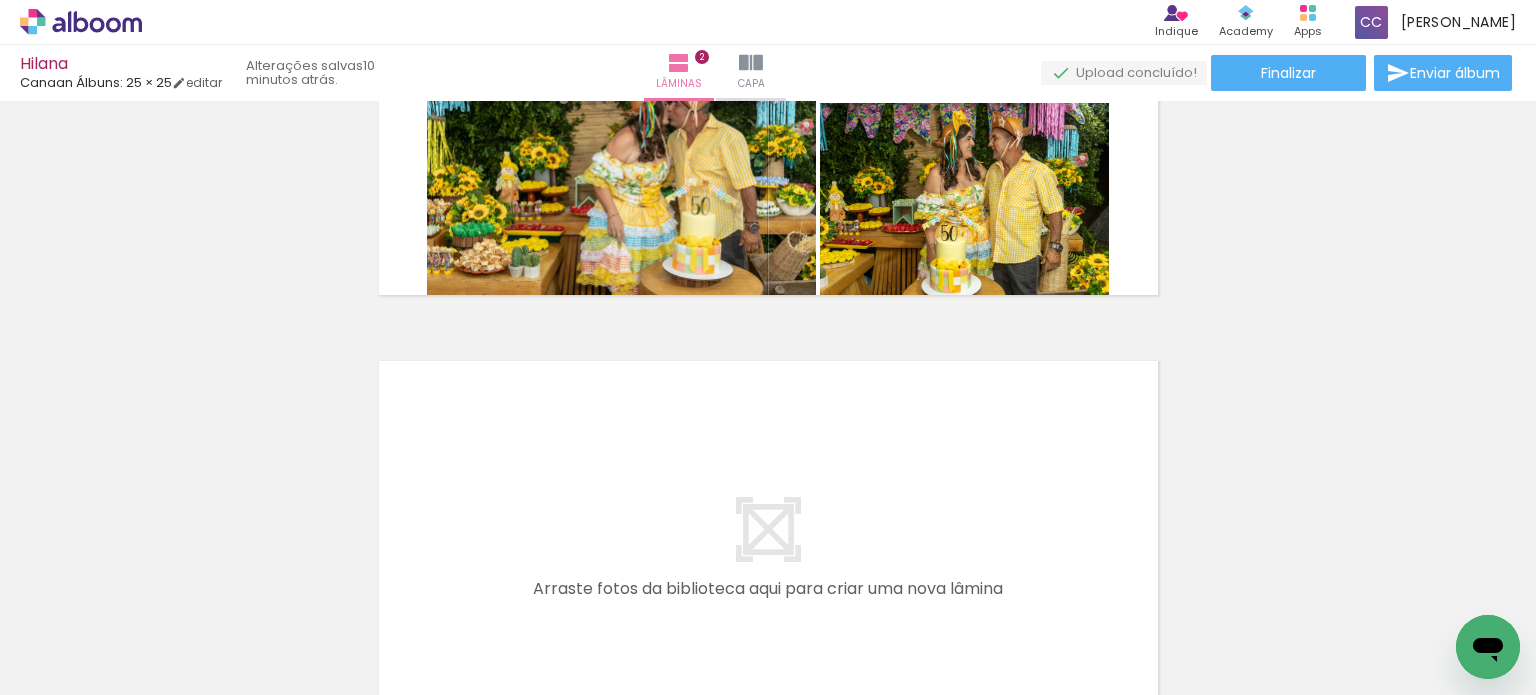 scroll, scrollTop: 779, scrollLeft: 0, axis: vertical 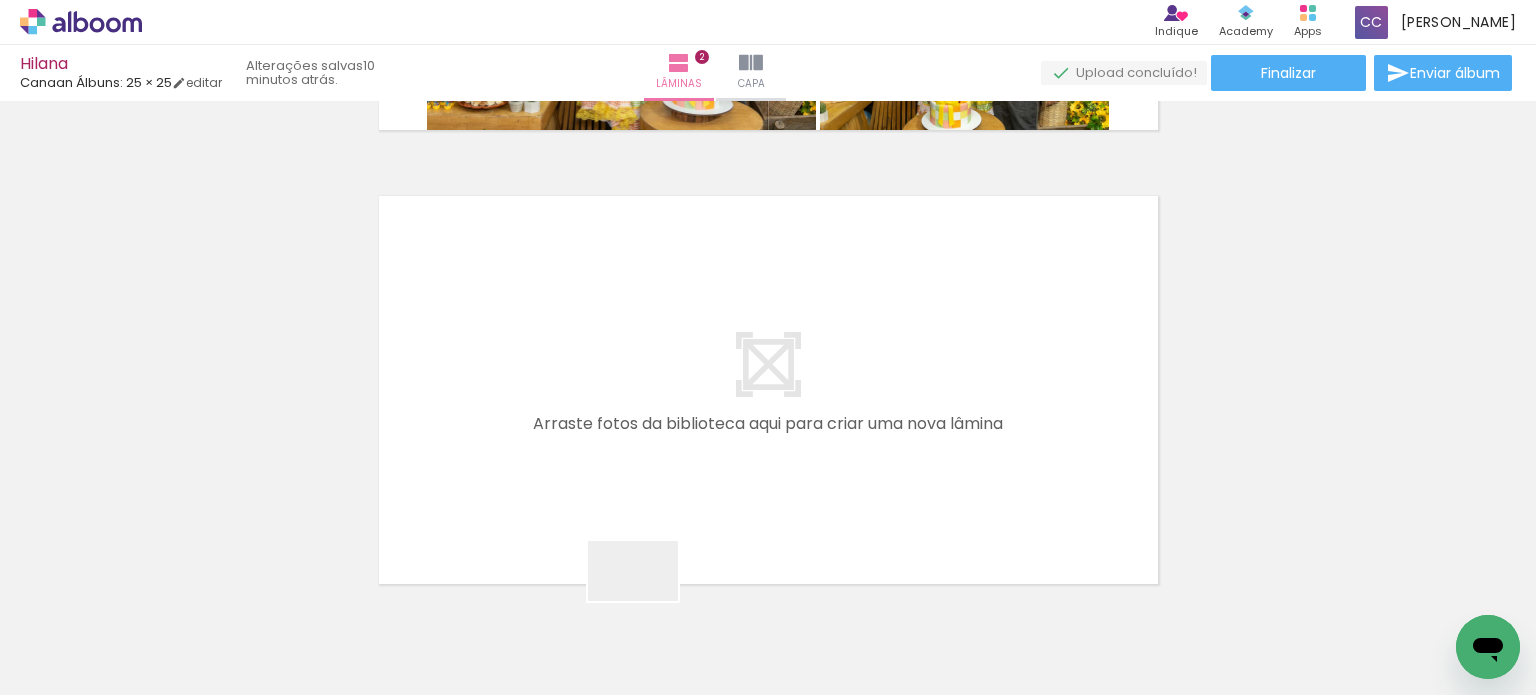 drag, startPoint x: 660, startPoint y: 613, endPoint x: 520, endPoint y: 410, distance: 246.5948 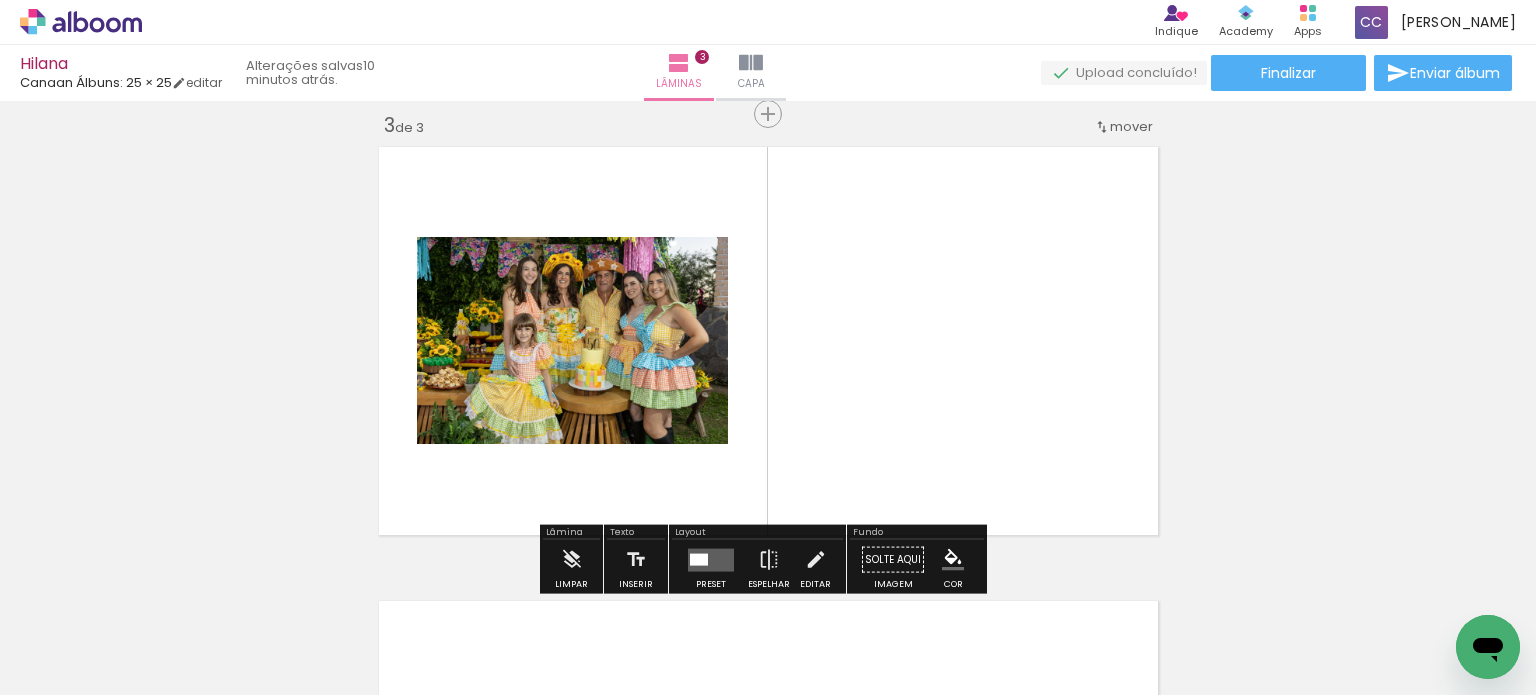 scroll, scrollTop: 933, scrollLeft: 0, axis: vertical 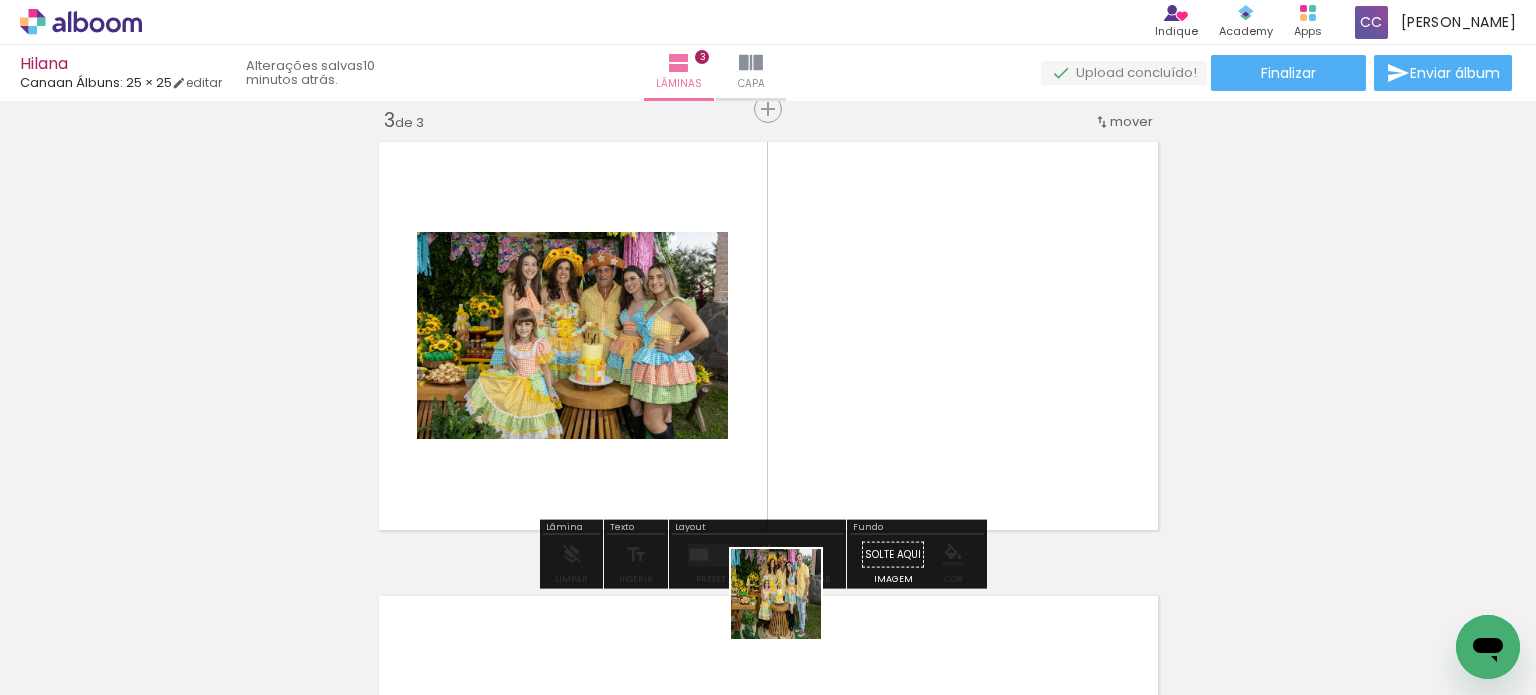drag, startPoint x: 801, startPoint y: 651, endPoint x: 861, endPoint y: 383, distance: 274.6343 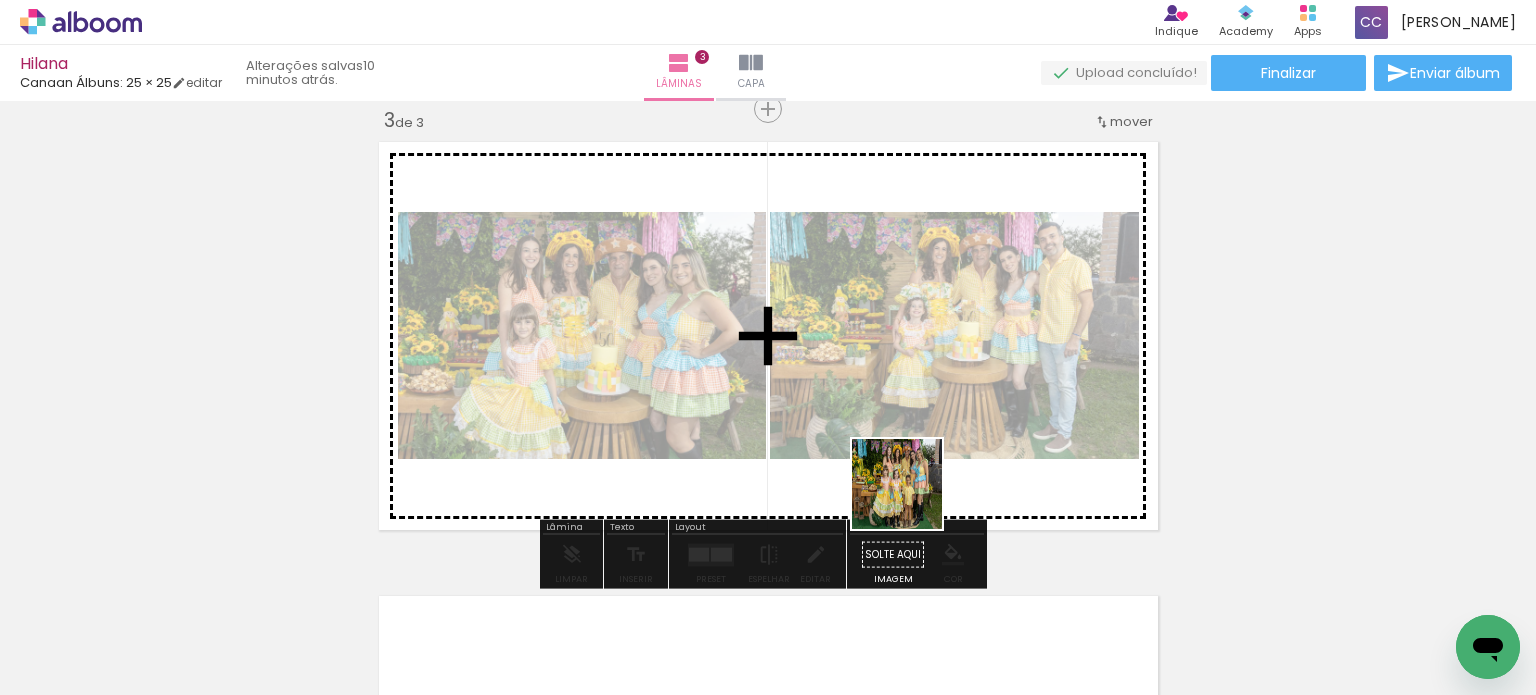 drag, startPoint x: 900, startPoint y: 631, endPoint x: 962, endPoint y: 454, distance: 187.54466 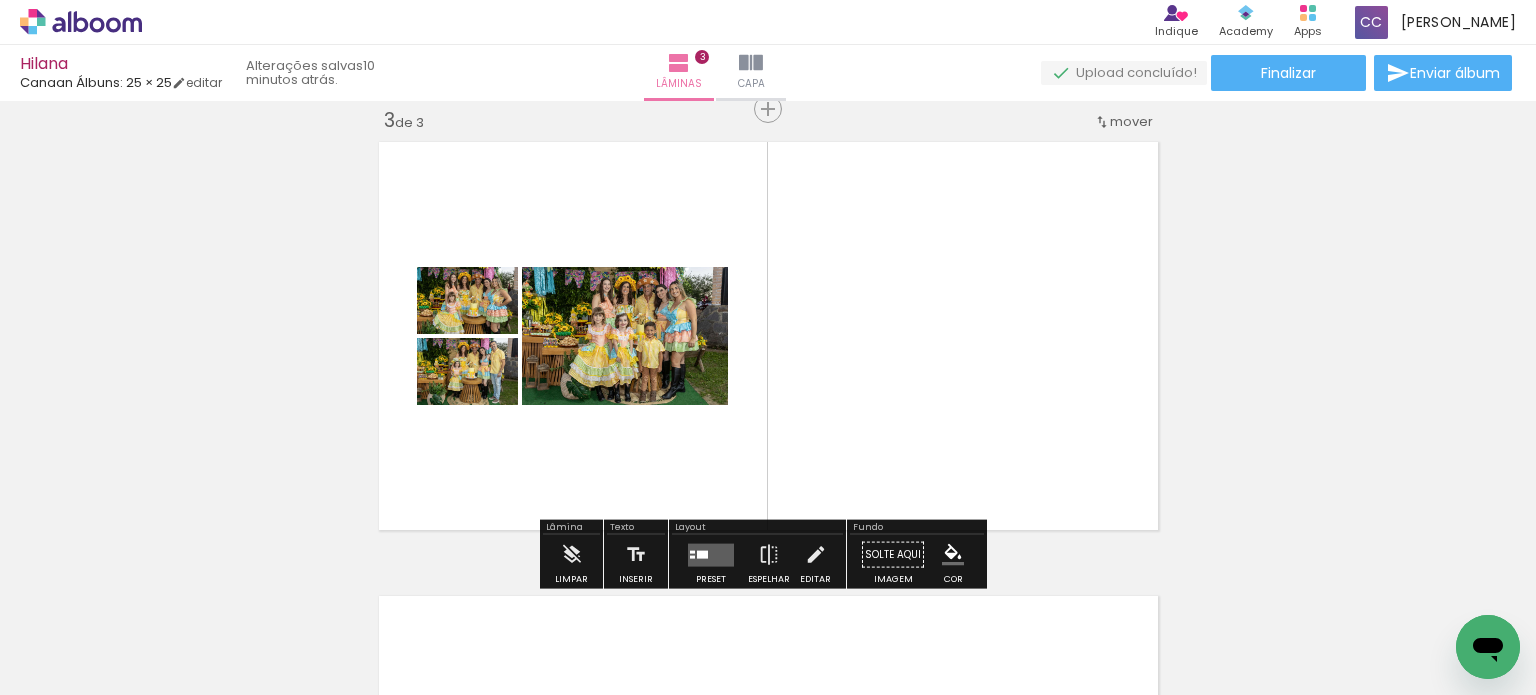 drag, startPoint x: 1000, startPoint y: 631, endPoint x: 976, endPoint y: 377, distance: 255.13133 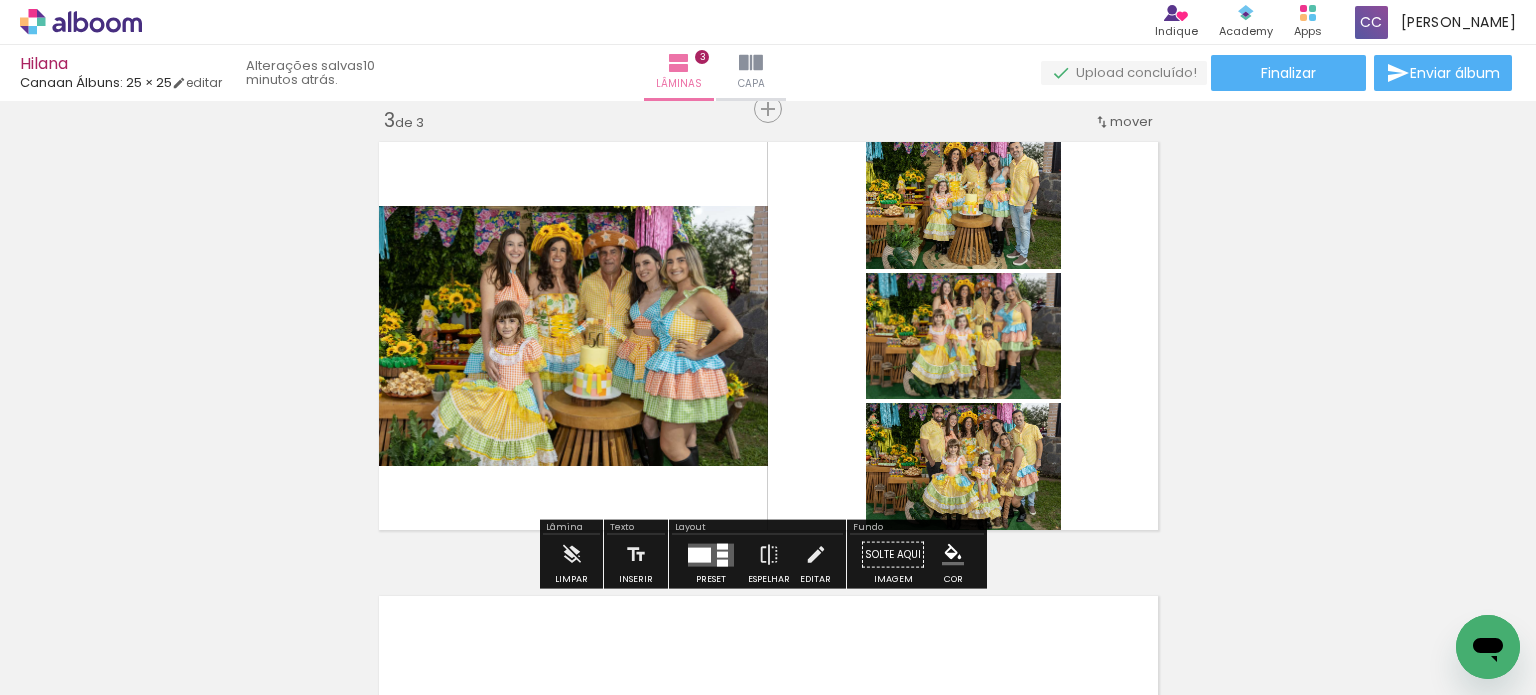 drag, startPoint x: 1125, startPoint y: 639, endPoint x: 1040, endPoint y: 400, distance: 253.66513 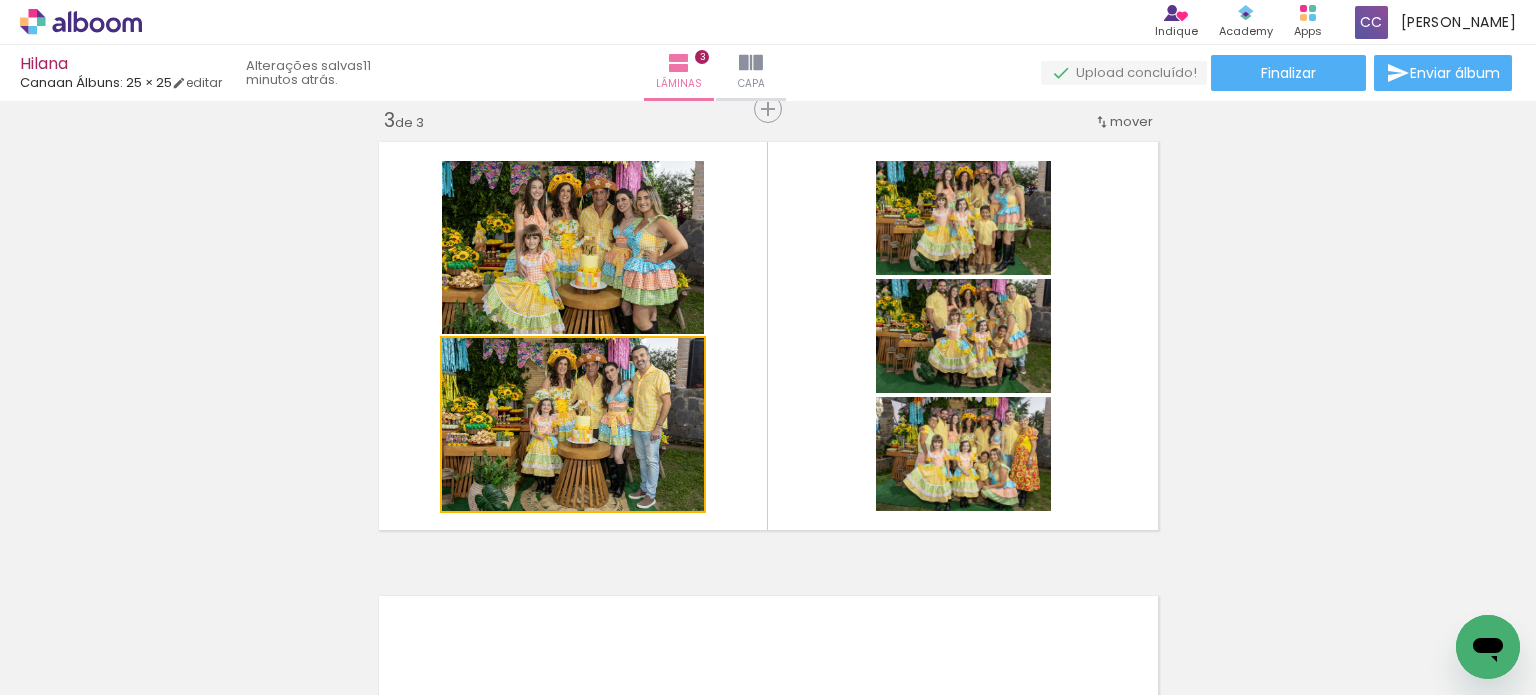 drag, startPoint x: 609, startPoint y: 419, endPoint x: 804, endPoint y: 614, distance: 275.77164 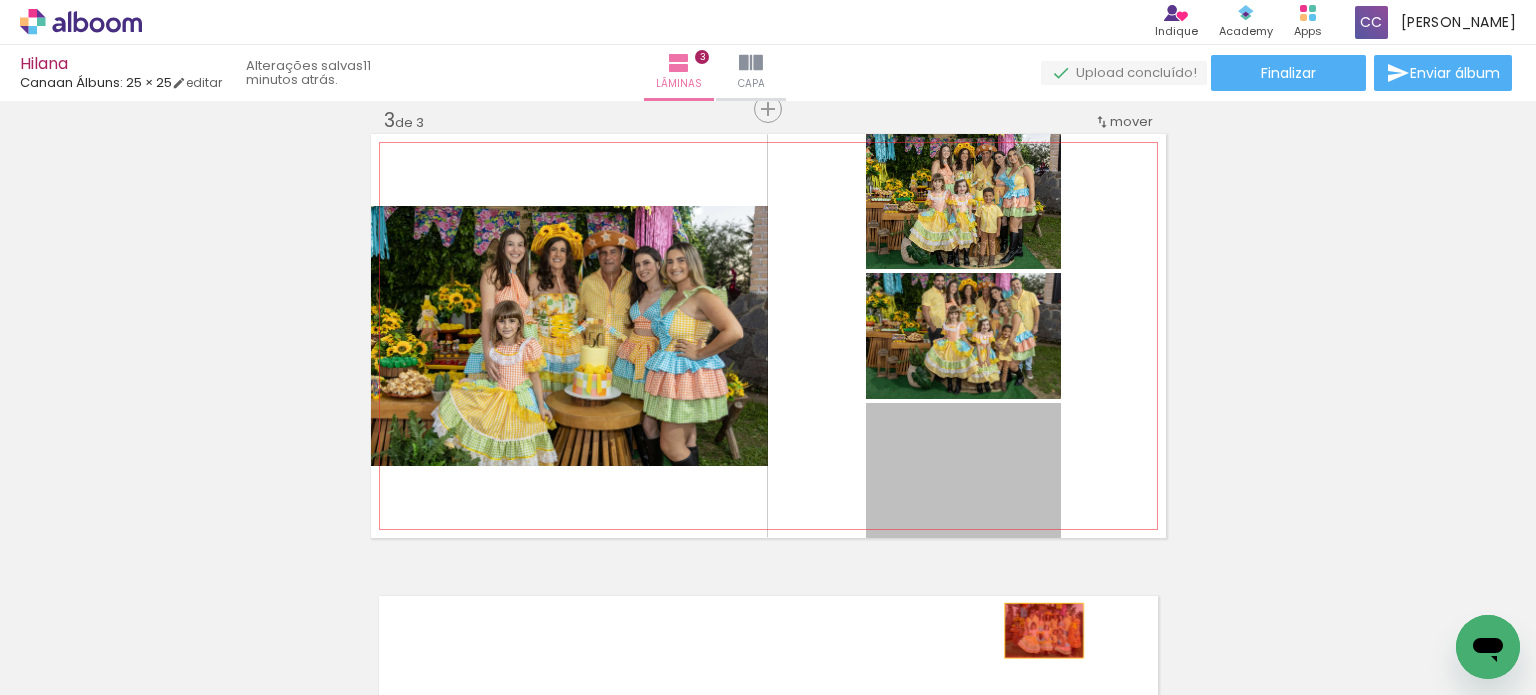 drag, startPoint x: 993, startPoint y: 473, endPoint x: 1029, endPoint y: 630, distance: 161.07452 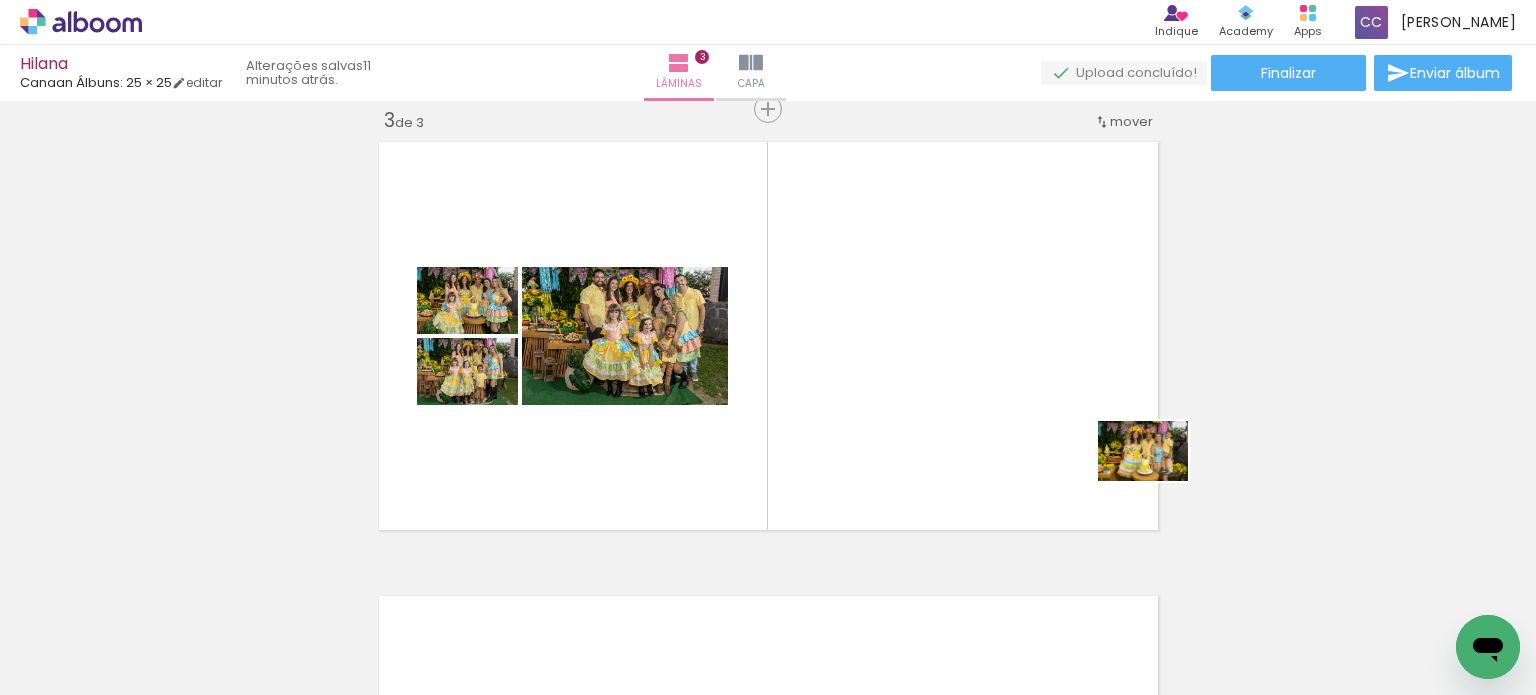 drag, startPoint x: 1336, startPoint y: 637, endPoint x: 1048, endPoint y: 375, distance: 389.34305 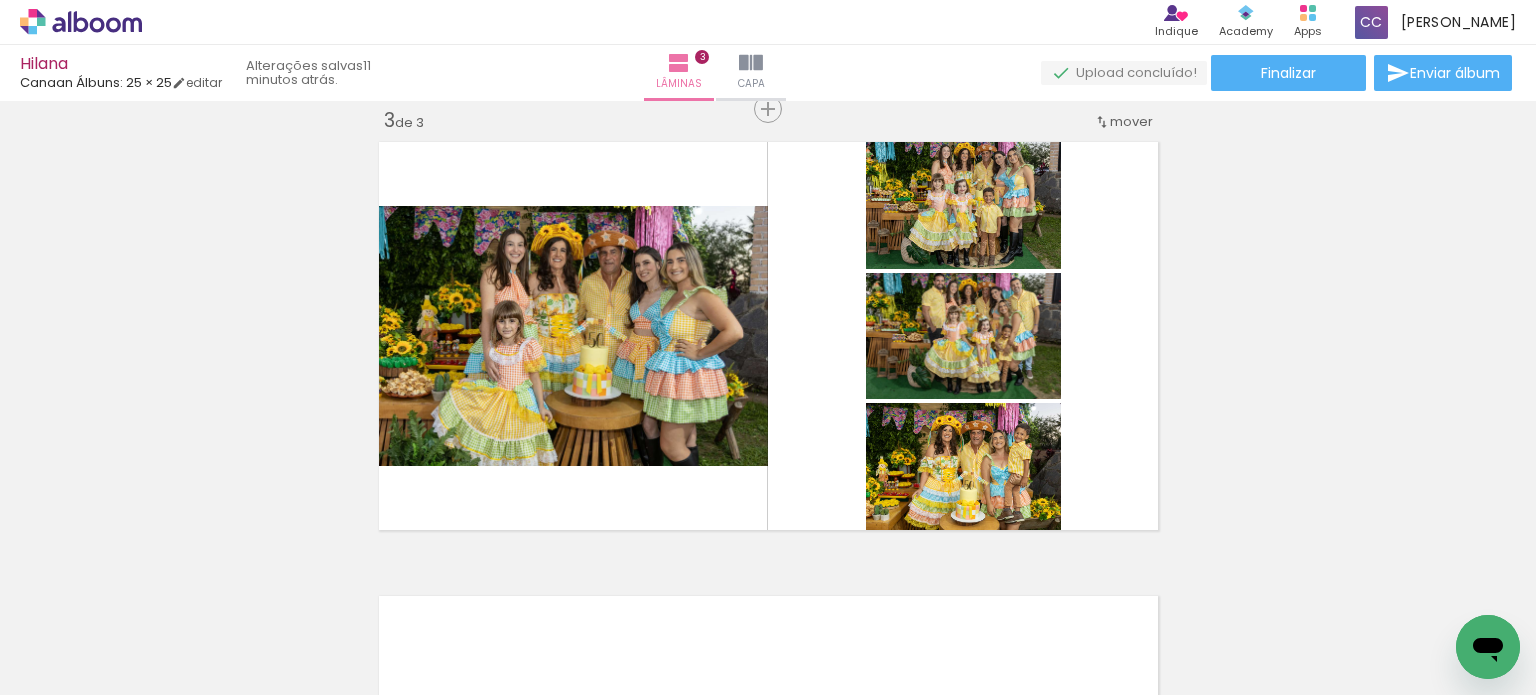 scroll, scrollTop: 0, scrollLeft: 730, axis: horizontal 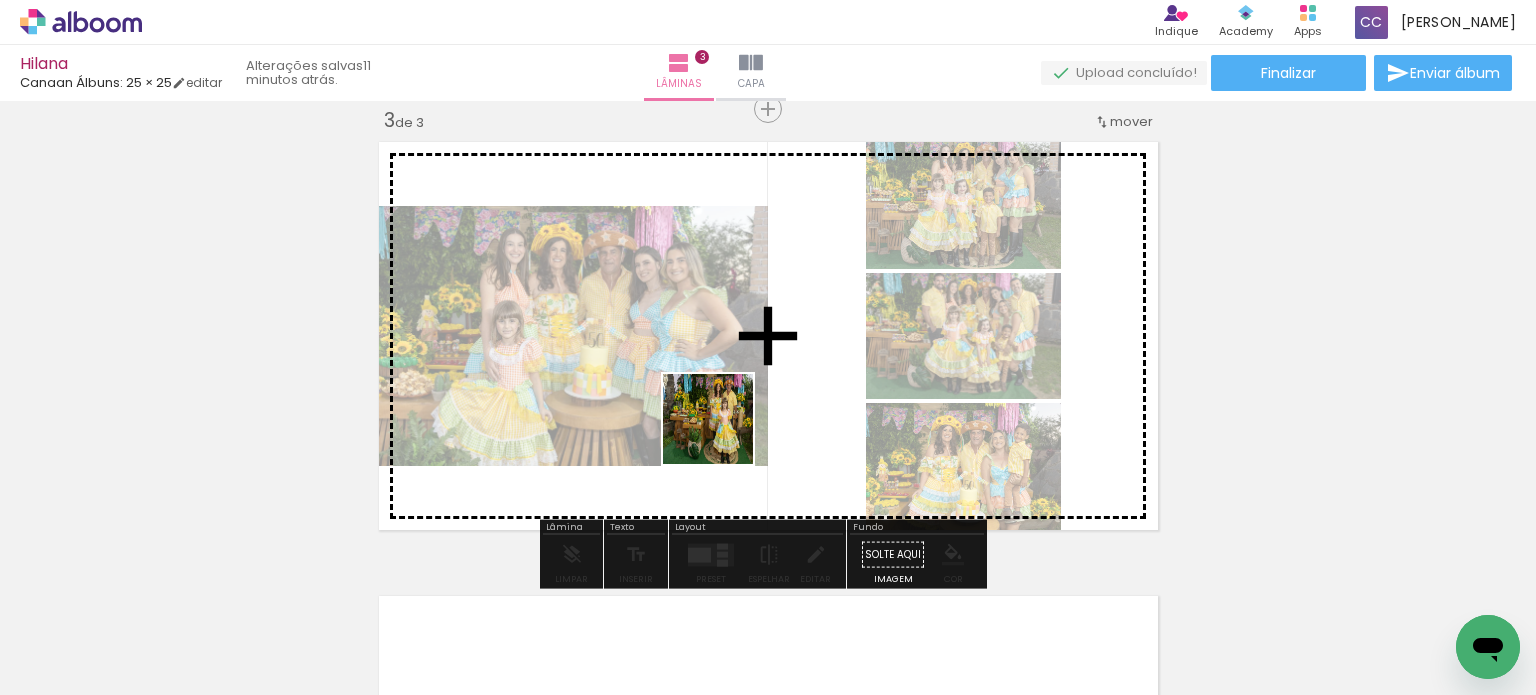 drag, startPoint x: 704, startPoint y: 637, endPoint x: 723, endPoint y: 428, distance: 209.86186 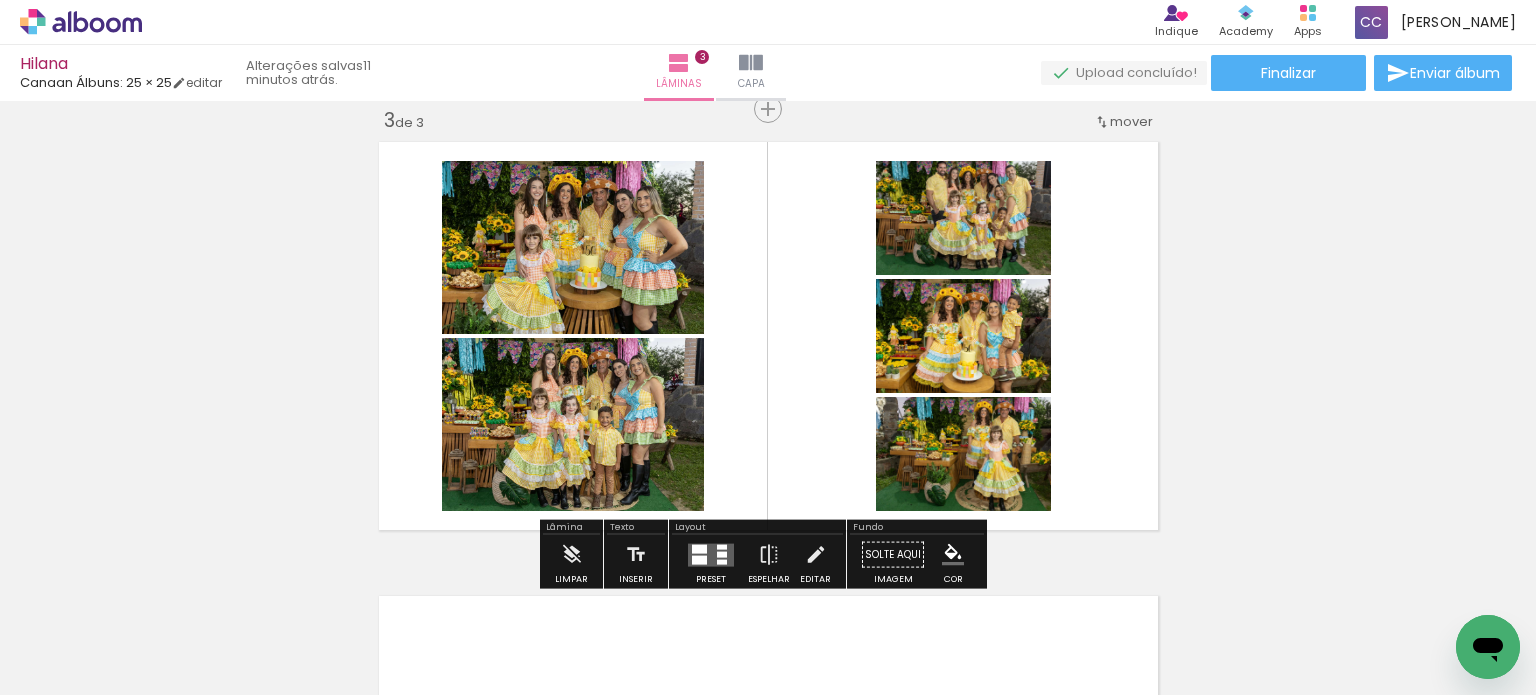 drag, startPoint x: 853, startPoint y: 645, endPoint x: 916, endPoint y: 441, distance: 213.50644 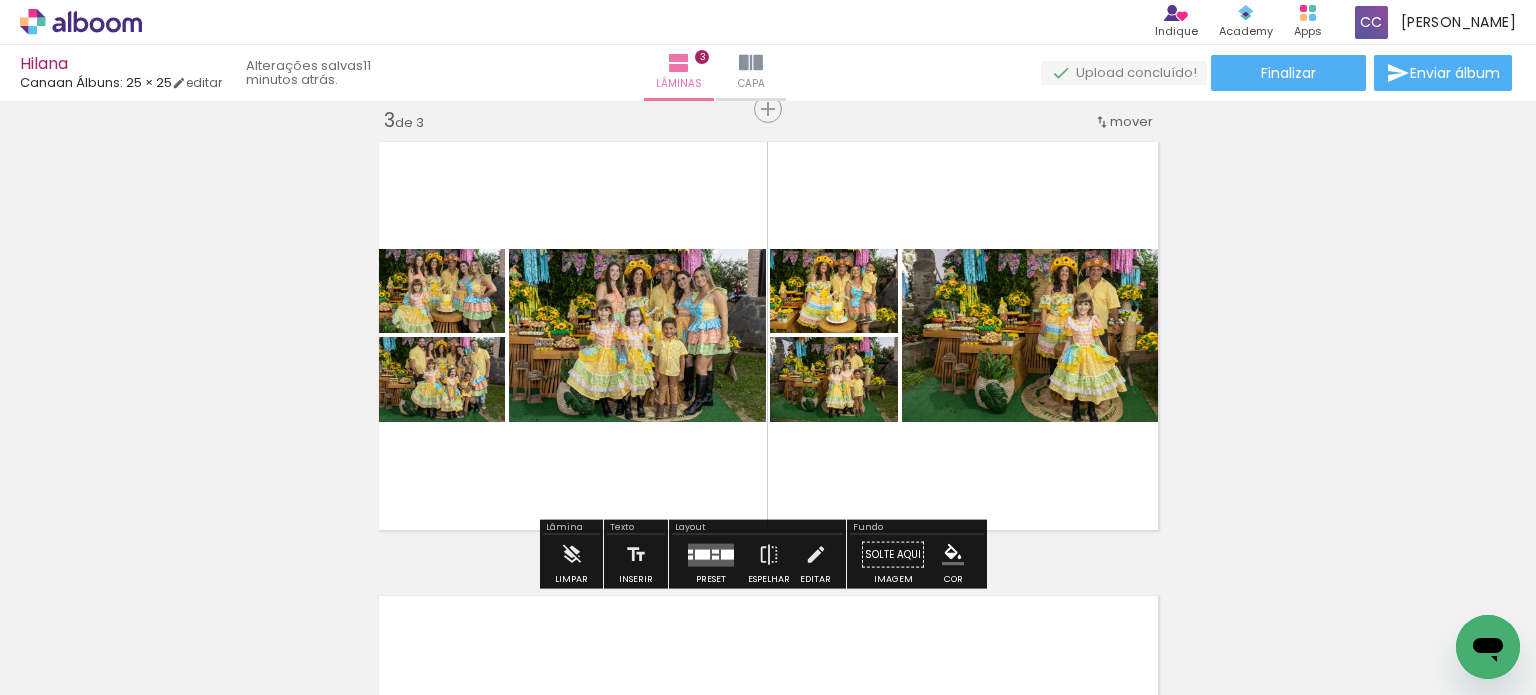click at bounding box center [702, 554] 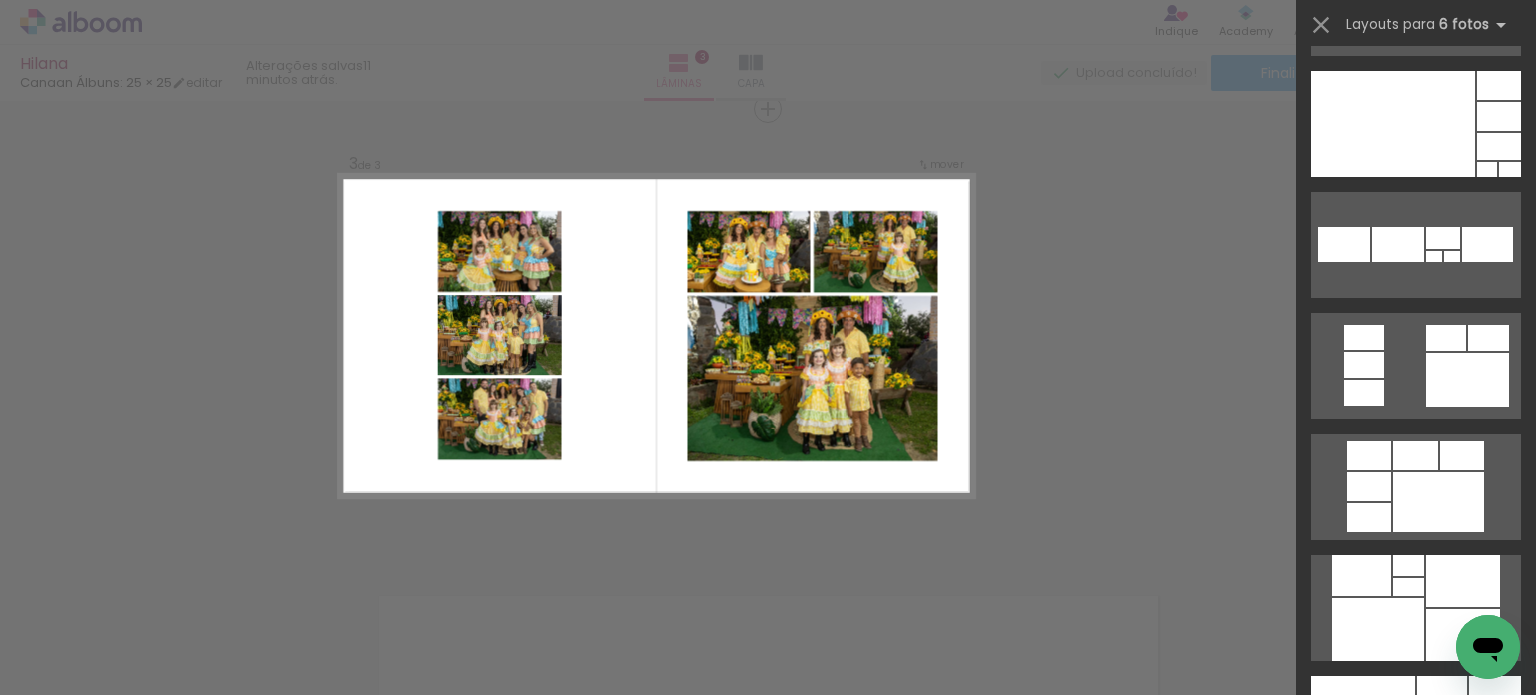 scroll, scrollTop: 1400, scrollLeft: 0, axis: vertical 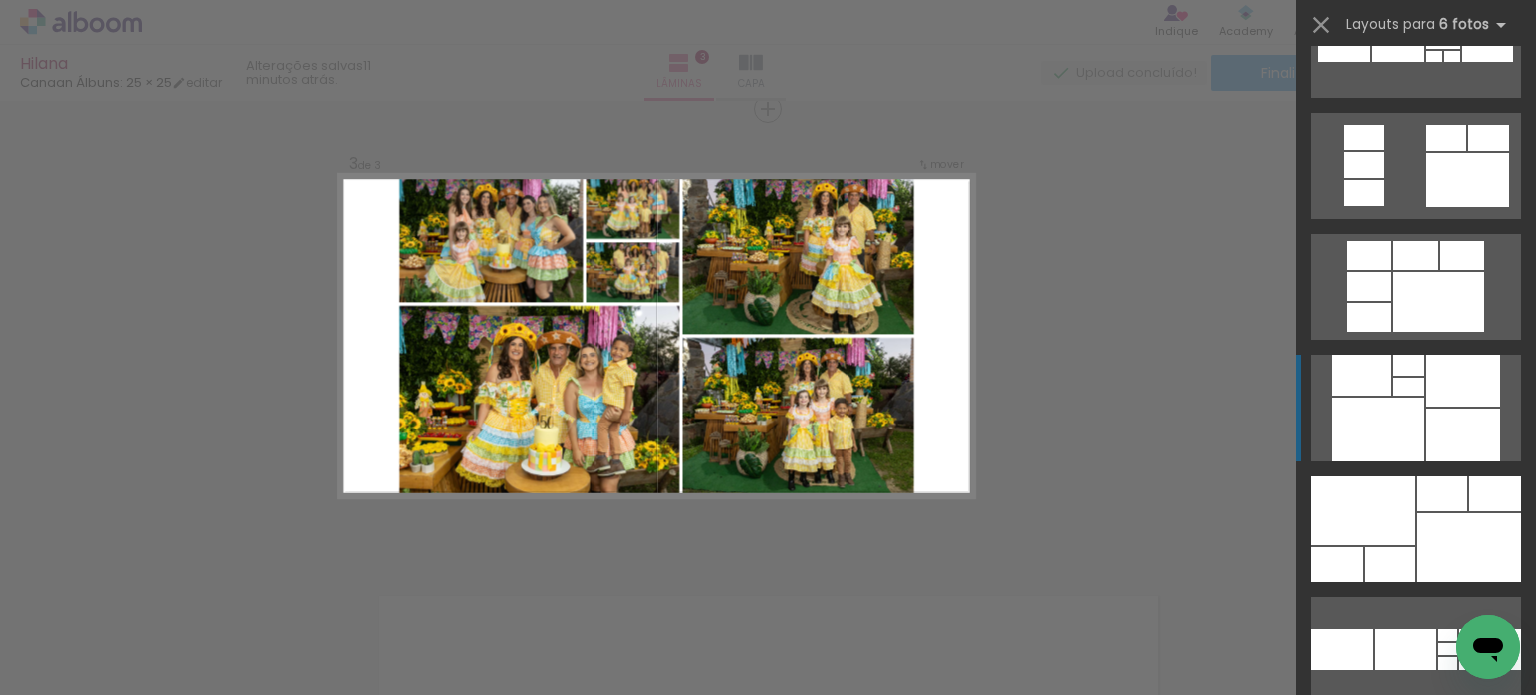 click at bounding box center [1463, 381] 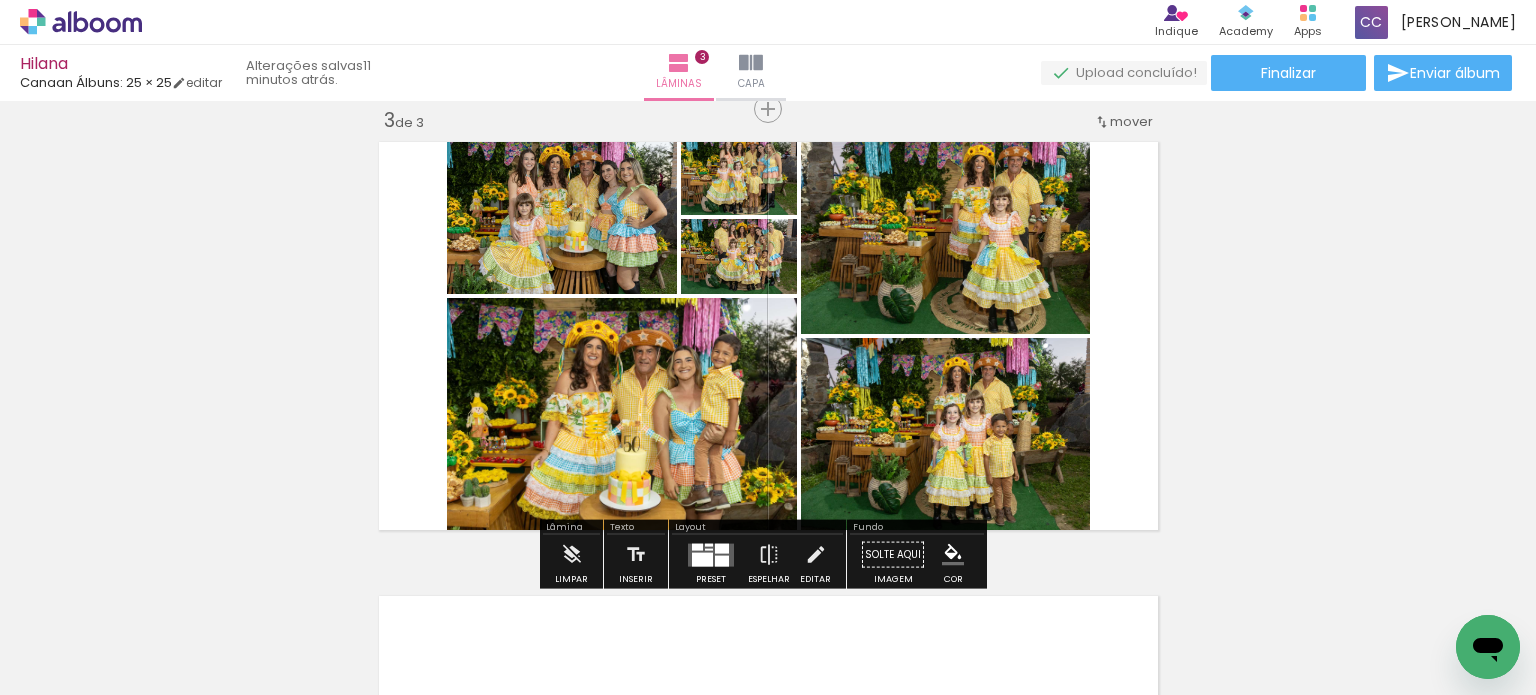click at bounding box center [722, 548] 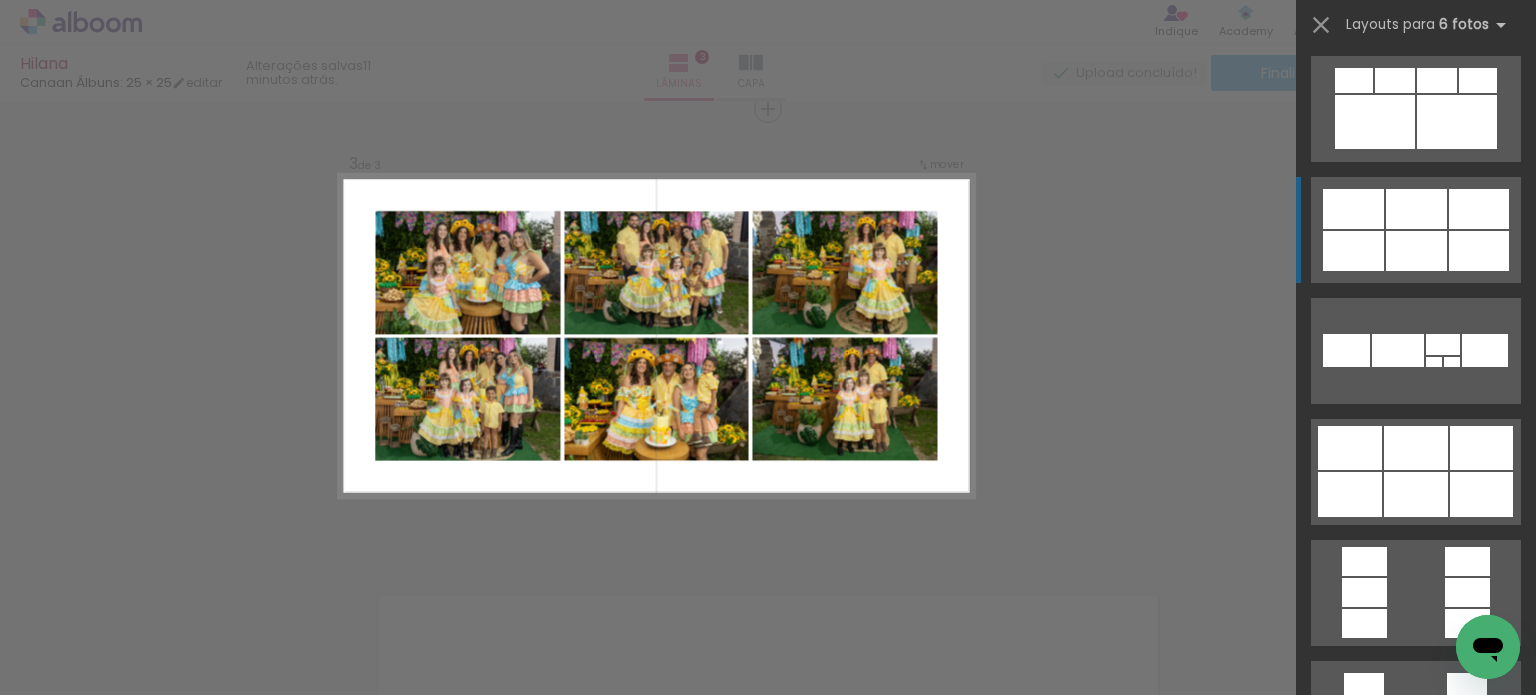 scroll, scrollTop: 4894, scrollLeft: 0, axis: vertical 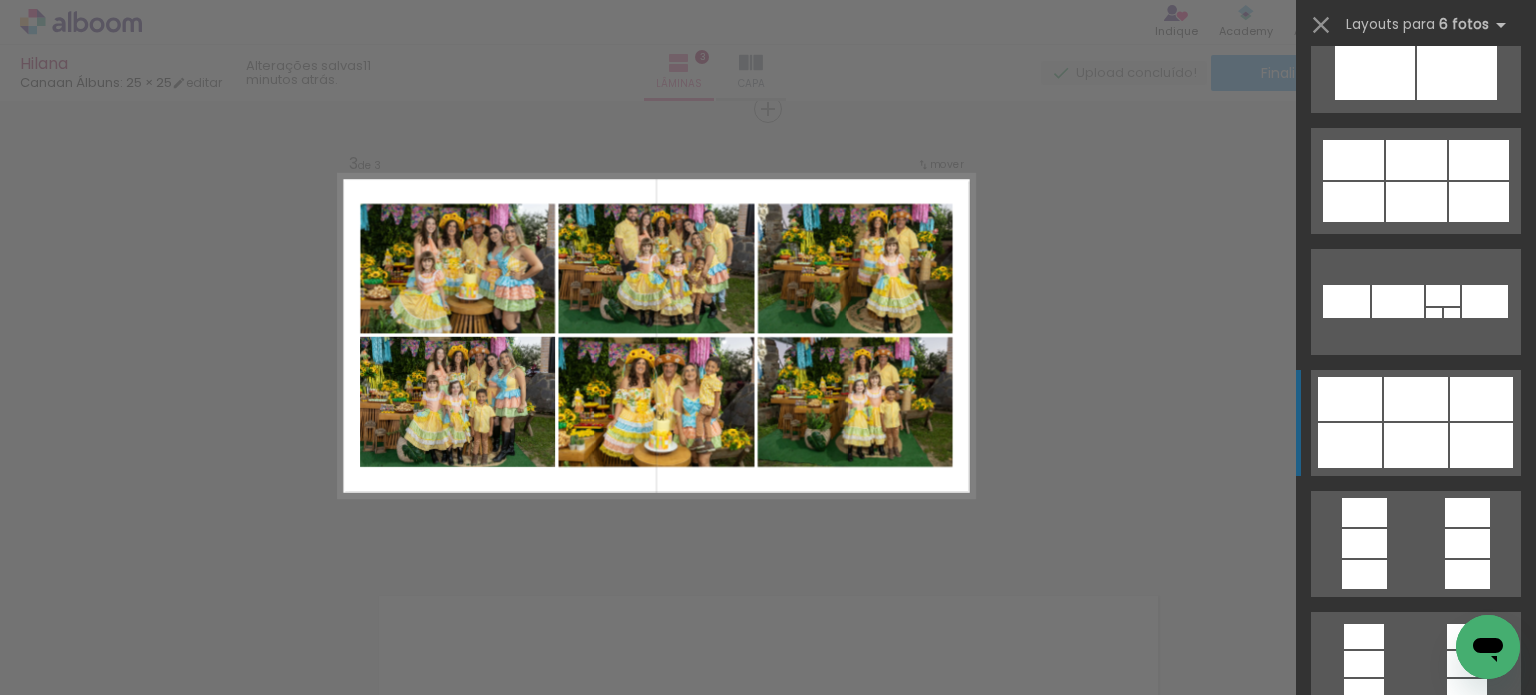 click at bounding box center (1408, -14801) 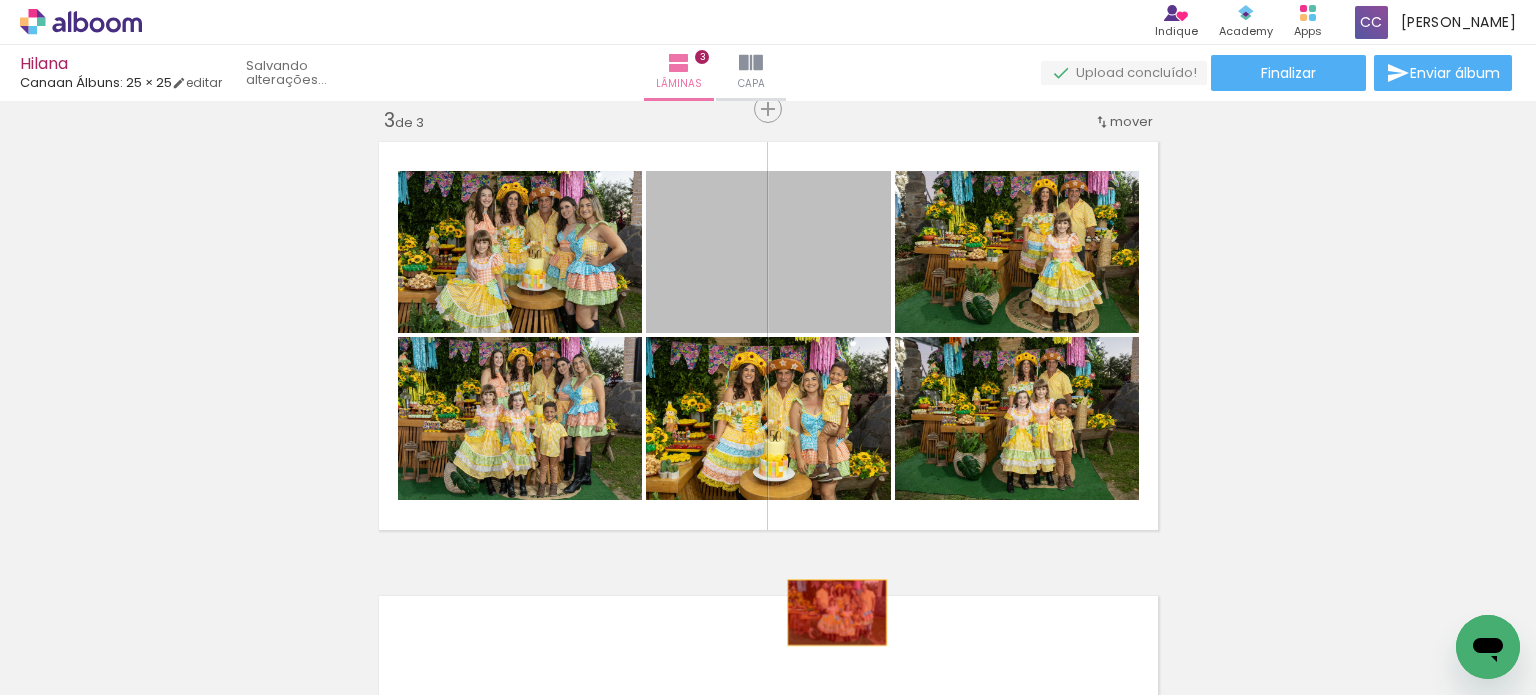 drag, startPoint x: 832, startPoint y: 268, endPoint x: 840, endPoint y: 587, distance: 319.1003 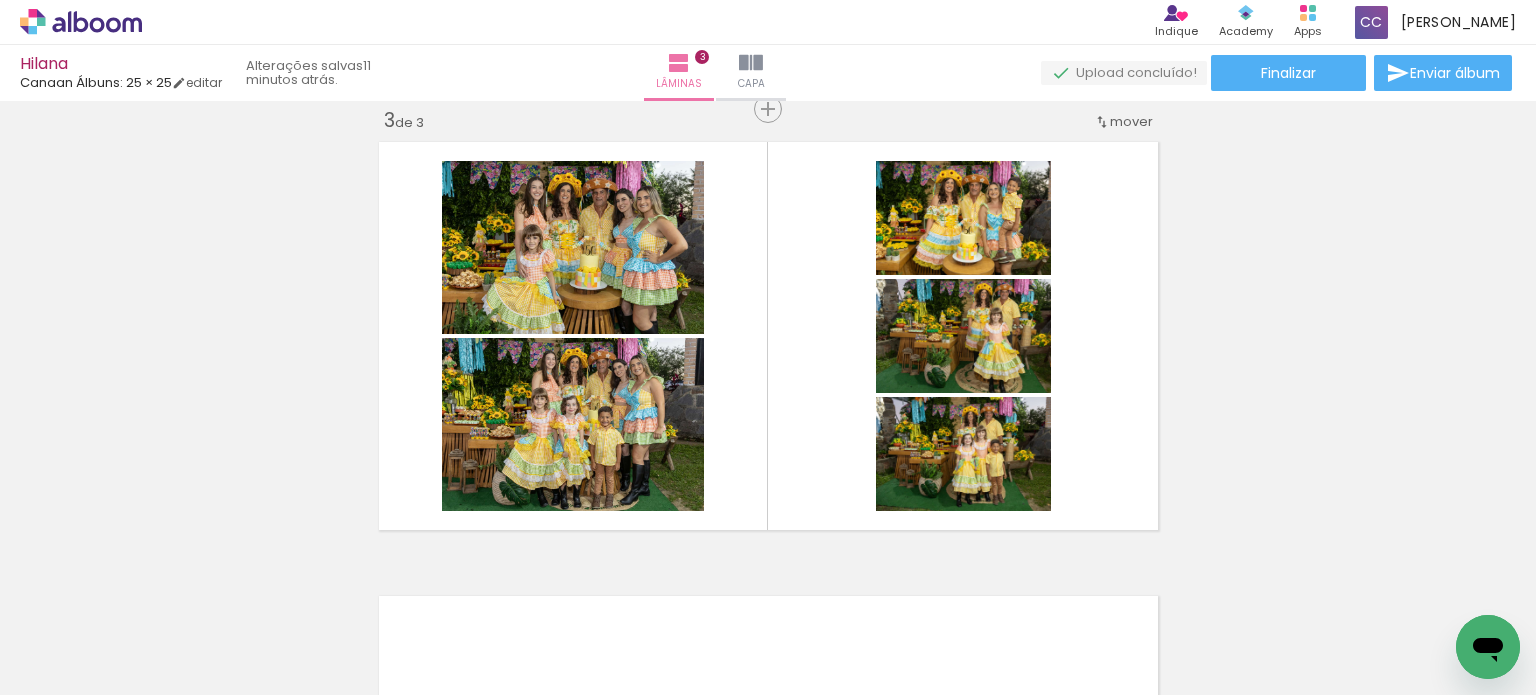 scroll, scrollTop: 0, scrollLeft: 2861, axis: horizontal 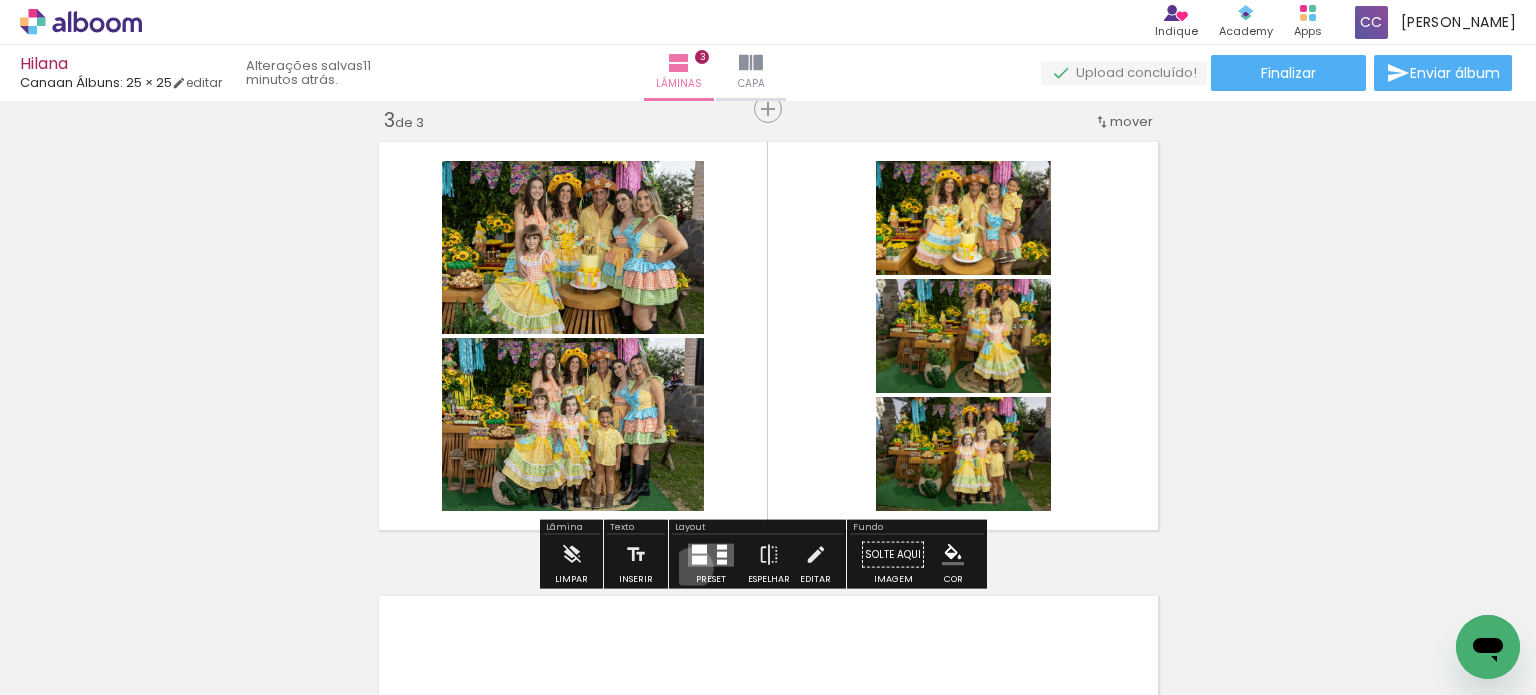 click at bounding box center [711, 555] 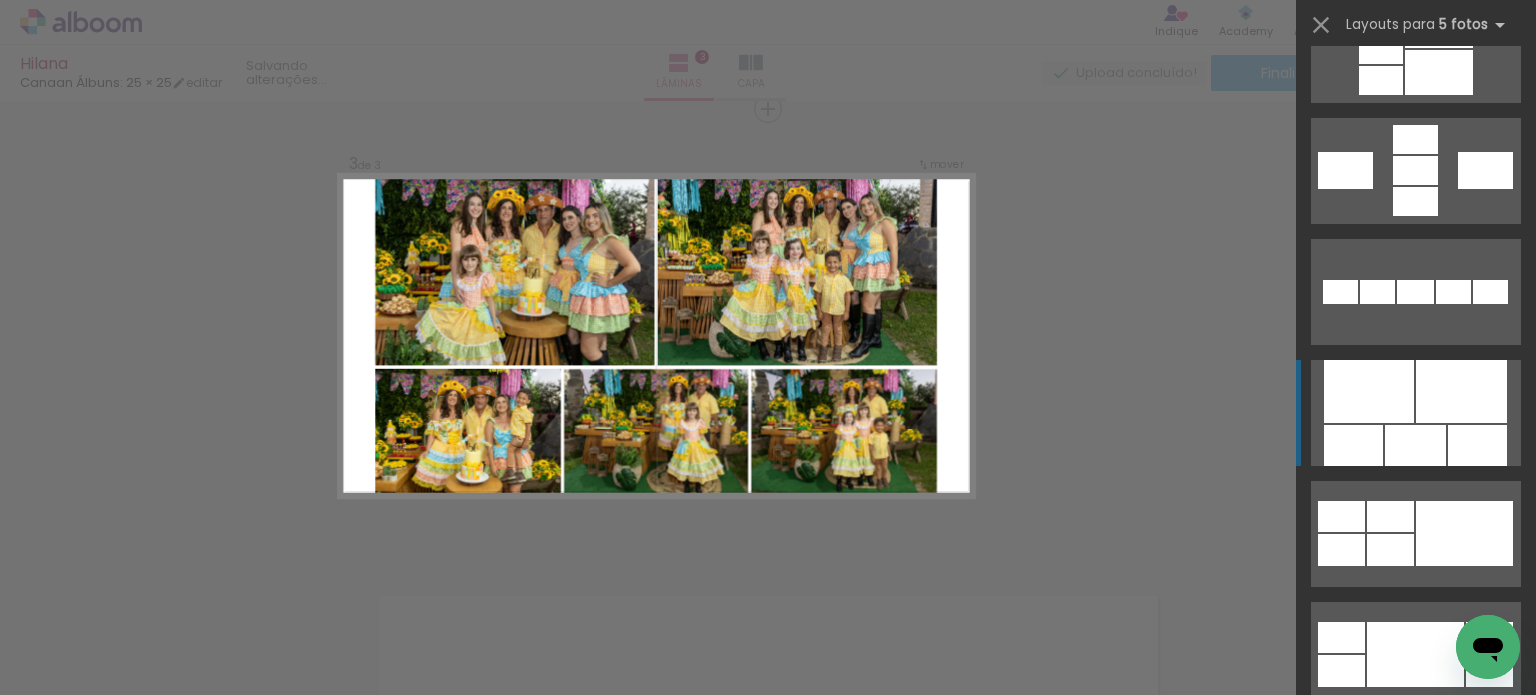 scroll, scrollTop: 1000, scrollLeft: 0, axis: vertical 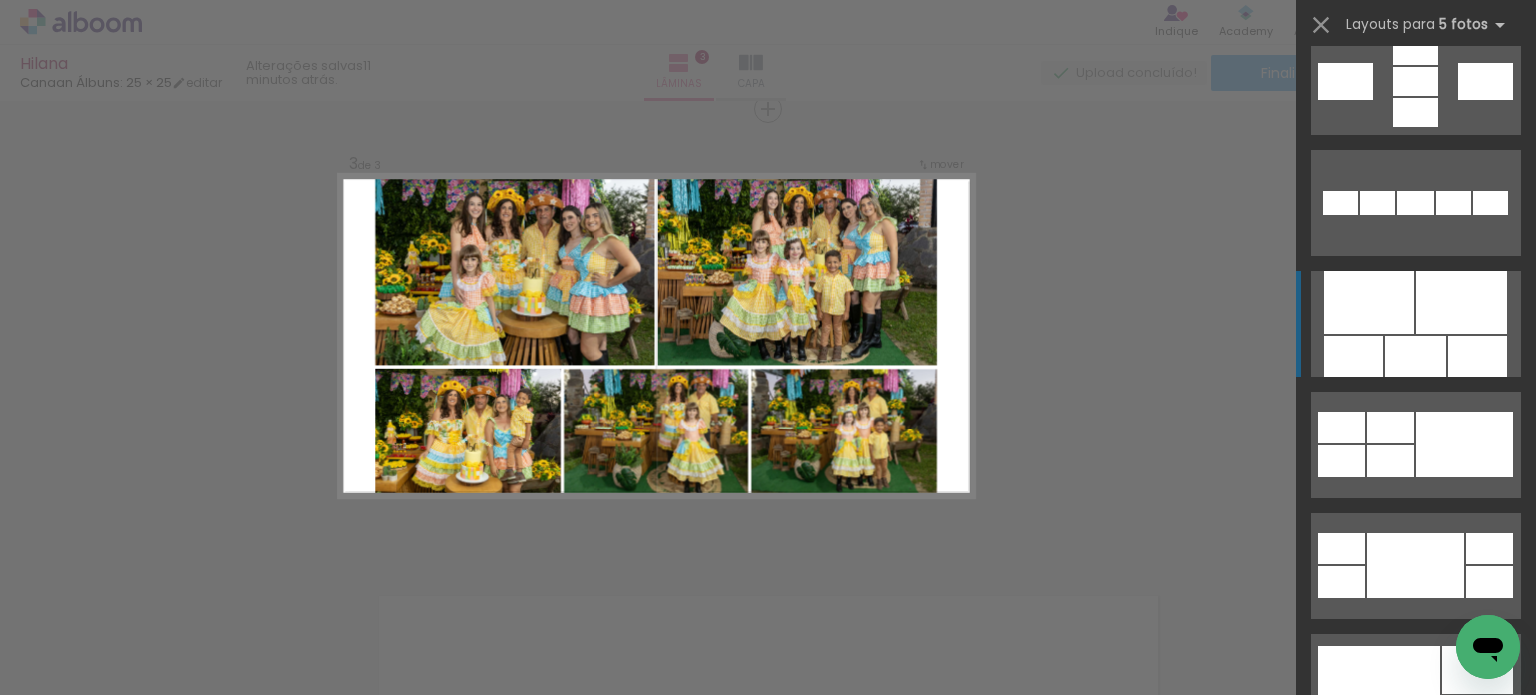 click at bounding box center (1416, 687) 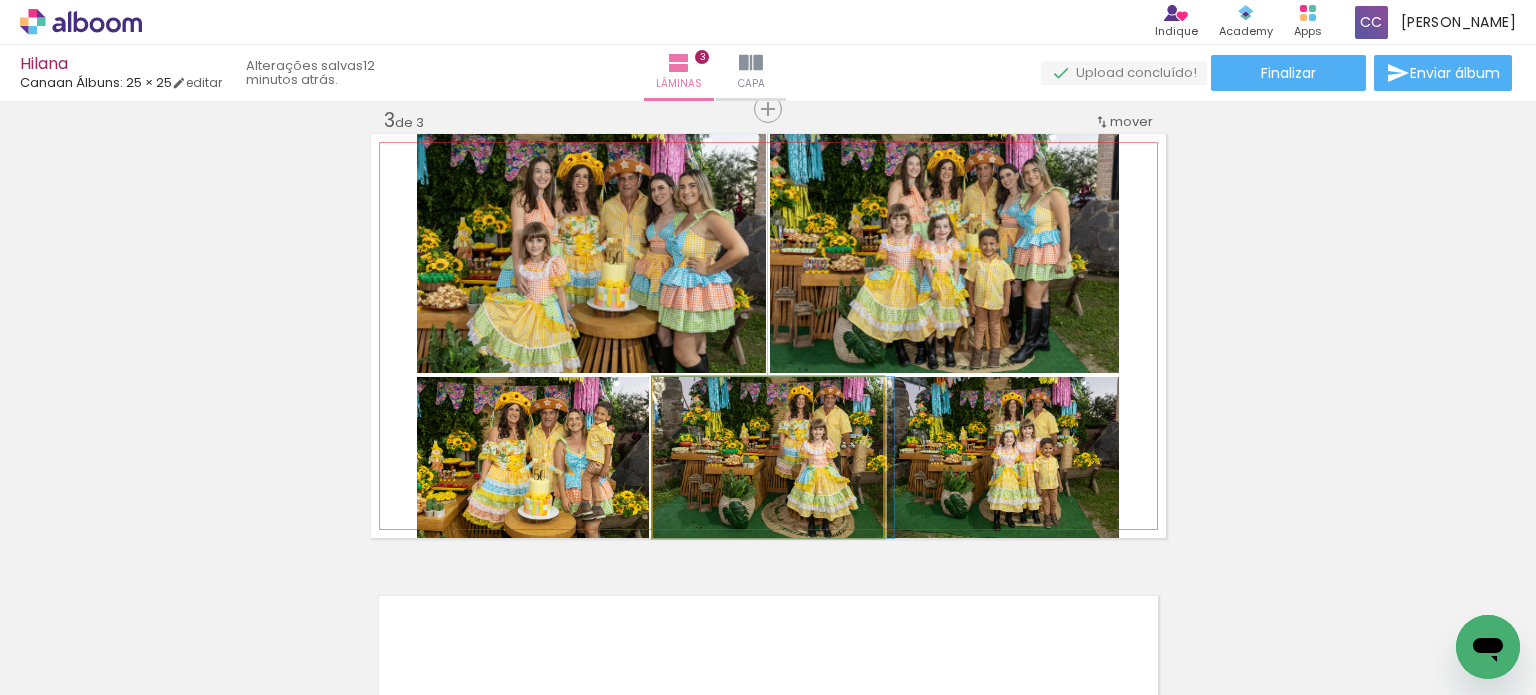 drag, startPoint x: 825, startPoint y: 445, endPoint x: 831, endPoint y: 431, distance: 15.231546 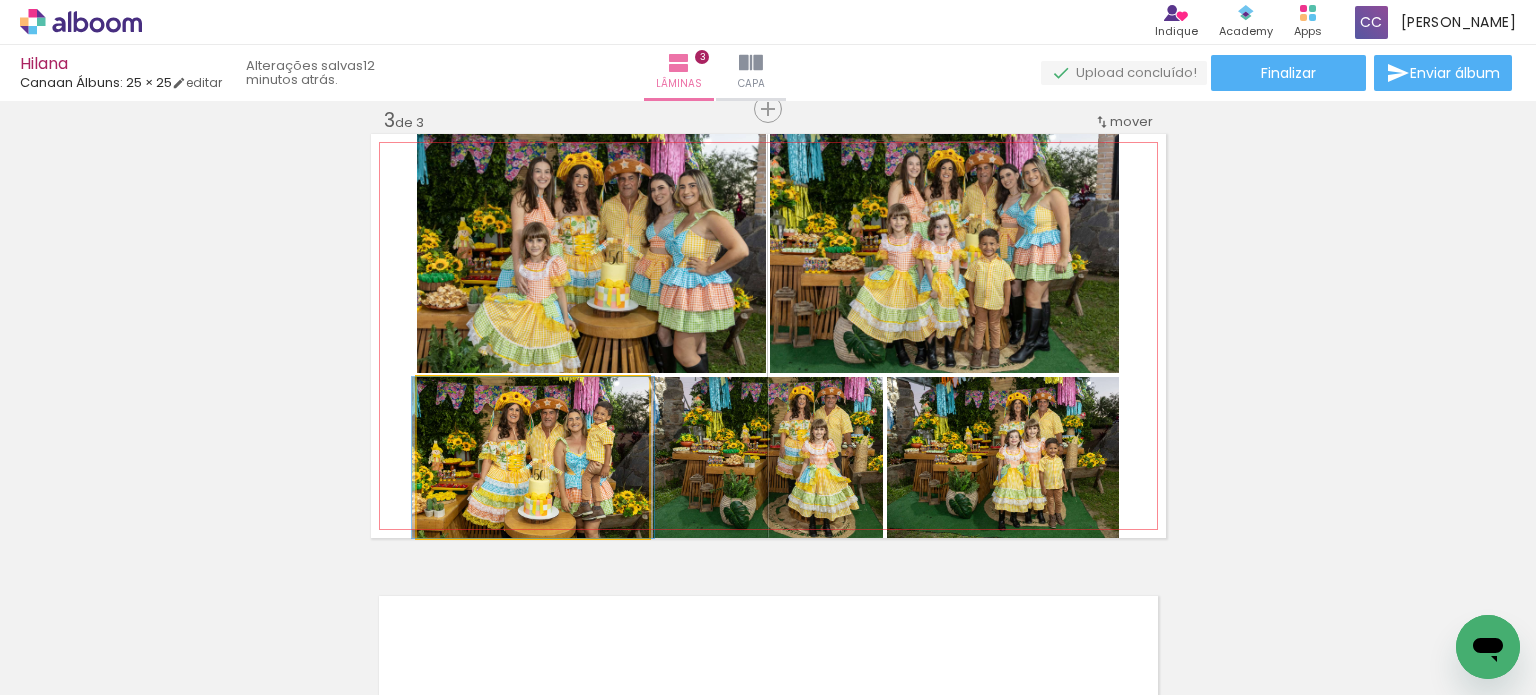 drag, startPoint x: 587, startPoint y: 471, endPoint x: 576, endPoint y: 468, distance: 11.401754 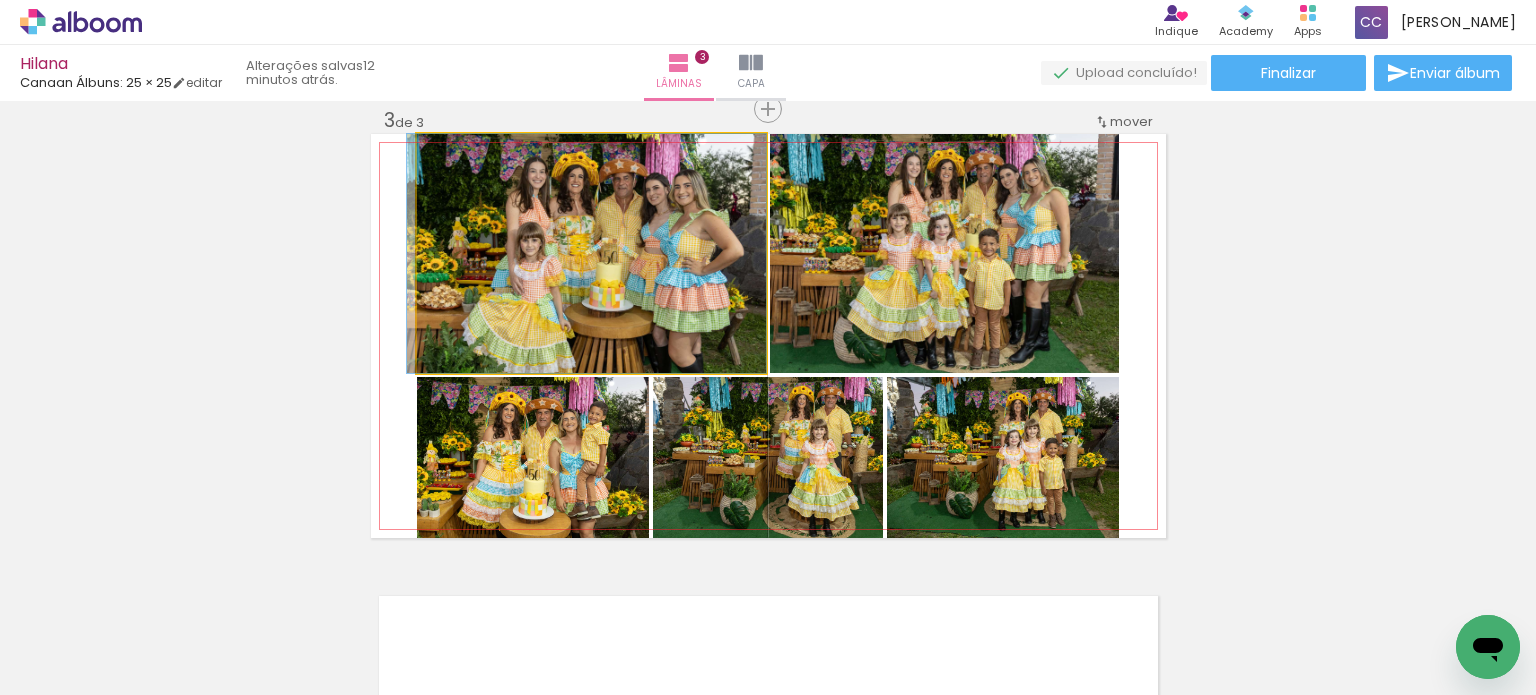 drag, startPoint x: 643, startPoint y: 258, endPoint x: 631, endPoint y: 258, distance: 12 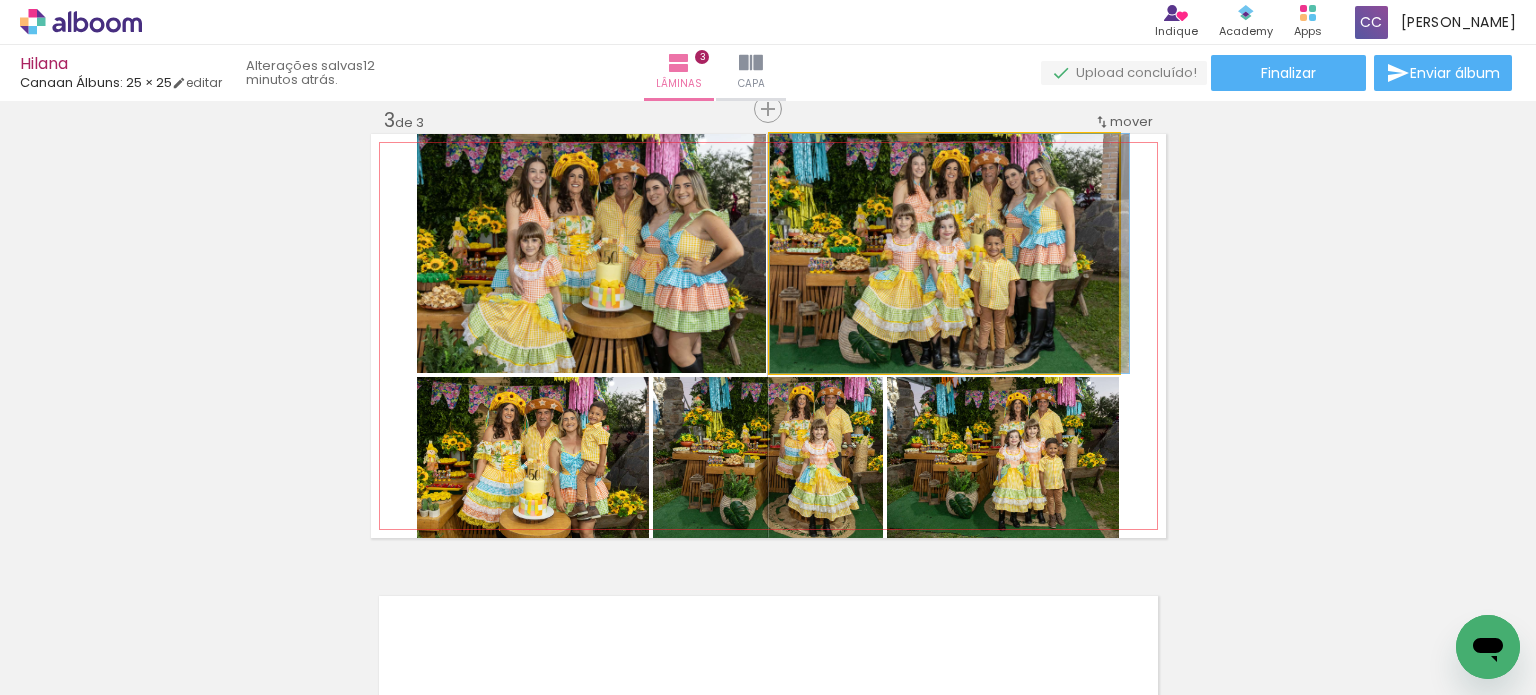 drag, startPoint x: 970, startPoint y: 256, endPoint x: 984, endPoint y: 247, distance: 16.643316 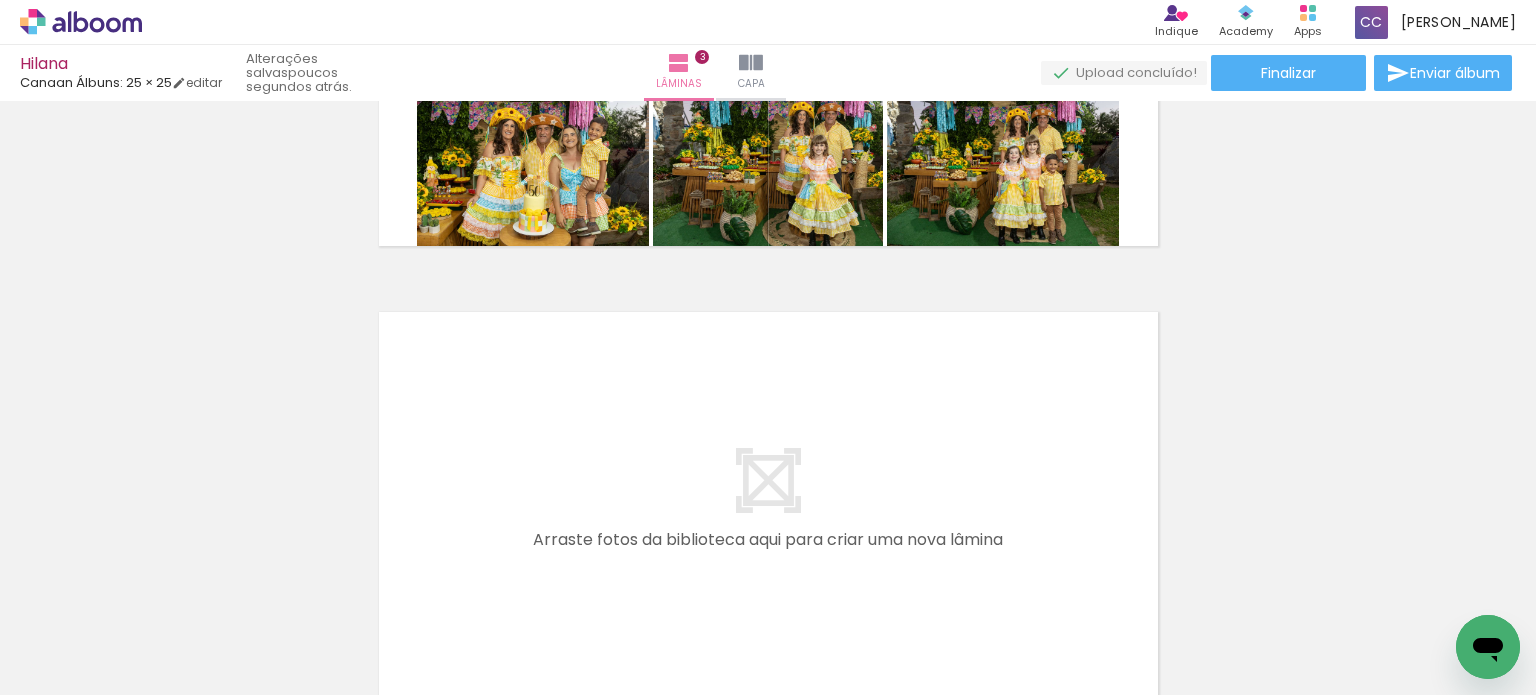scroll, scrollTop: 1233, scrollLeft: 0, axis: vertical 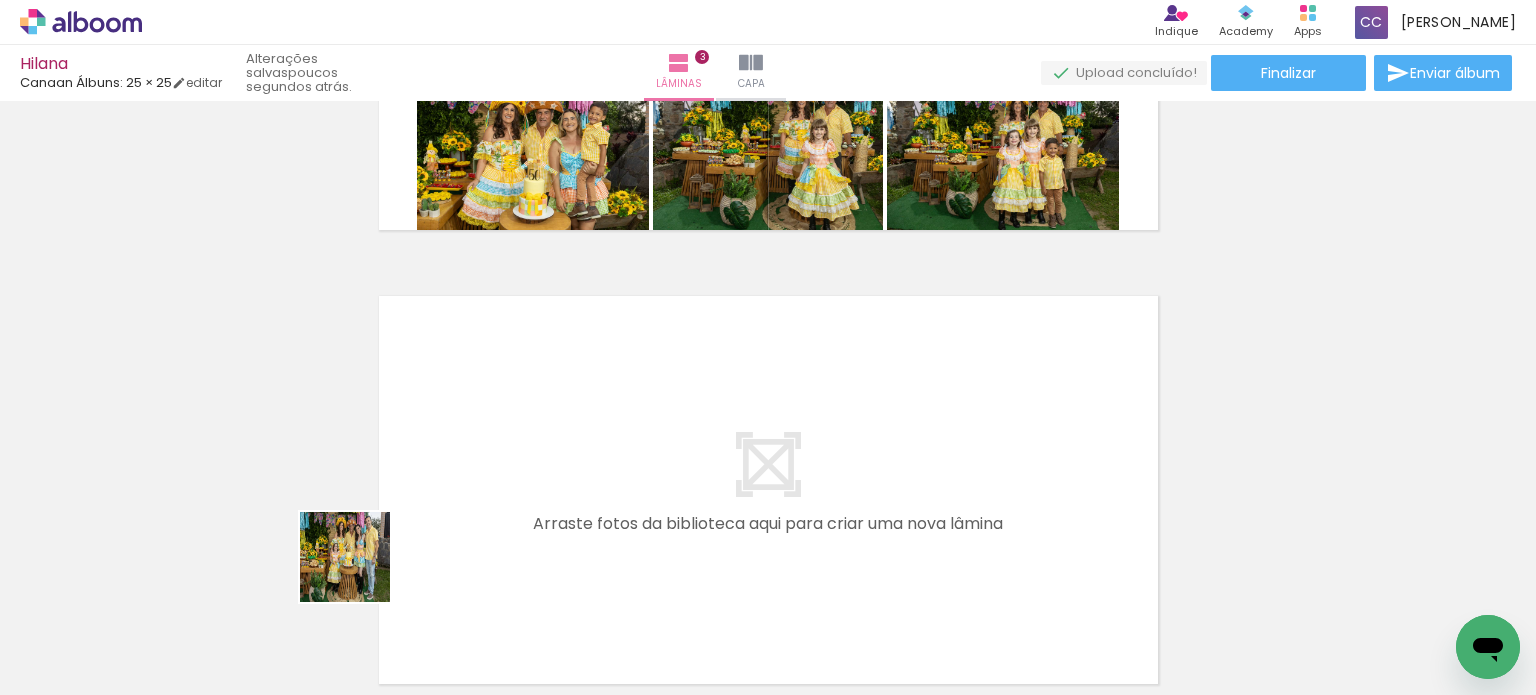 drag, startPoint x: 316, startPoint y: 615, endPoint x: 570, endPoint y: 427, distance: 316.00632 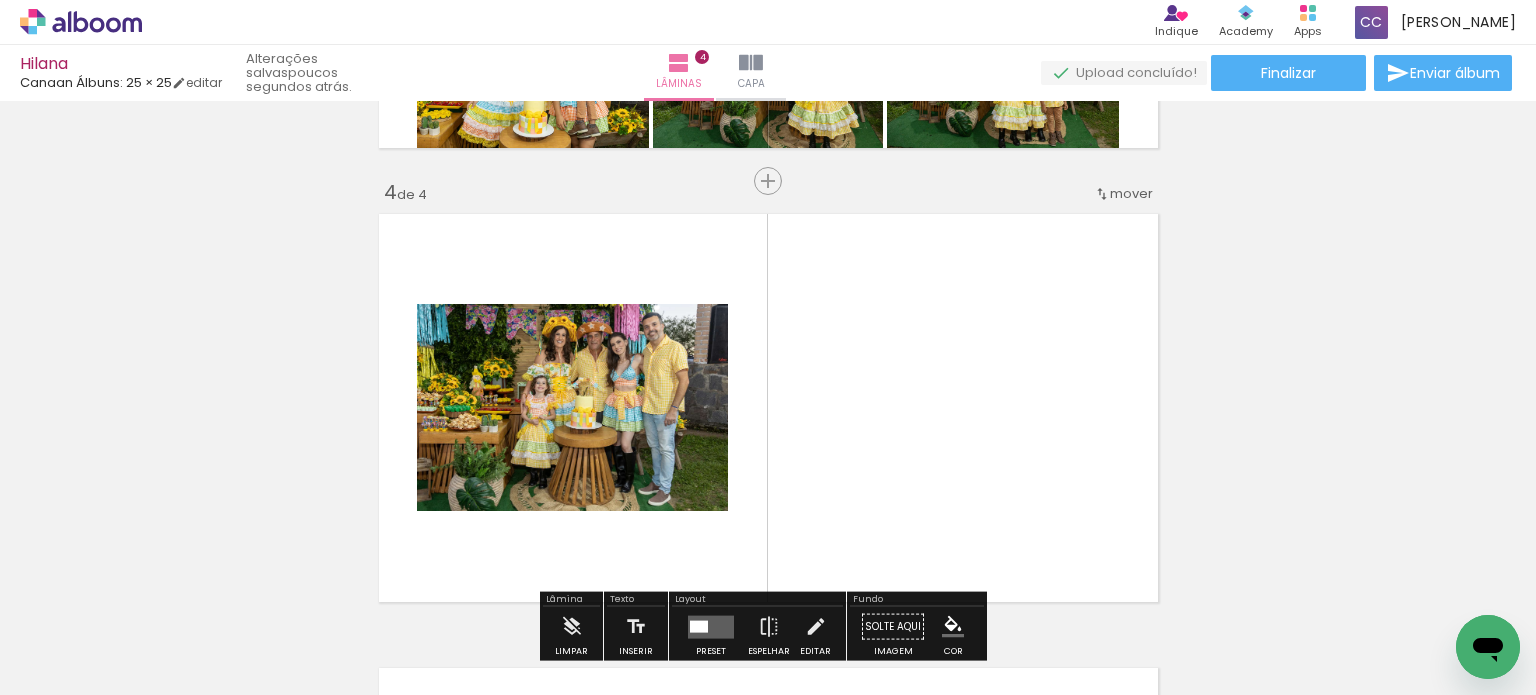scroll, scrollTop: 1387, scrollLeft: 0, axis: vertical 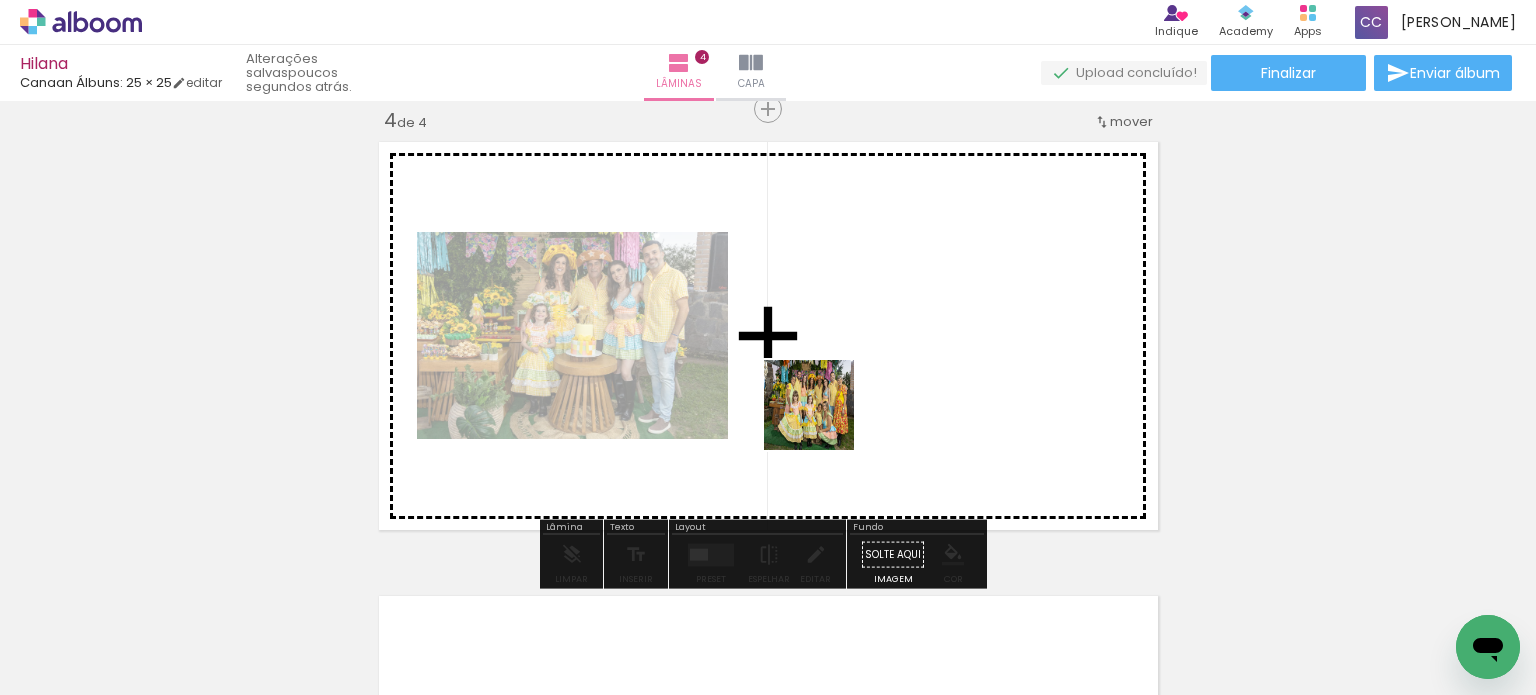 drag, startPoint x: 765, startPoint y: 471, endPoint x: 888, endPoint y: 374, distance: 156.6461 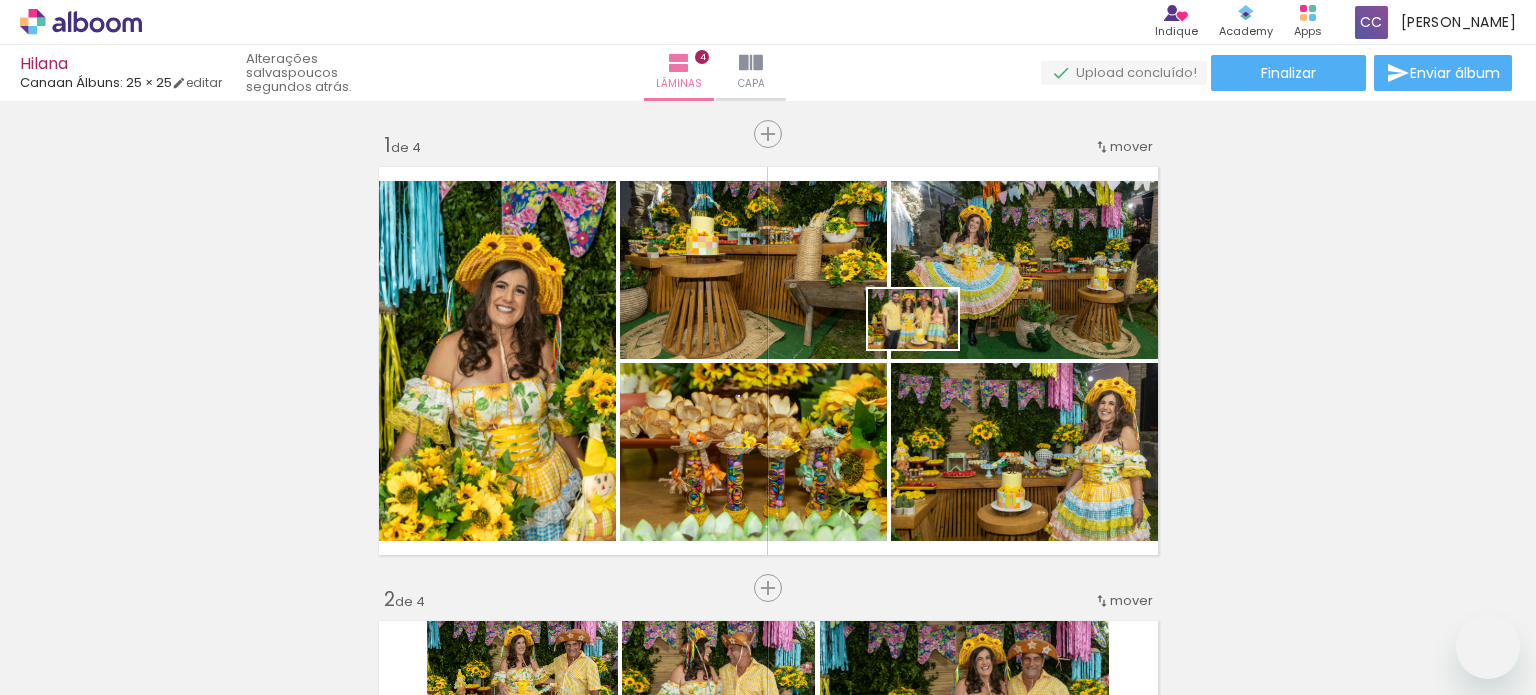 click at bounding box center [768, 347] 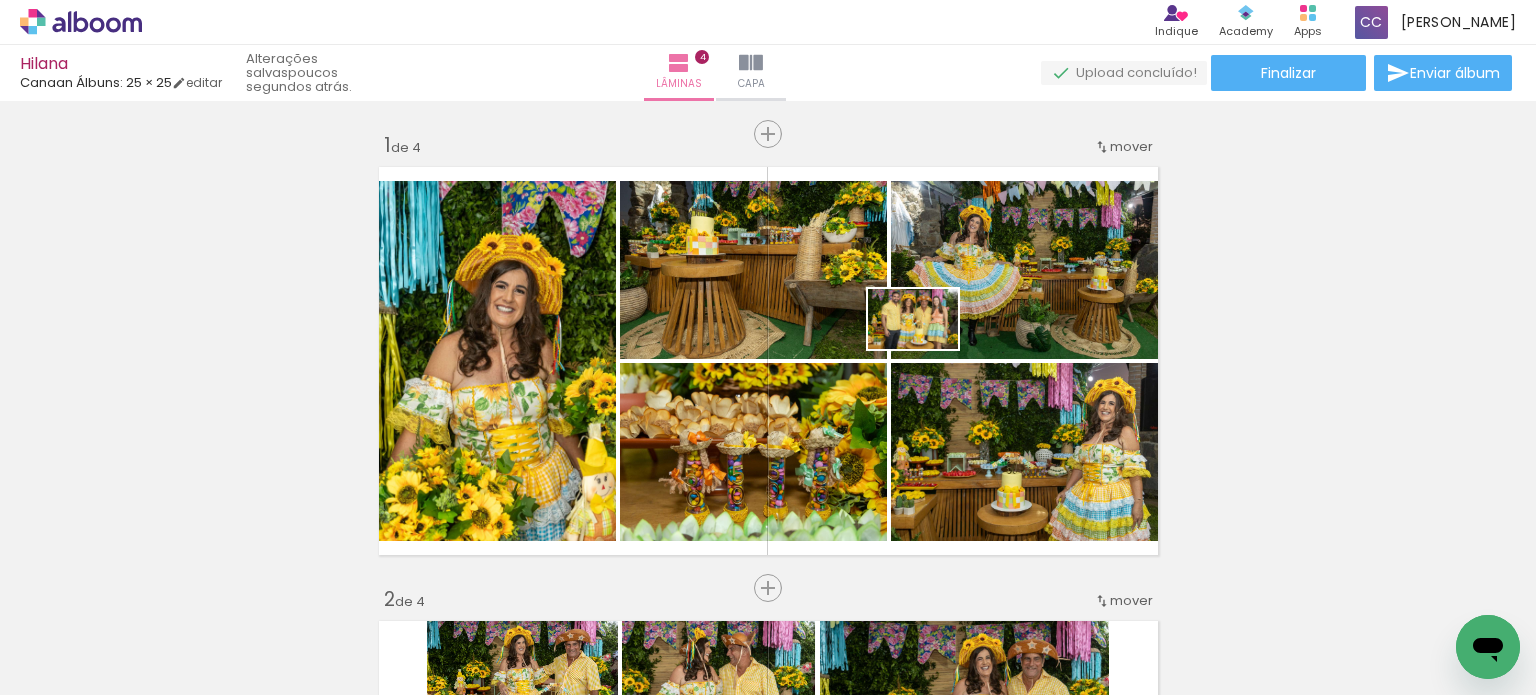 scroll, scrollTop: 1387, scrollLeft: 0, axis: vertical 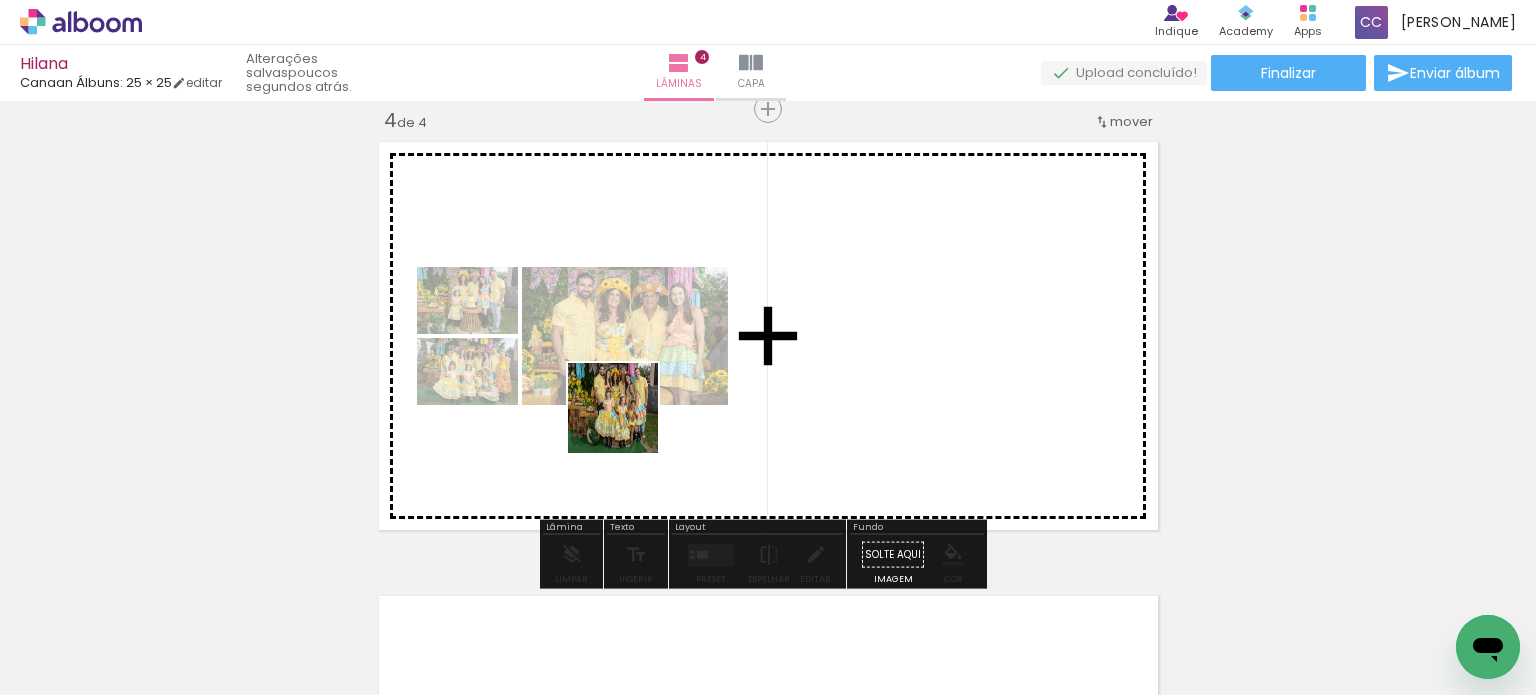 drag, startPoint x: 551, startPoint y: 621, endPoint x: 631, endPoint y: 406, distance: 229.4014 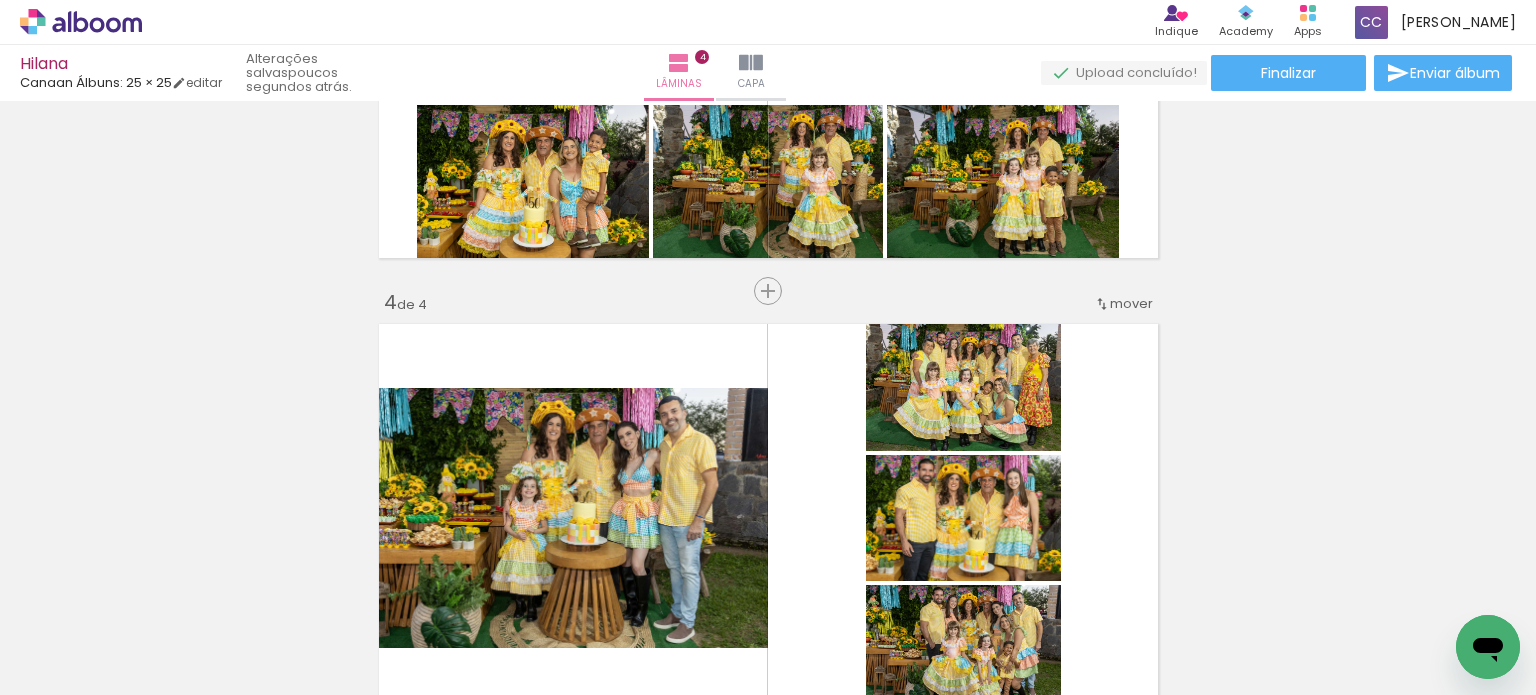 scroll, scrollTop: 1187, scrollLeft: 0, axis: vertical 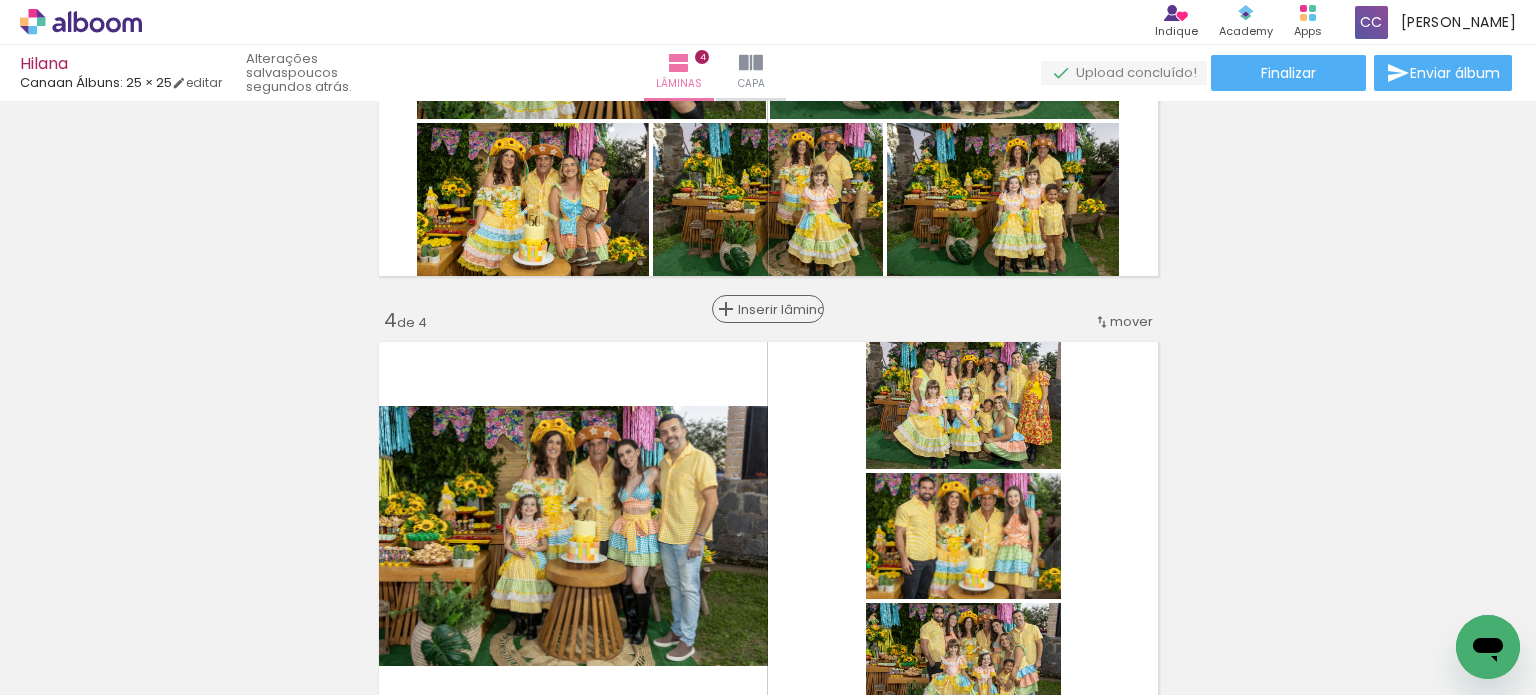 click on "Inserir lâmina" at bounding box center (777, 309) 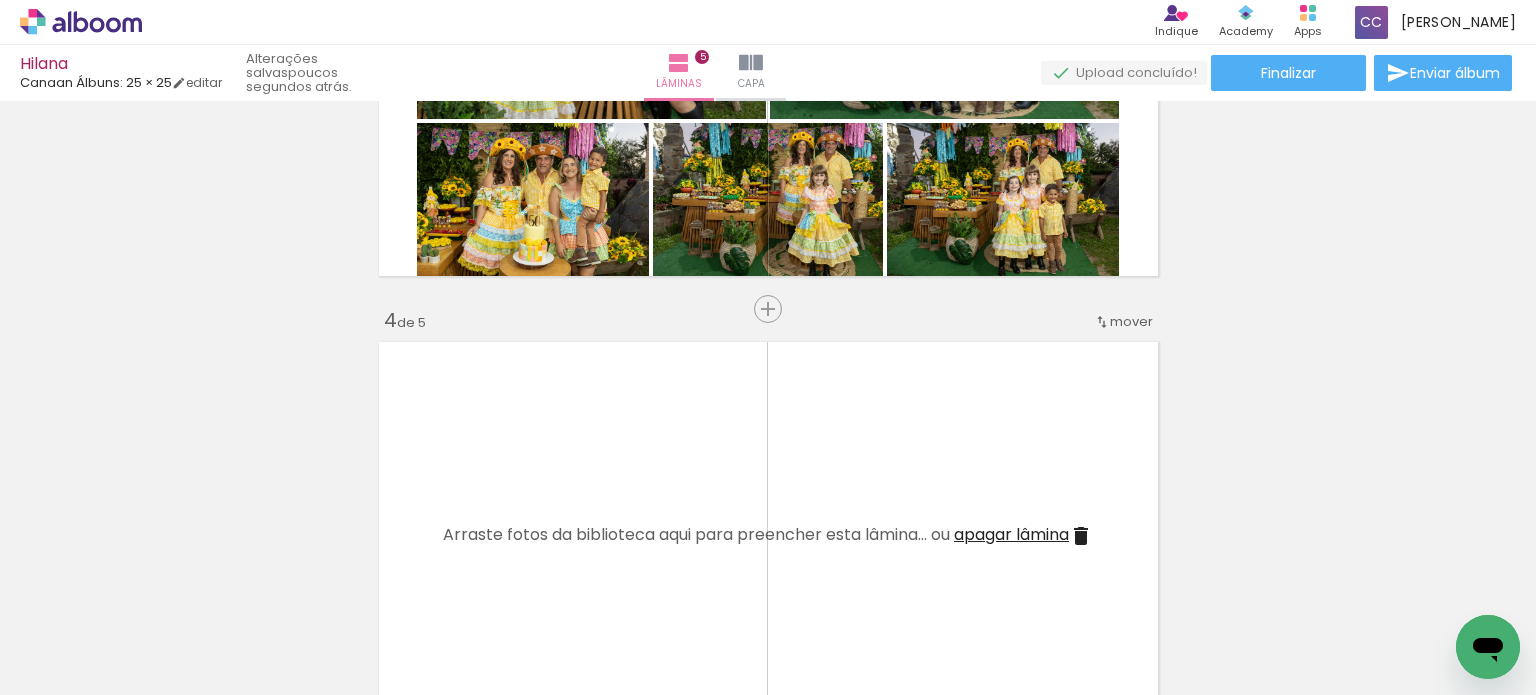scroll, scrollTop: 1287, scrollLeft: 0, axis: vertical 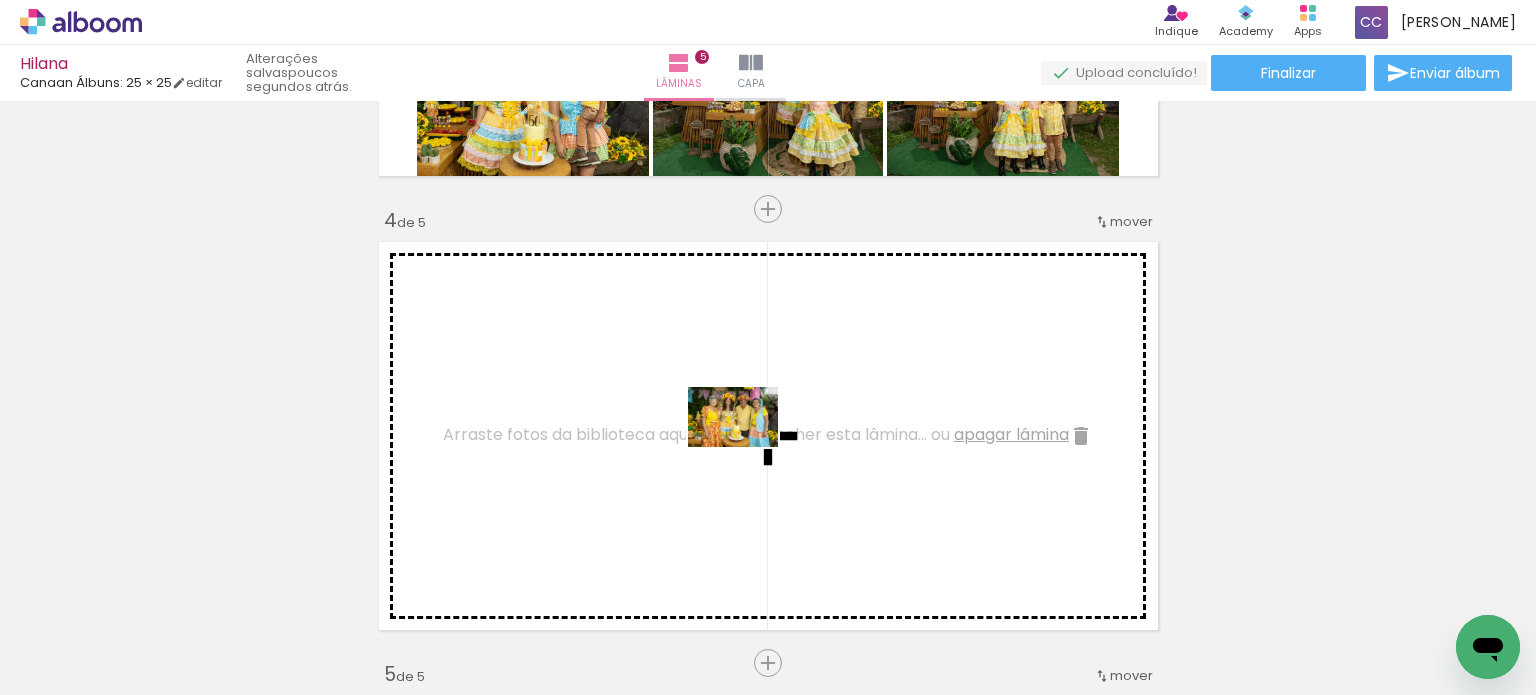 drag, startPoint x: 1204, startPoint y: 638, endPoint x: 1176, endPoint y: 573, distance: 70.77429 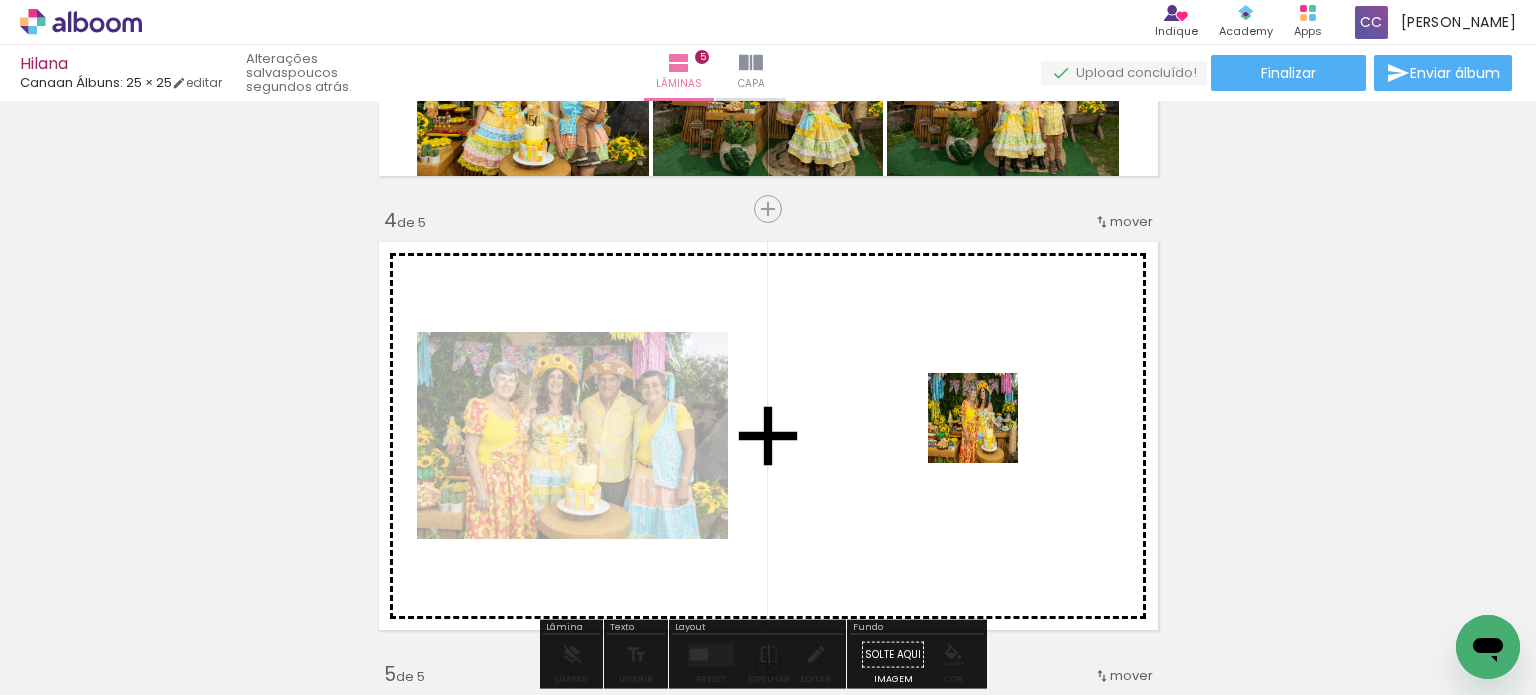 drag, startPoint x: 1328, startPoint y: 627, endPoint x: 1181, endPoint y: 540, distance: 170.81569 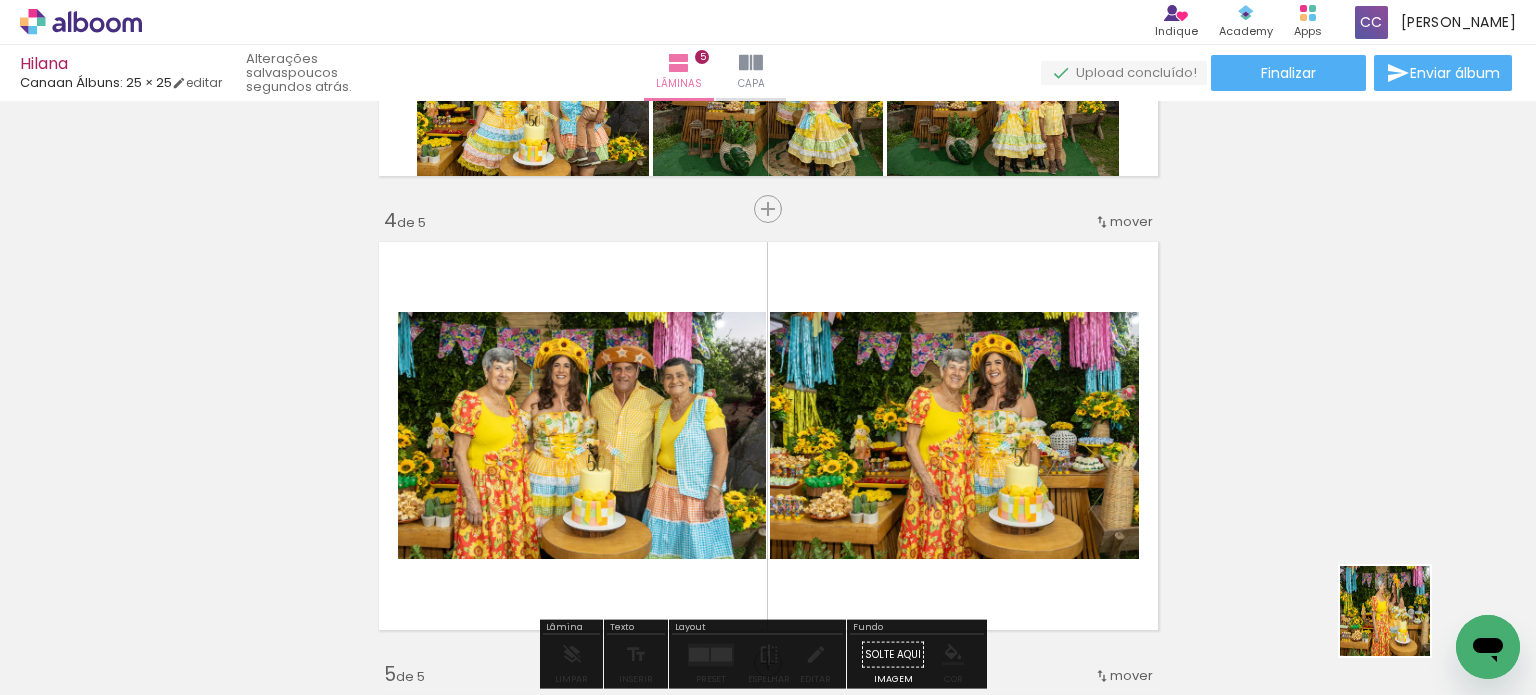 drag, startPoint x: 1400, startPoint y: 626, endPoint x: 893, endPoint y: 532, distance: 515.6404 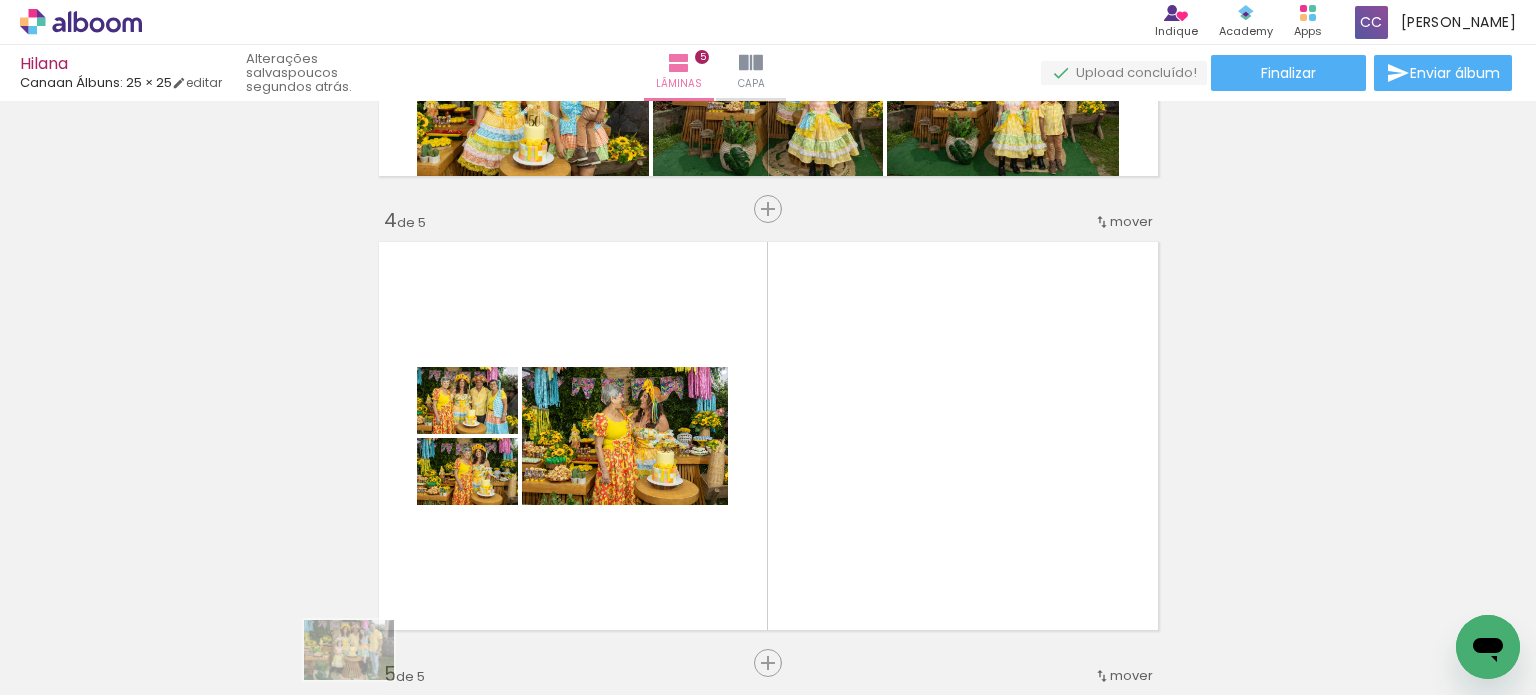 click at bounding box center [298, 627] 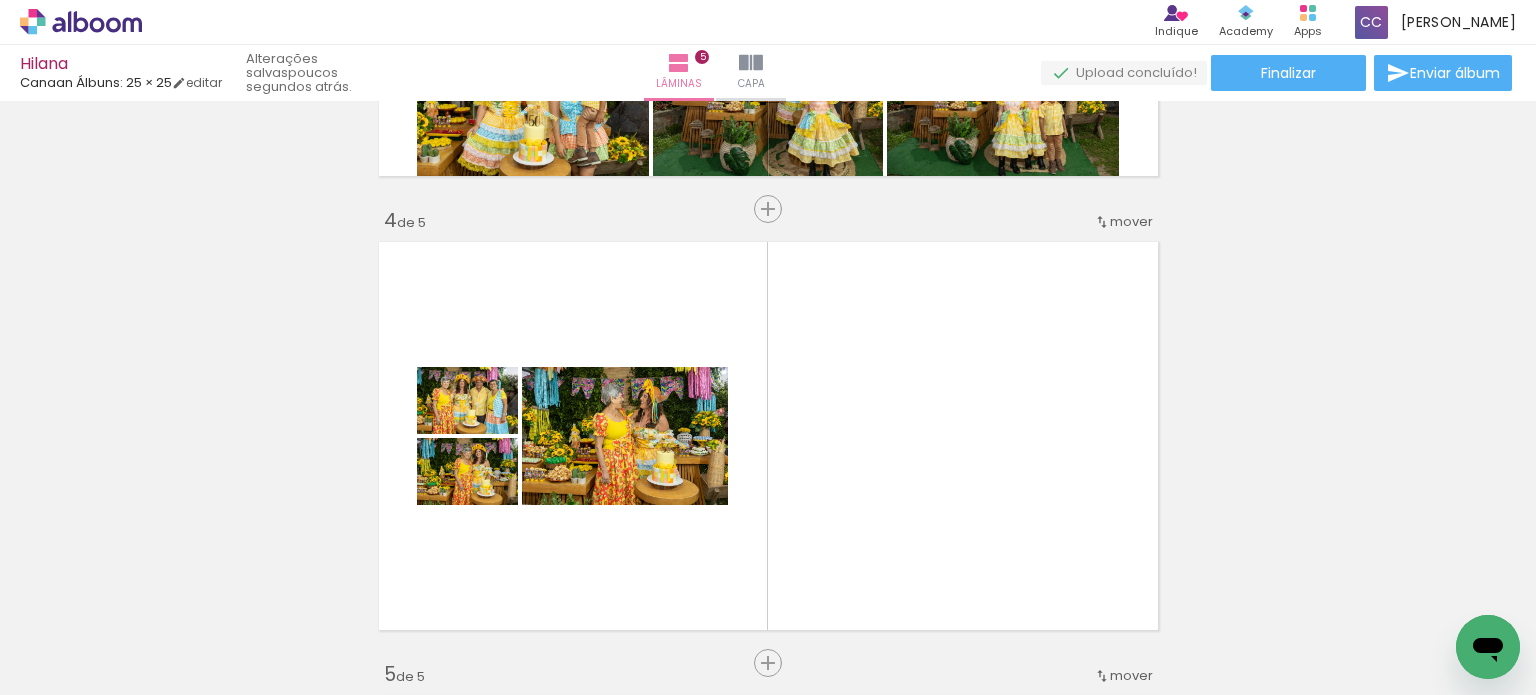 scroll, scrollTop: 0, scrollLeft: 1226, axis: horizontal 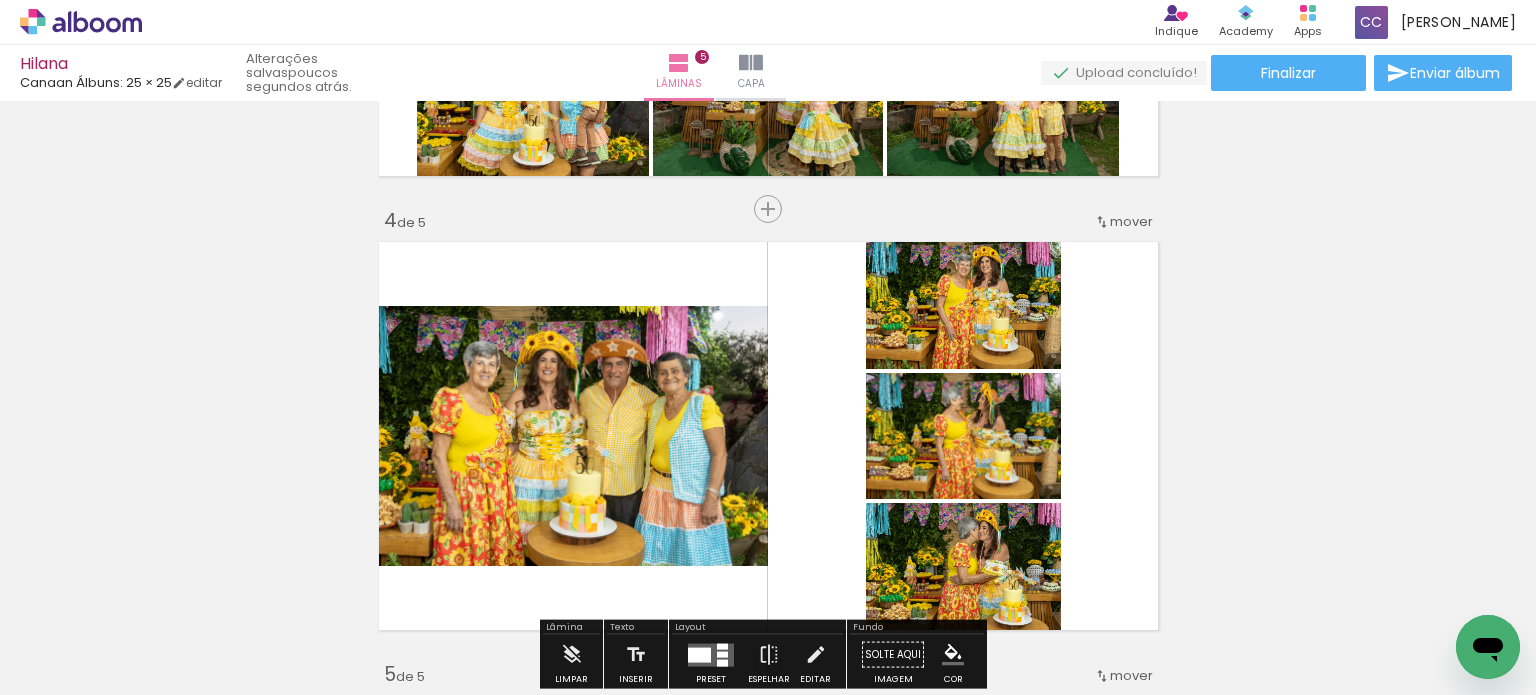 drag, startPoint x: 888, startPoint y: 635, endPoint x: 971, endPoint y: 369, distance: 278.64853 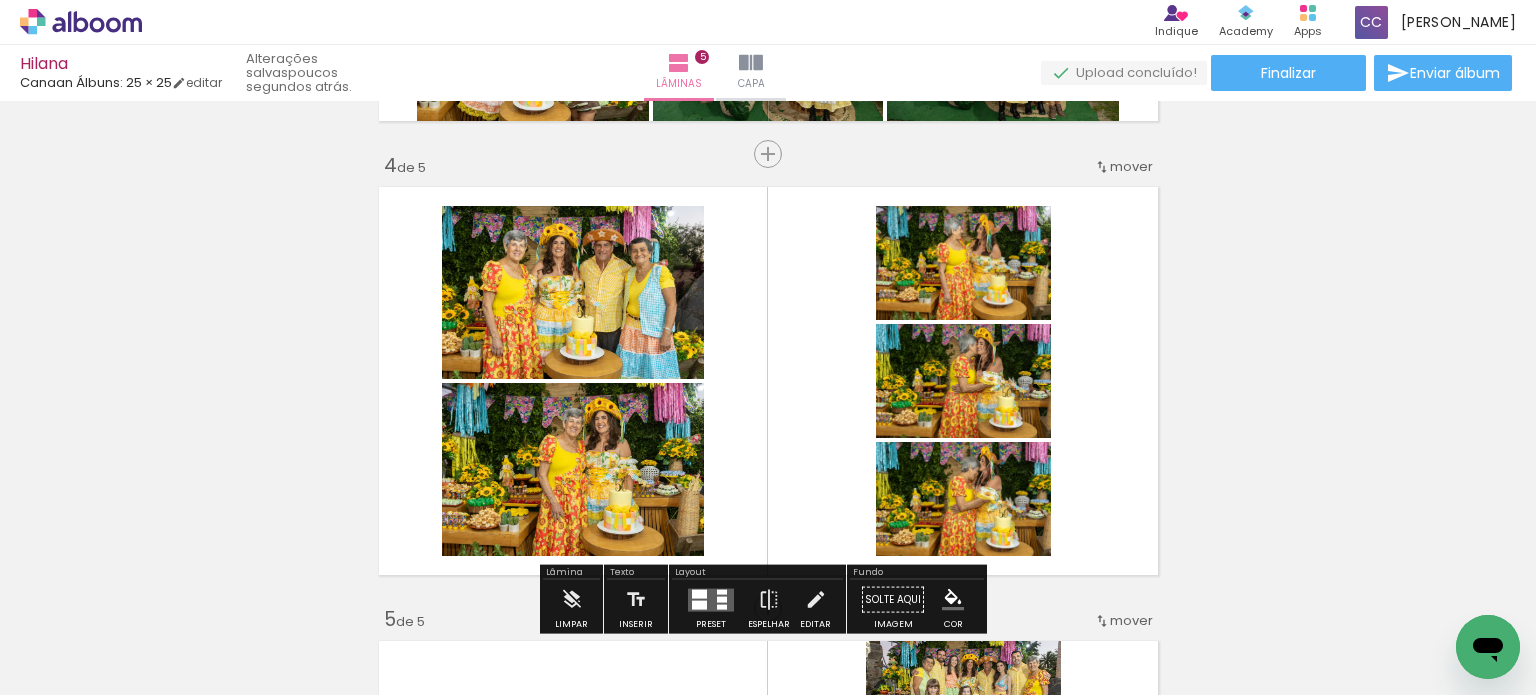 scroll, scrollTop: 1387, scrollLeft: 0, axis: vertical 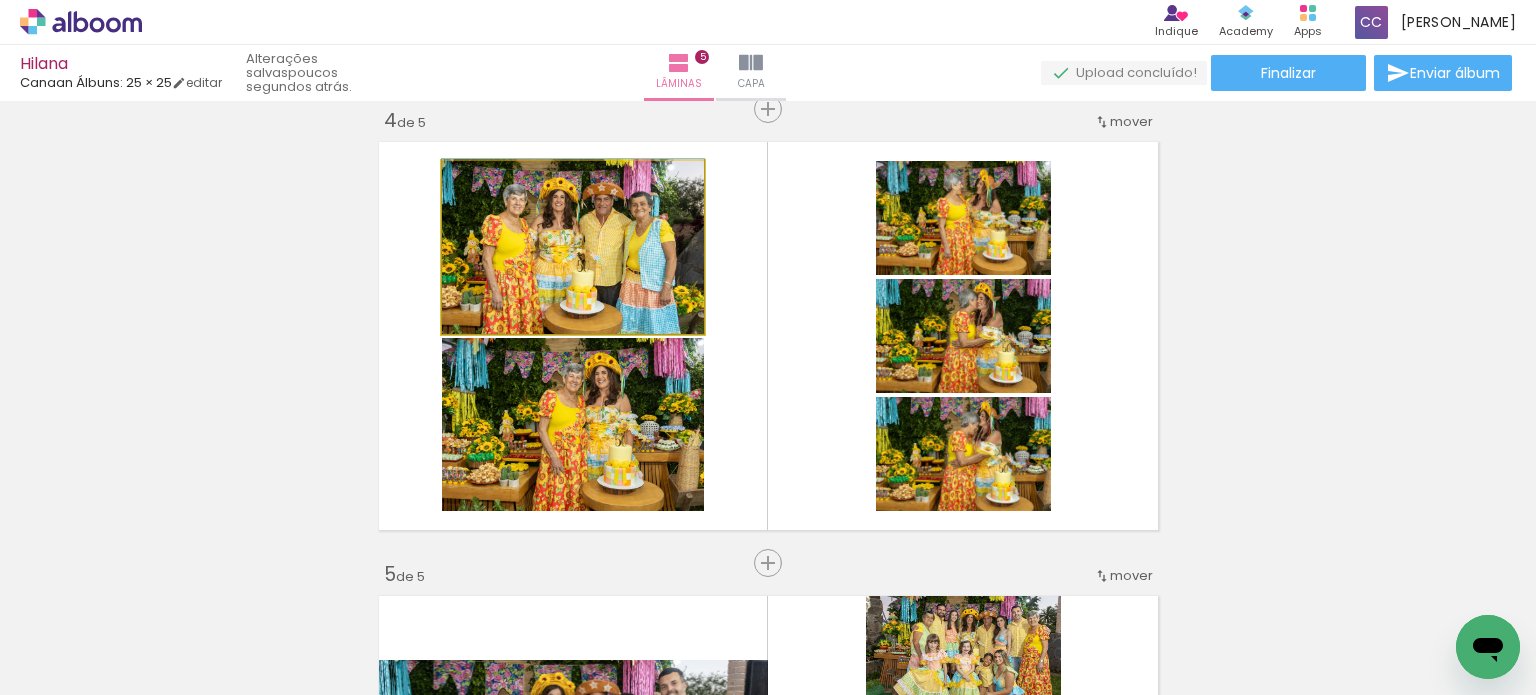 drag, startPoint x: 643, startPoint y: 281, endPoint x: 633, endPoint y: 268, distance: 16.40122 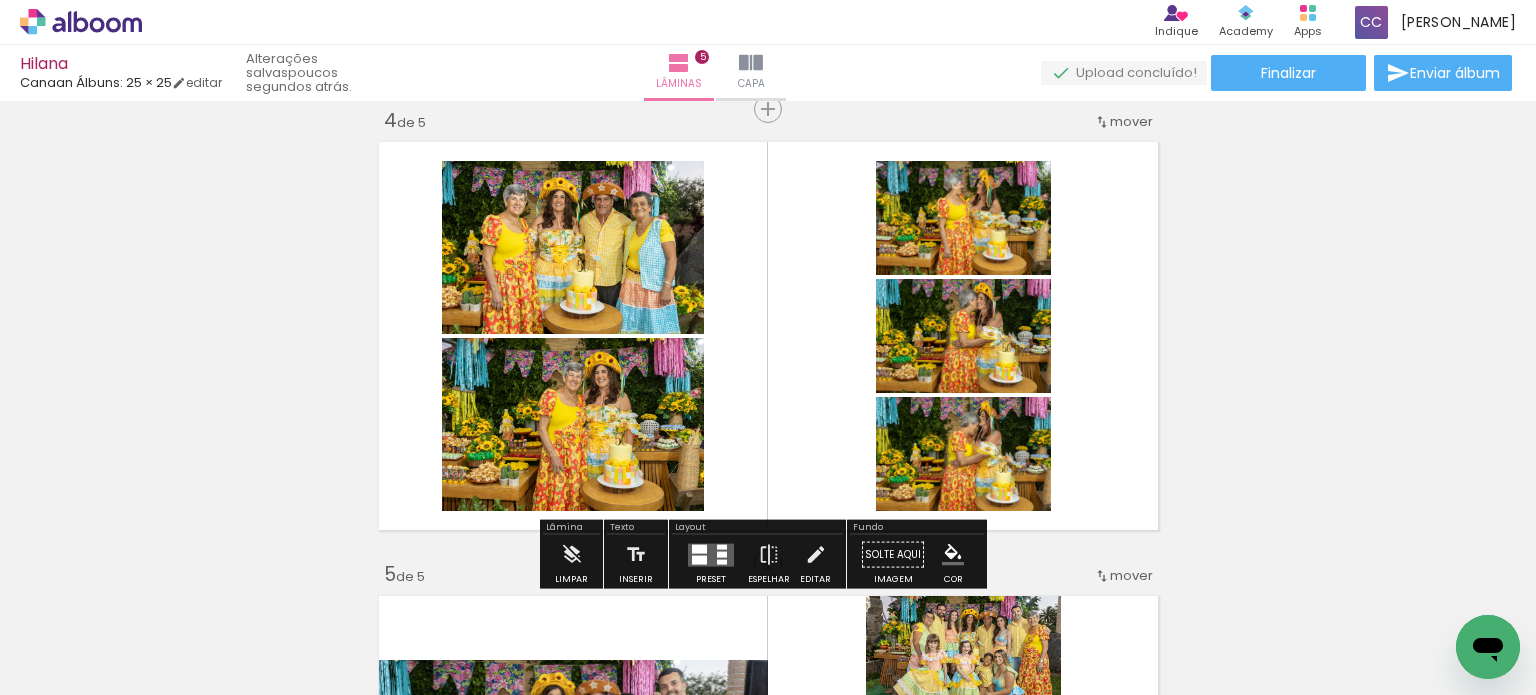 click at bounding box center (722, 554) 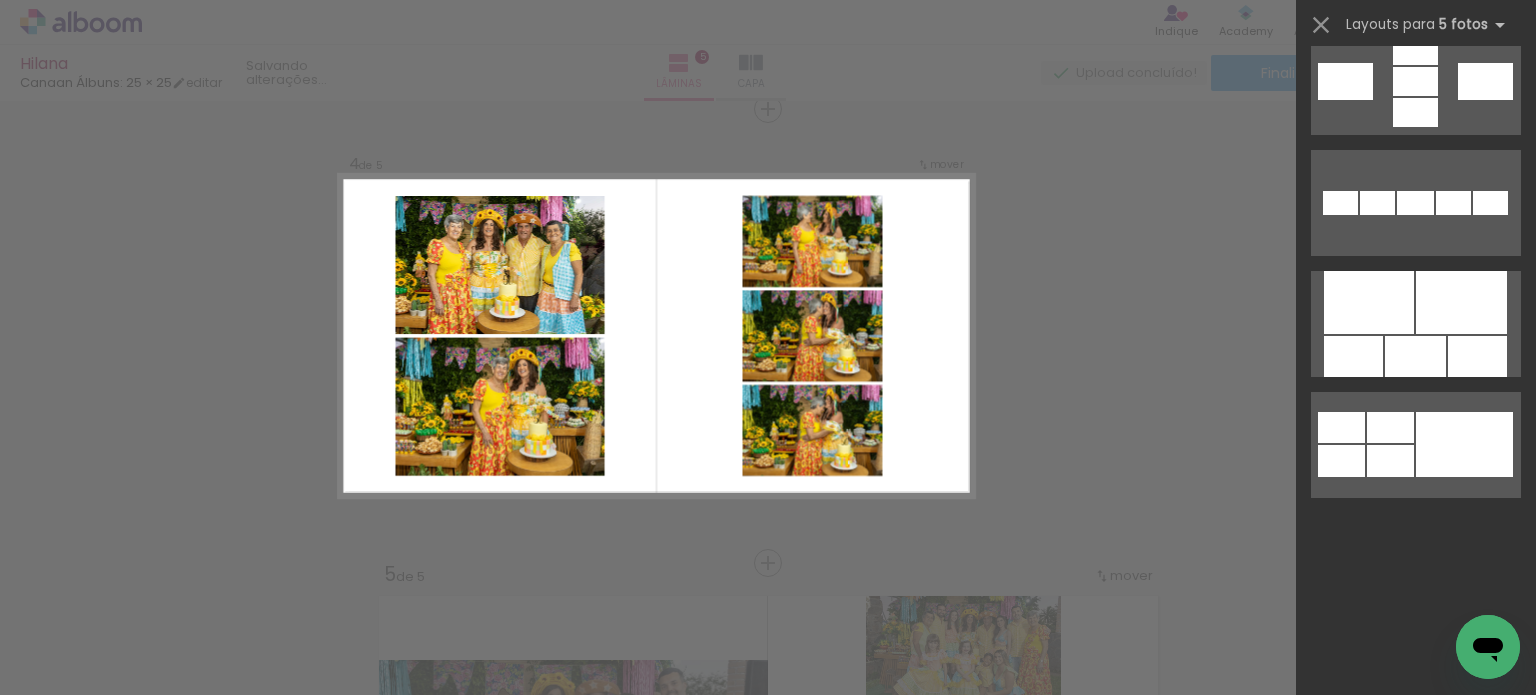 scroll, scrollTop: 0, scrollLeft: 0, axis: both 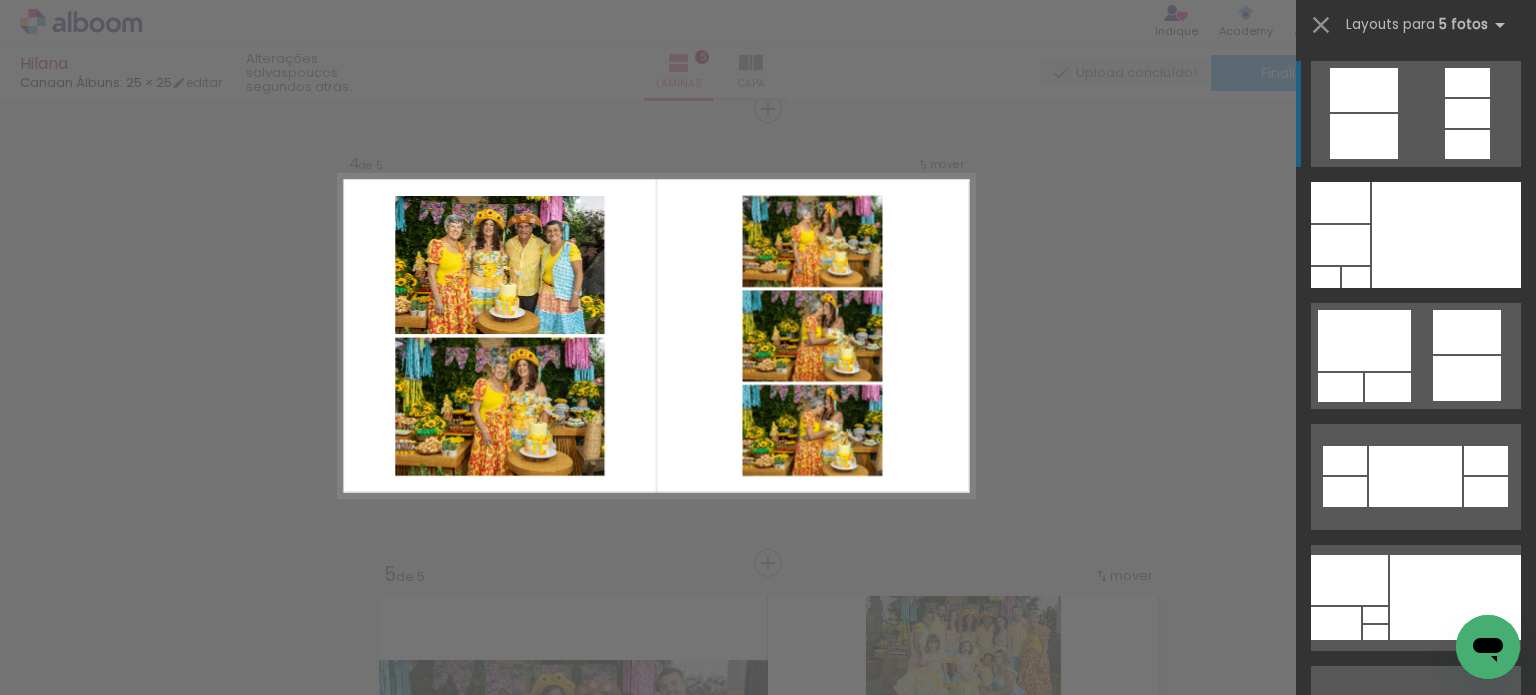 click on "Confirmar Cancelar" at bounding box center [768, 100] 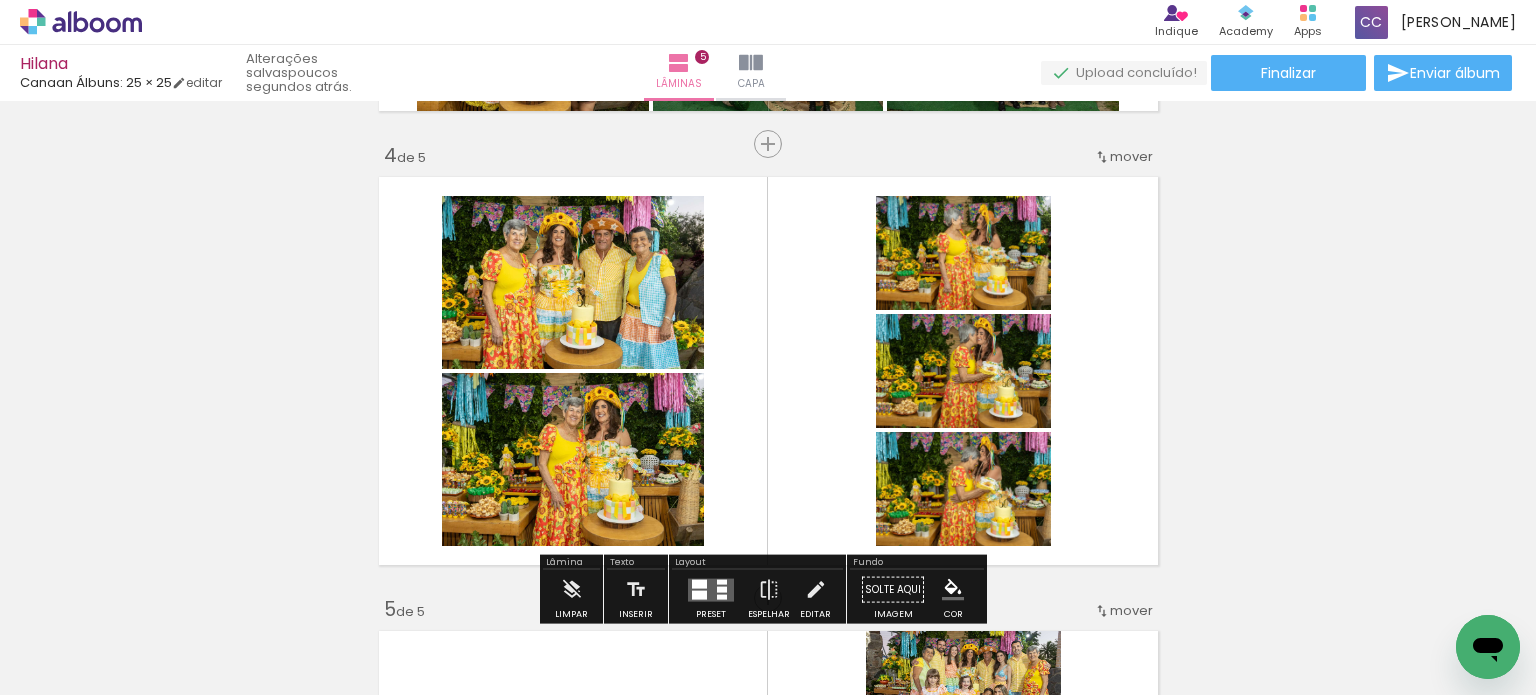 scroll, scrollTop: 1387, scrollLeft: 0, axis: vertical 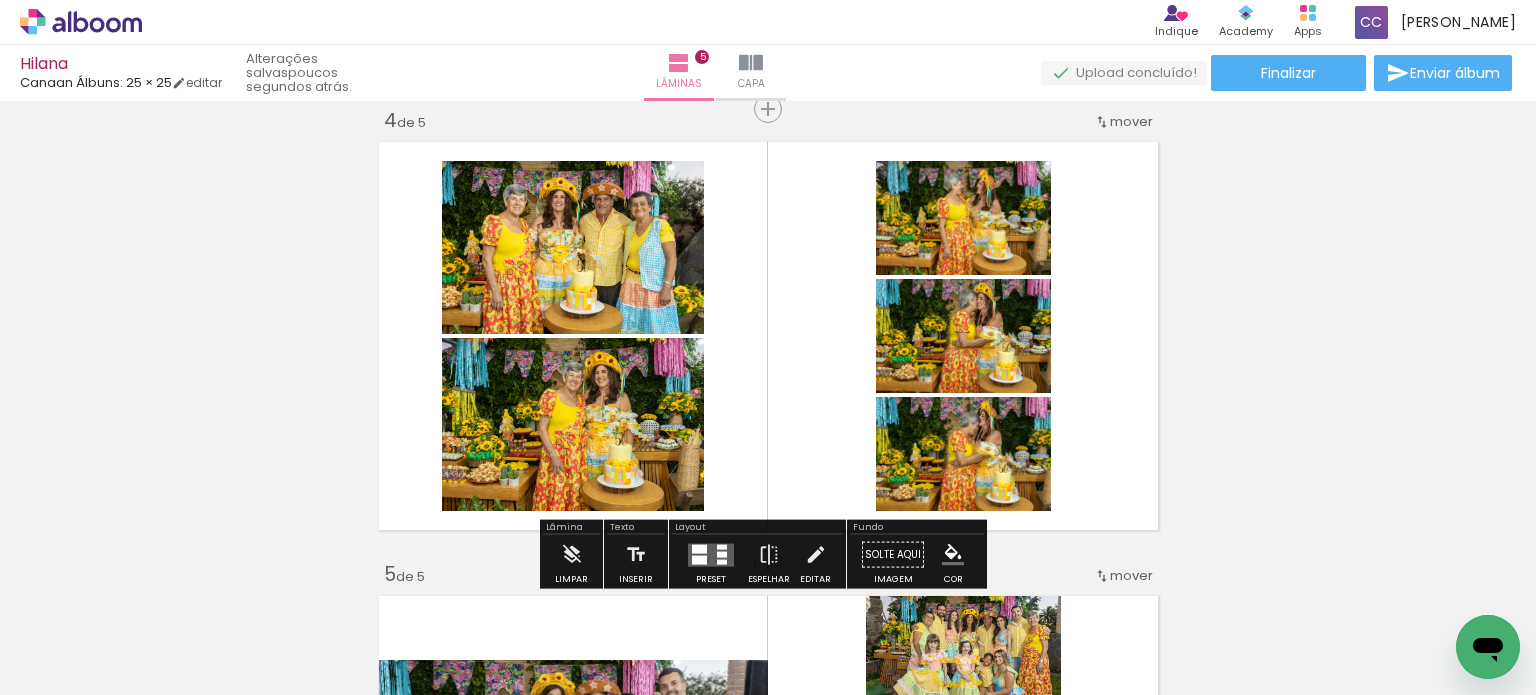 click at bounding box center [699, 548] 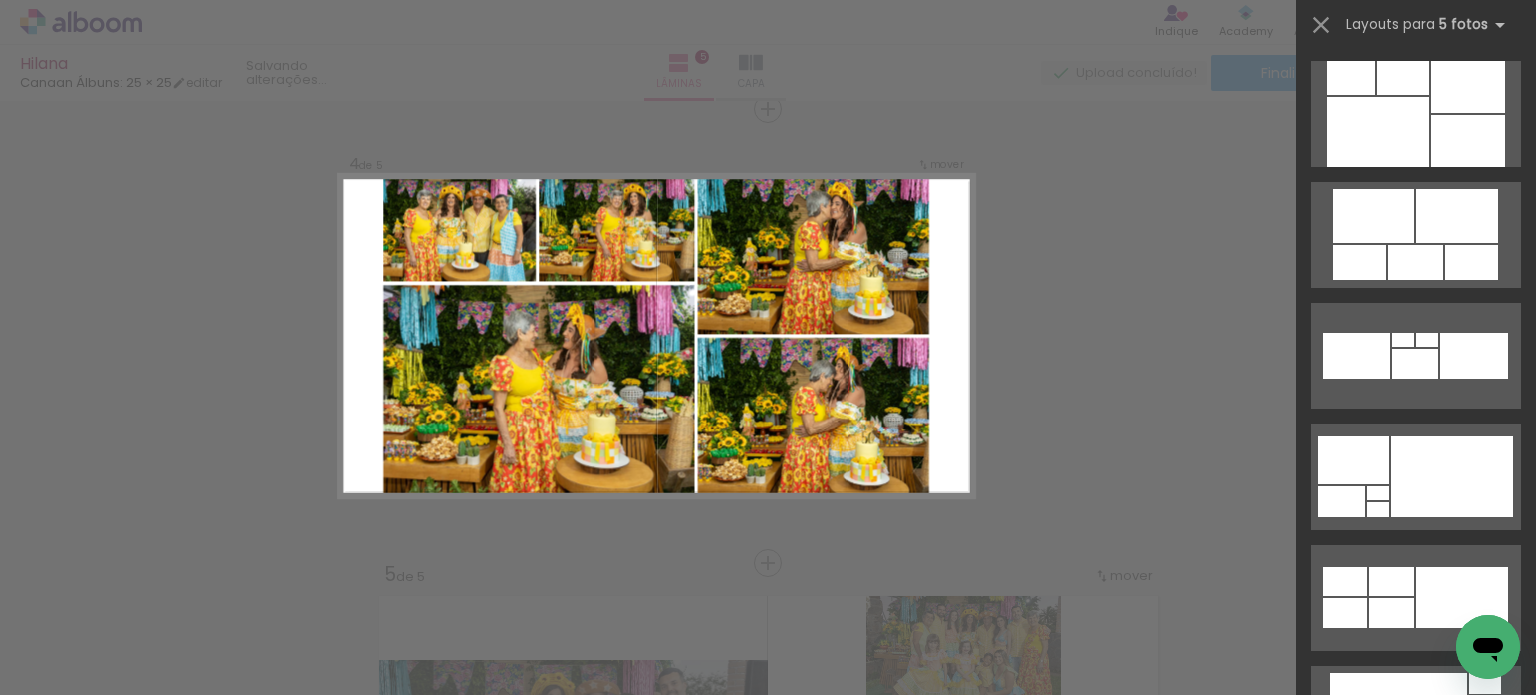 scroll, scrollTop: 2300, scrollLeft: 0, axis: vertical 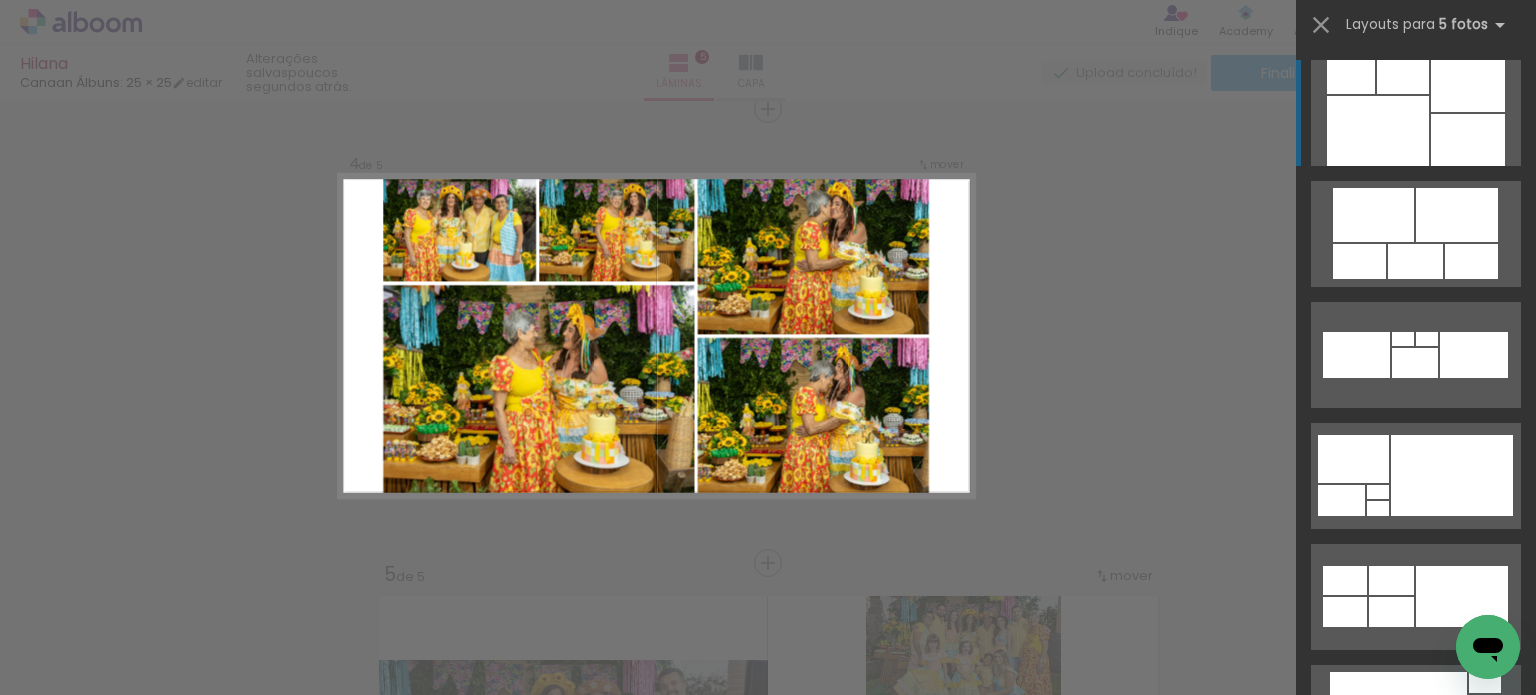 click at bounding box center [1446, 839] 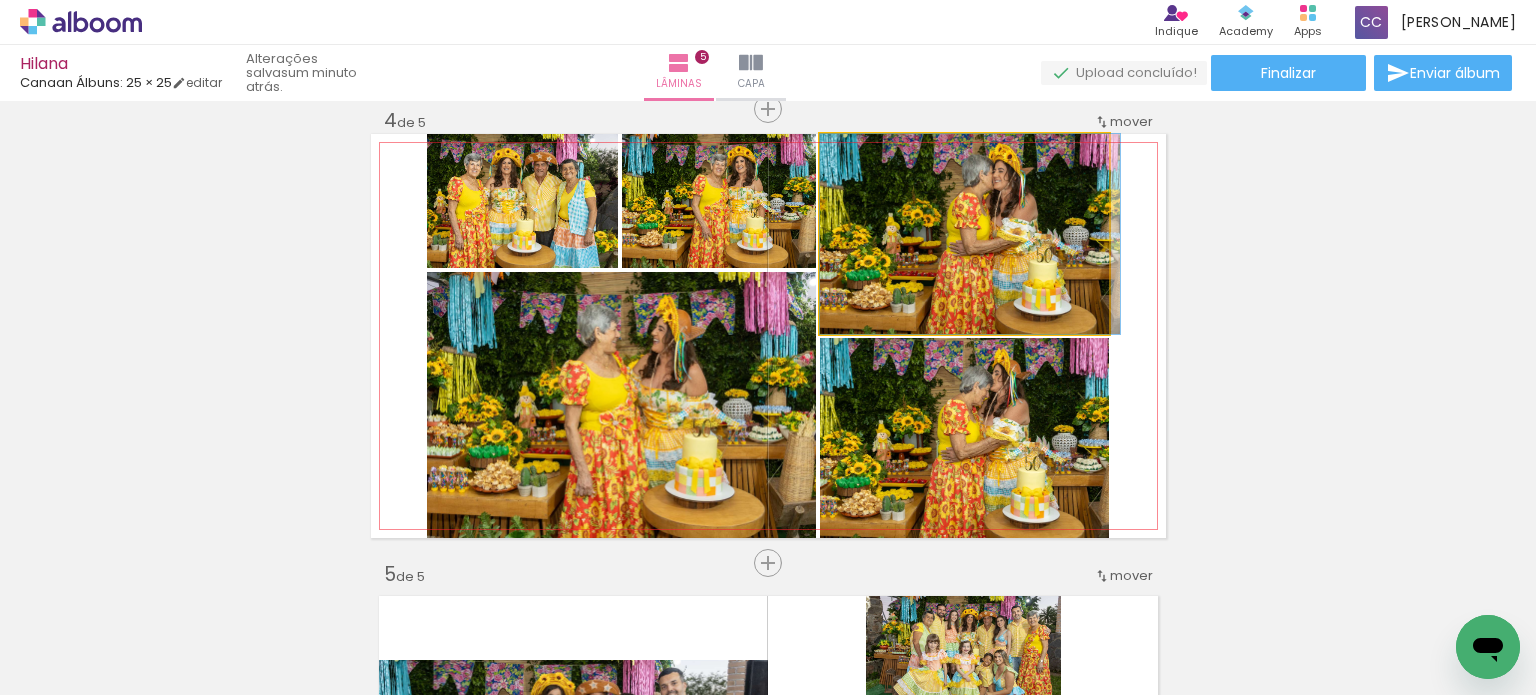click 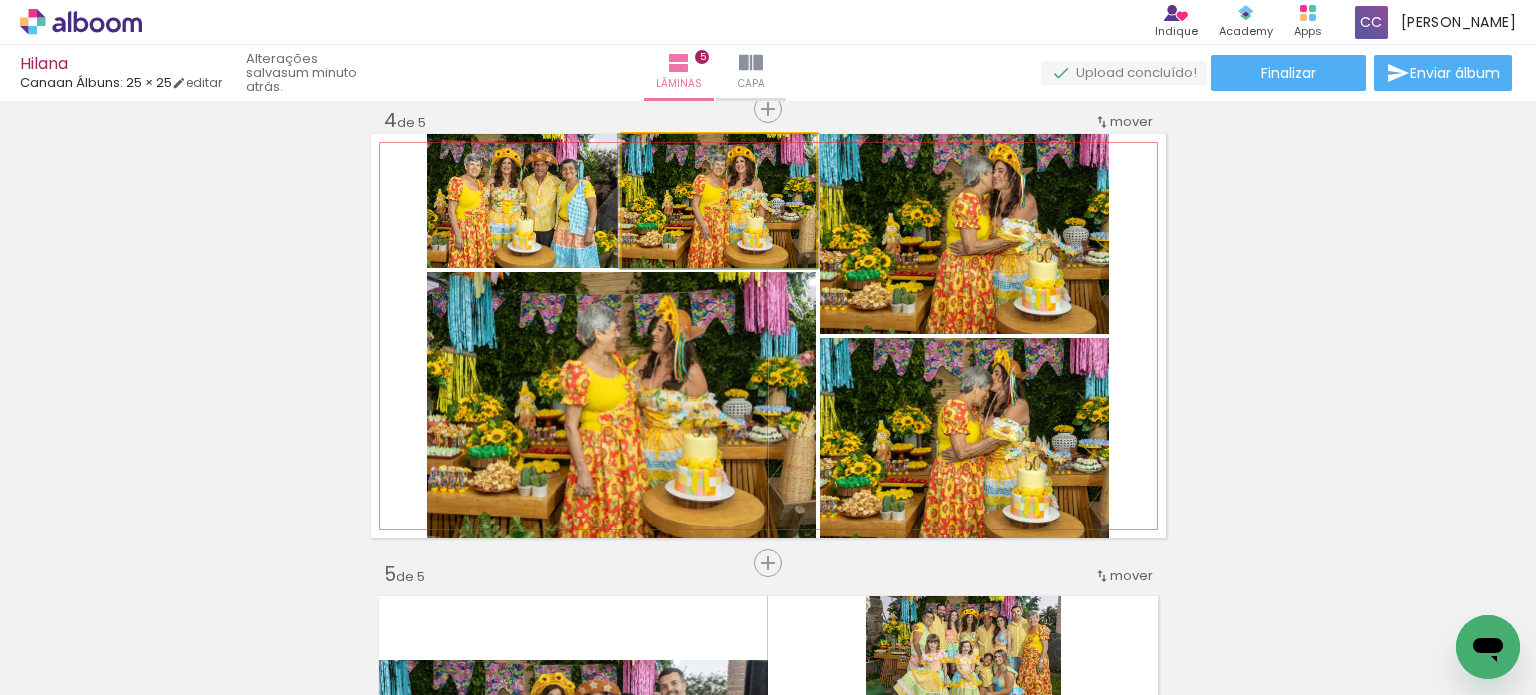 drag, startPoint x: 739, startPoint y: 230, endPoint x: 687, endPoint y: 351, distance: 131.70042 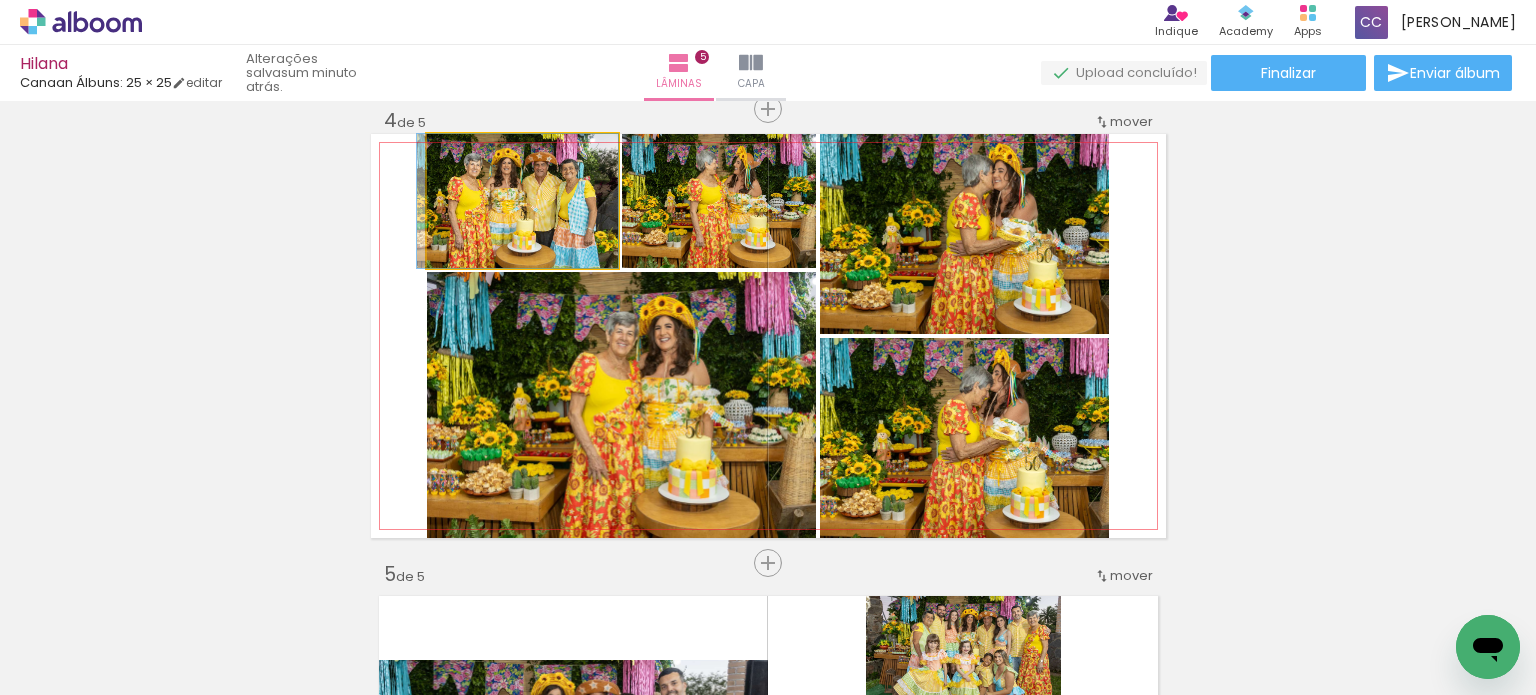 click 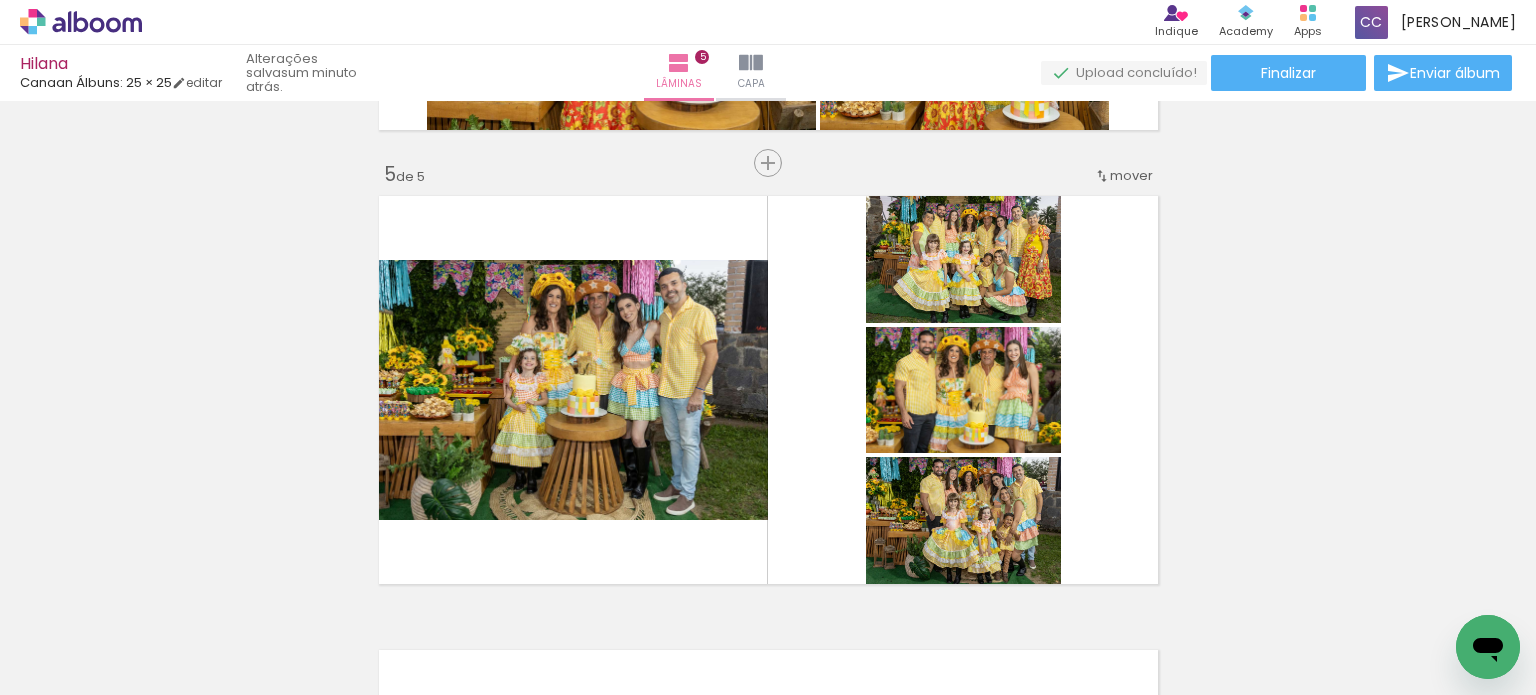 scroll, scrollTop: 1887, scrollLeft: 0, axis: vertical 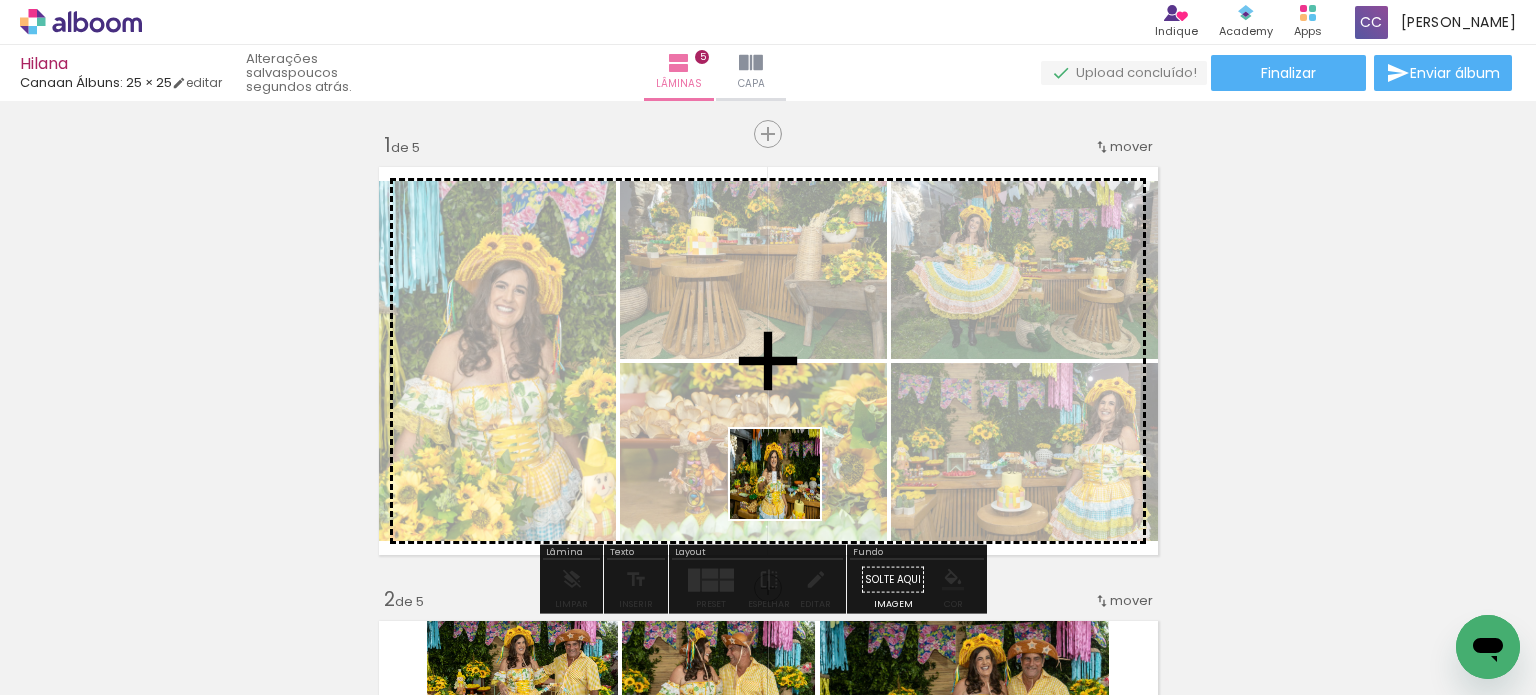 drag, startPoint x: 766, startPoint y: 638, endPoint x: 818, endPoint y: 399, distance: 244.59149 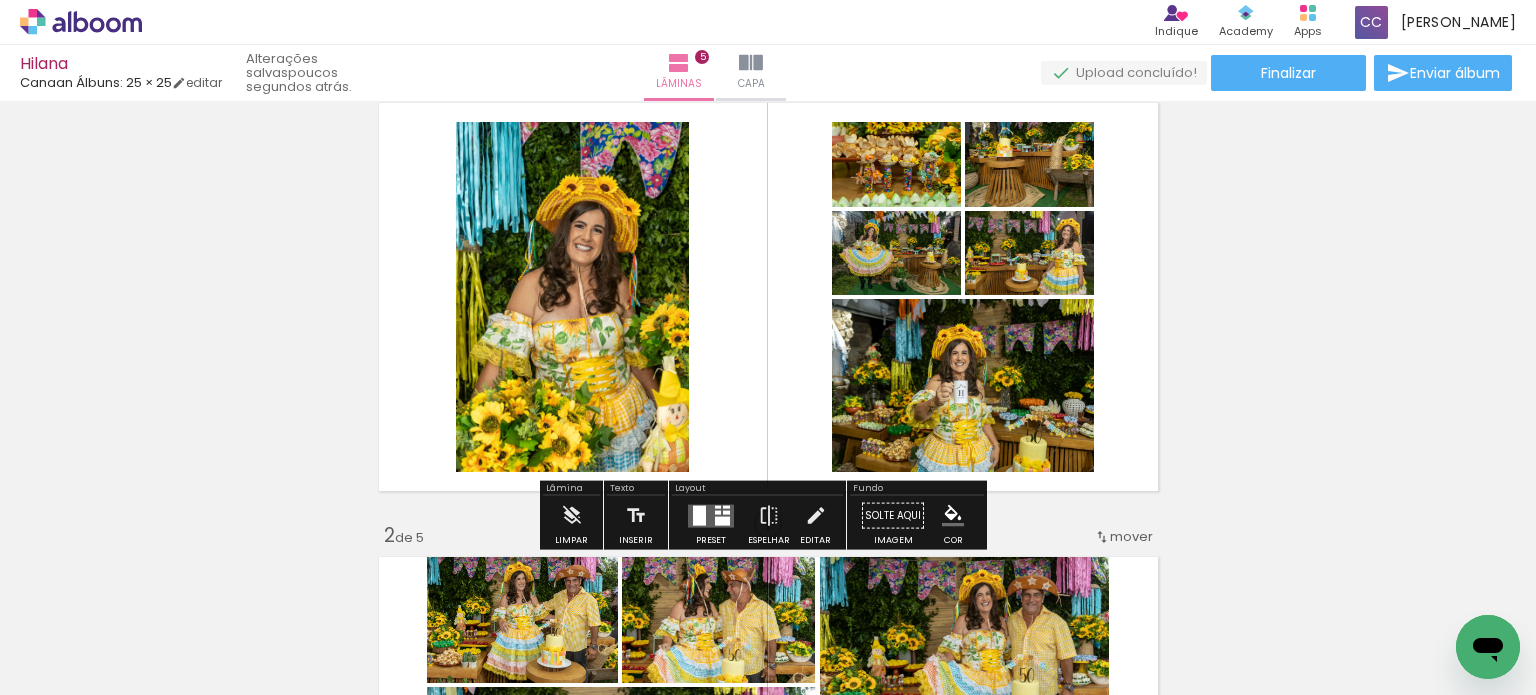 scroll, scrollTop: 100, scrollLeft: 0, axis: vertical 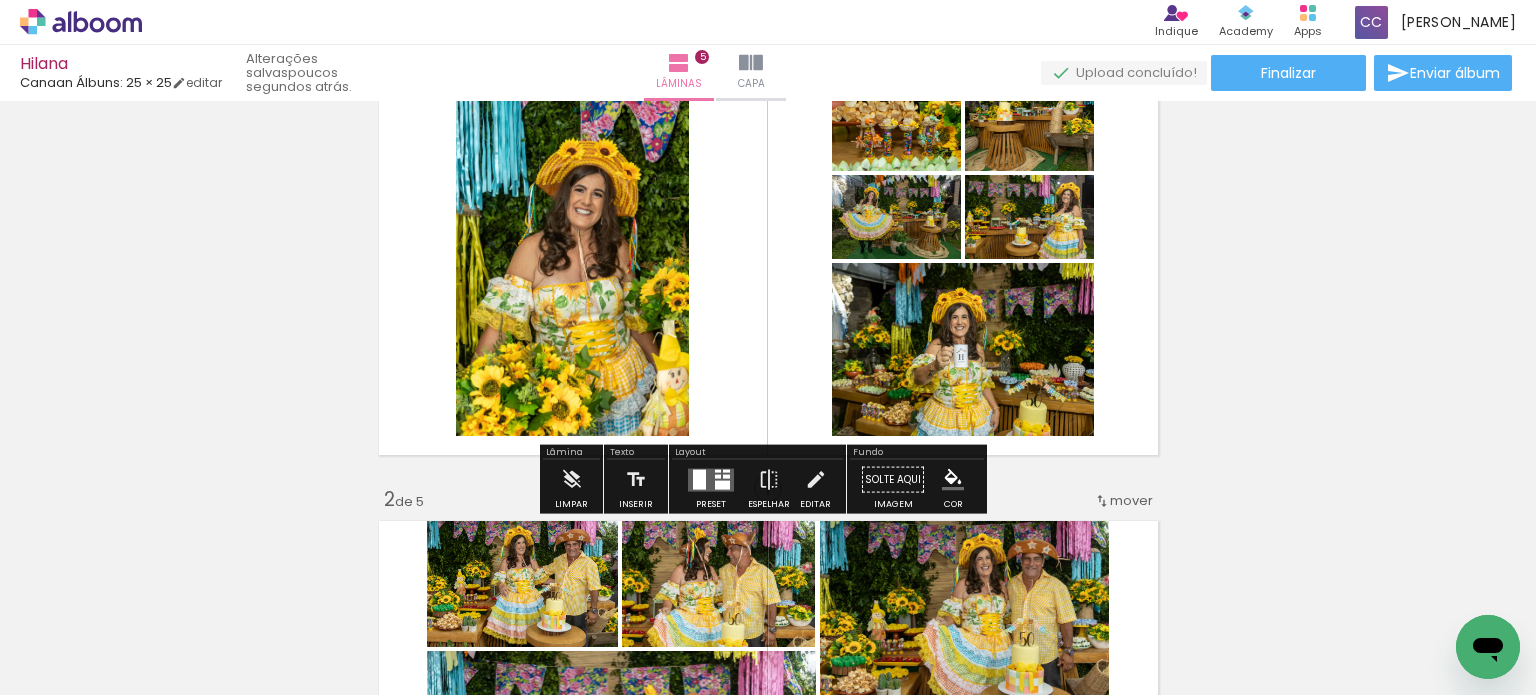 click at bounding box center [711, 480] 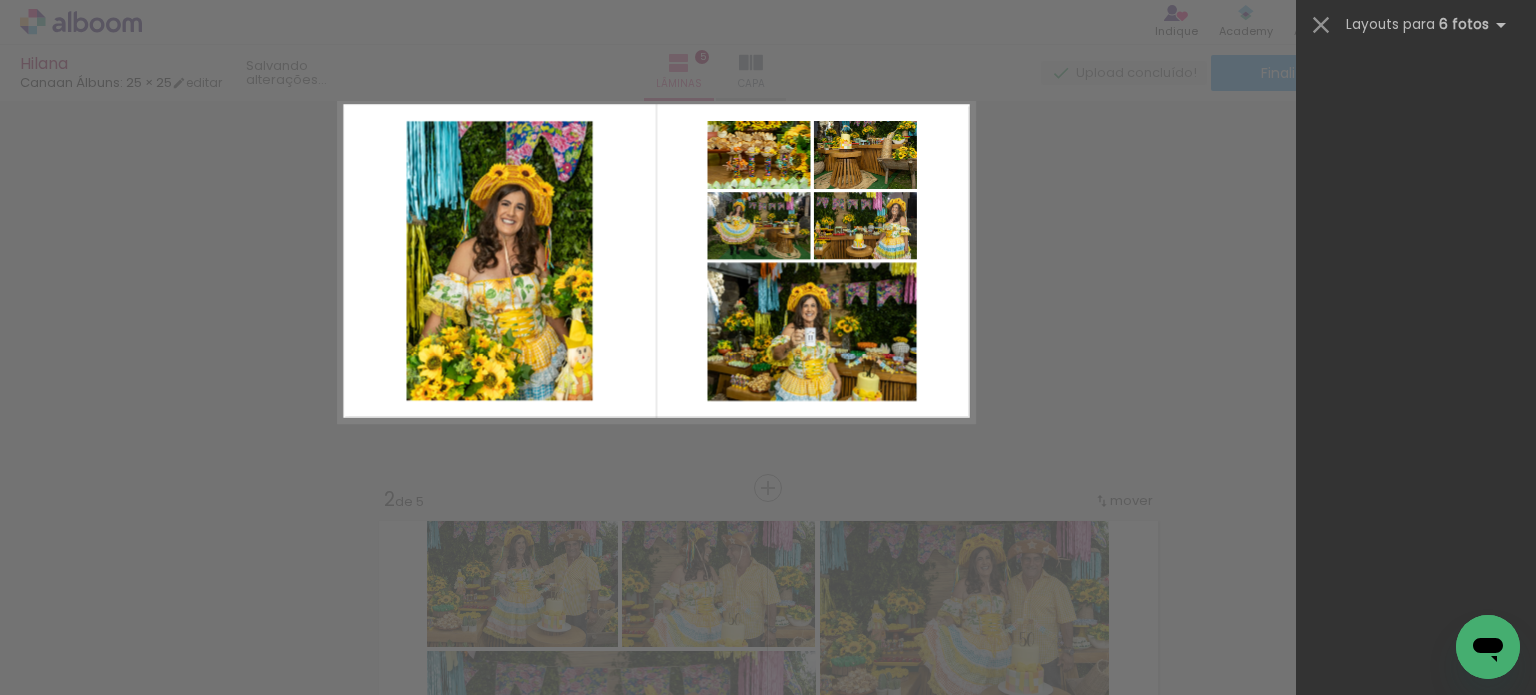 scroll, scrollTop: 0, scrollLeft: 0, axis: both 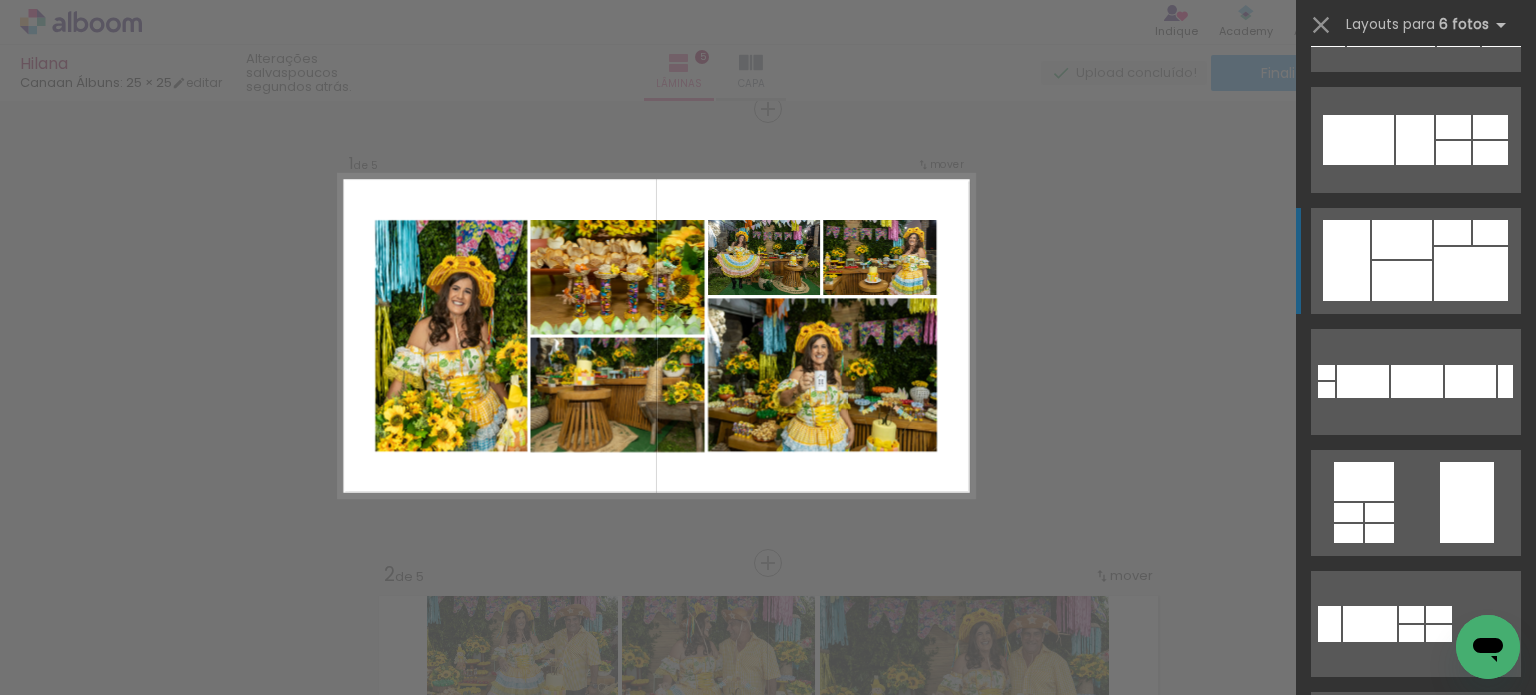 click at bounding box center [1416, 987] 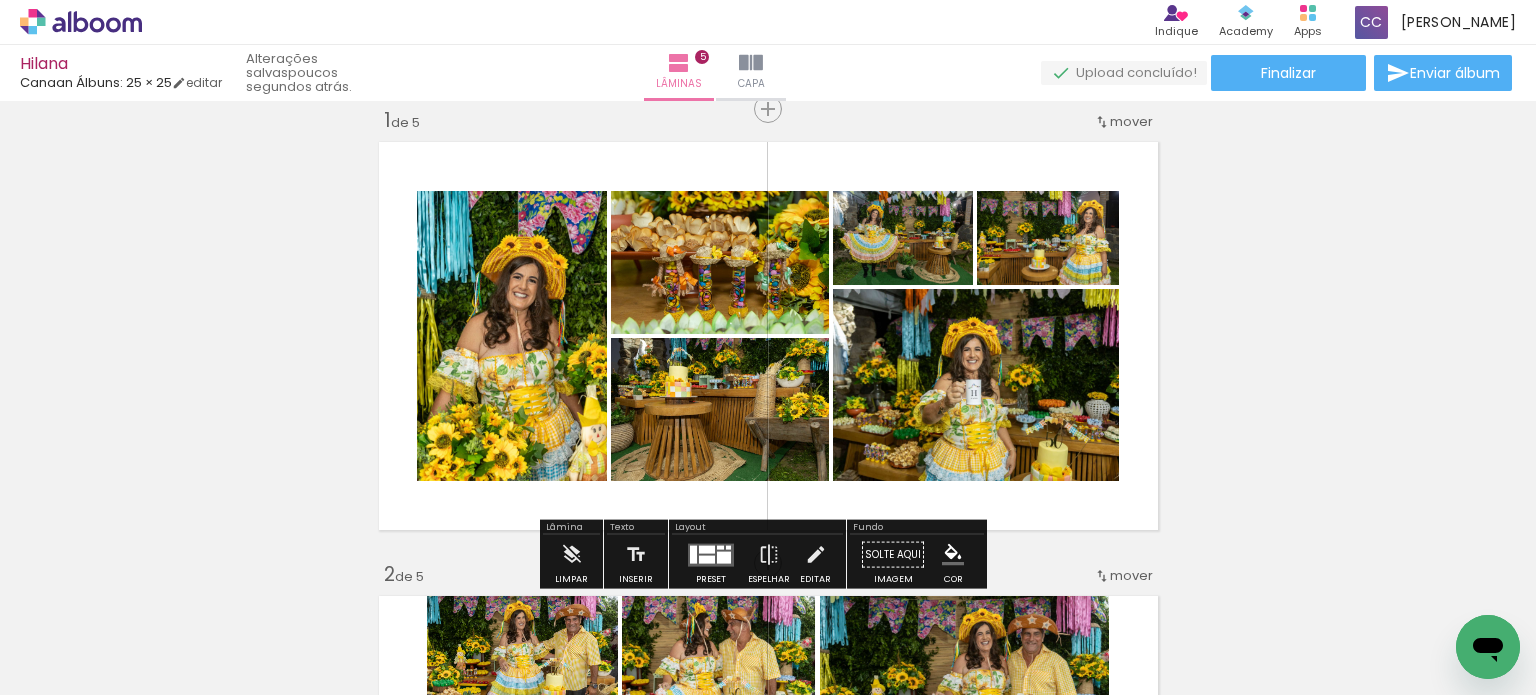 click at bounding box center [707, 559] 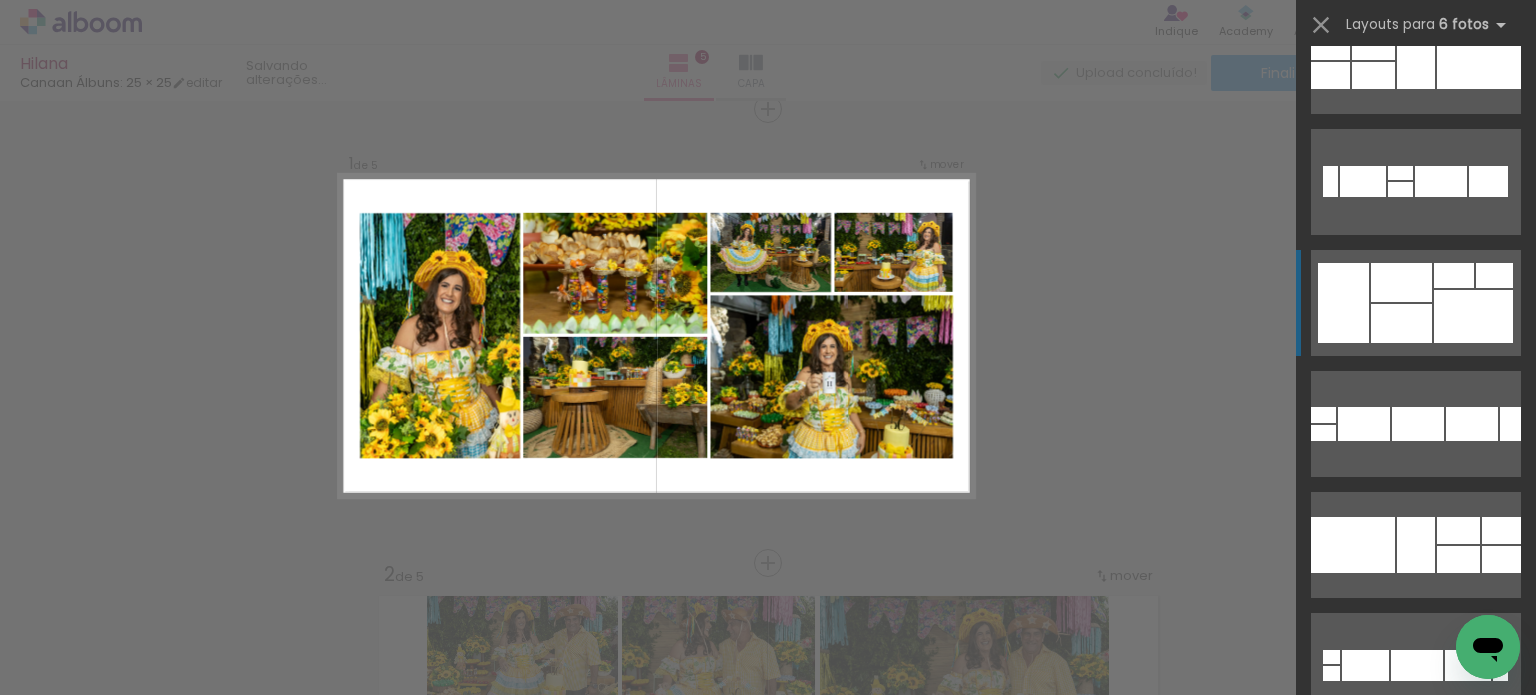 scroll, scrollTop: 2847, scrollLeft: 0, axis: vertical 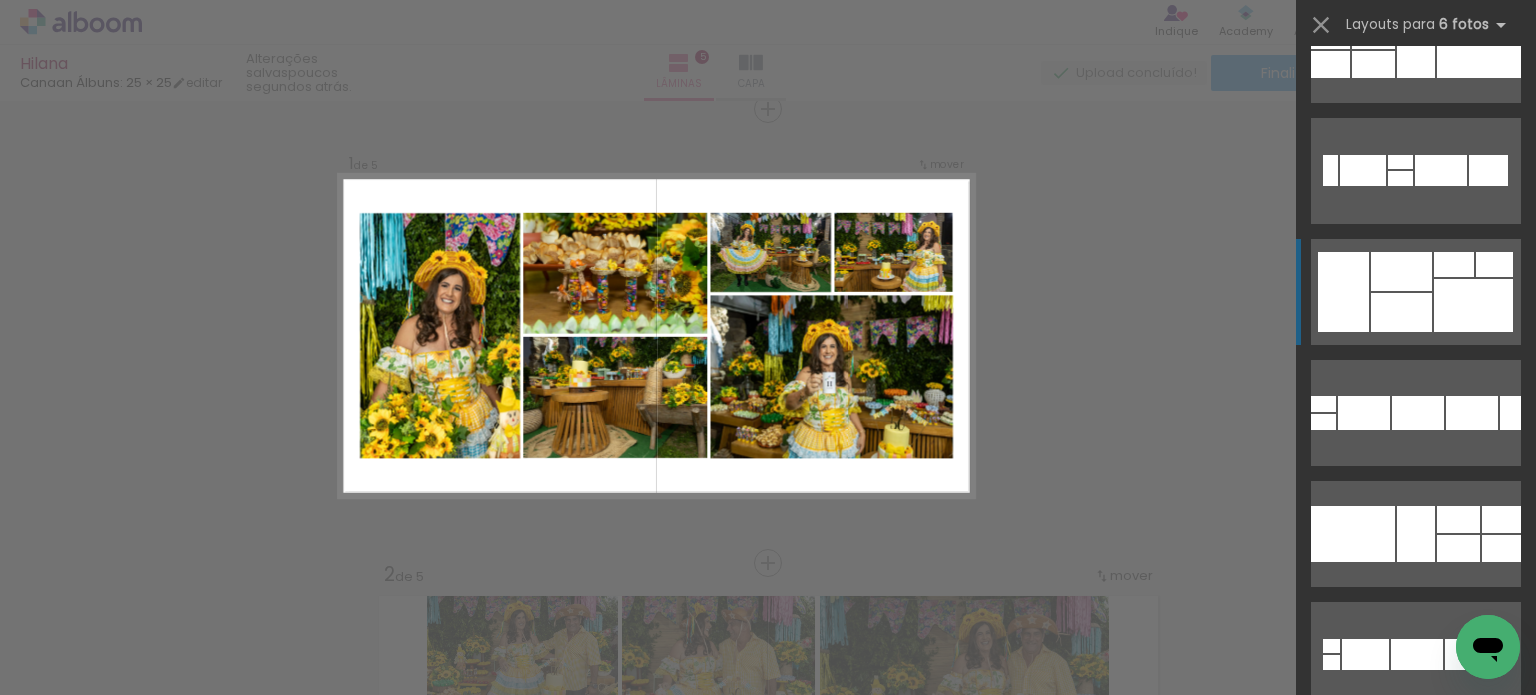 click at bounding box center (1401, 271) 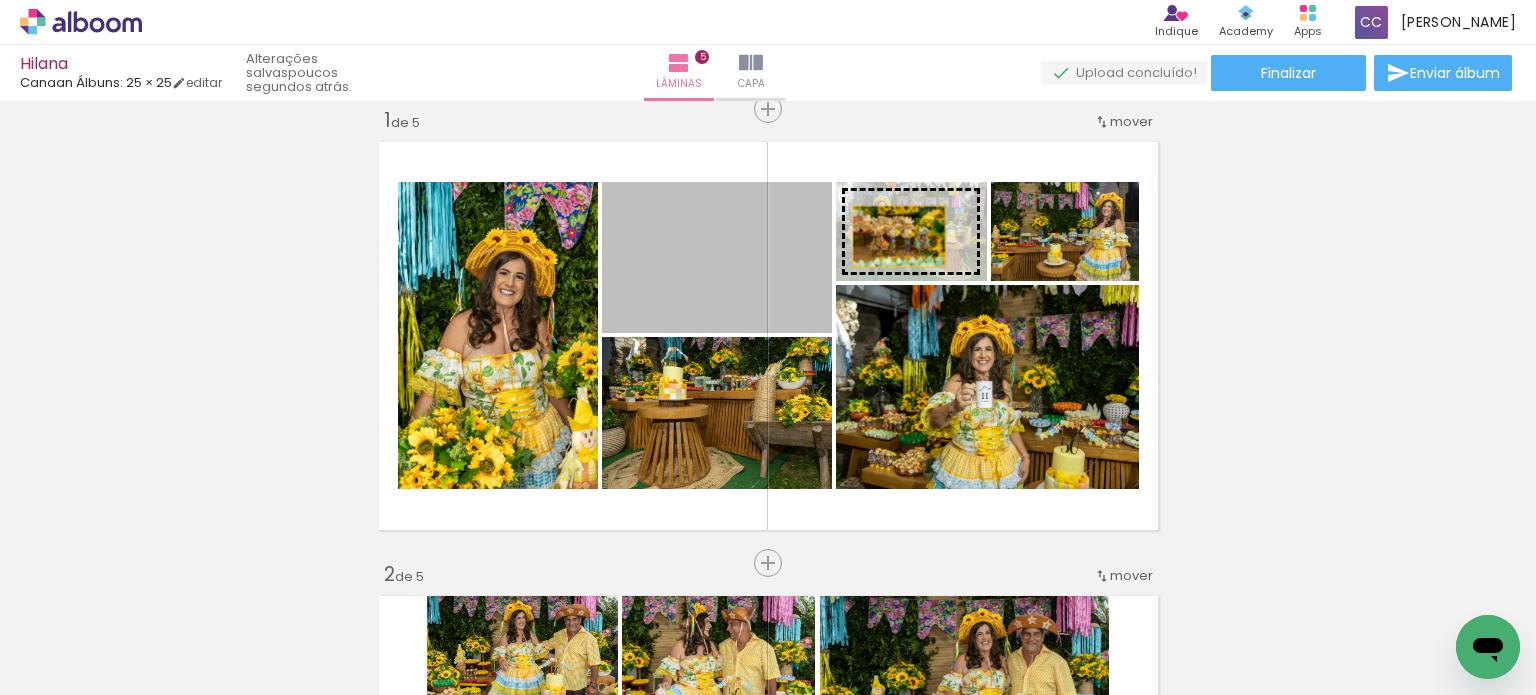drag, startPoint x: 704, startPoint y: 274, endPoint x: 891, endPoint y: 236, distance: 190.8219 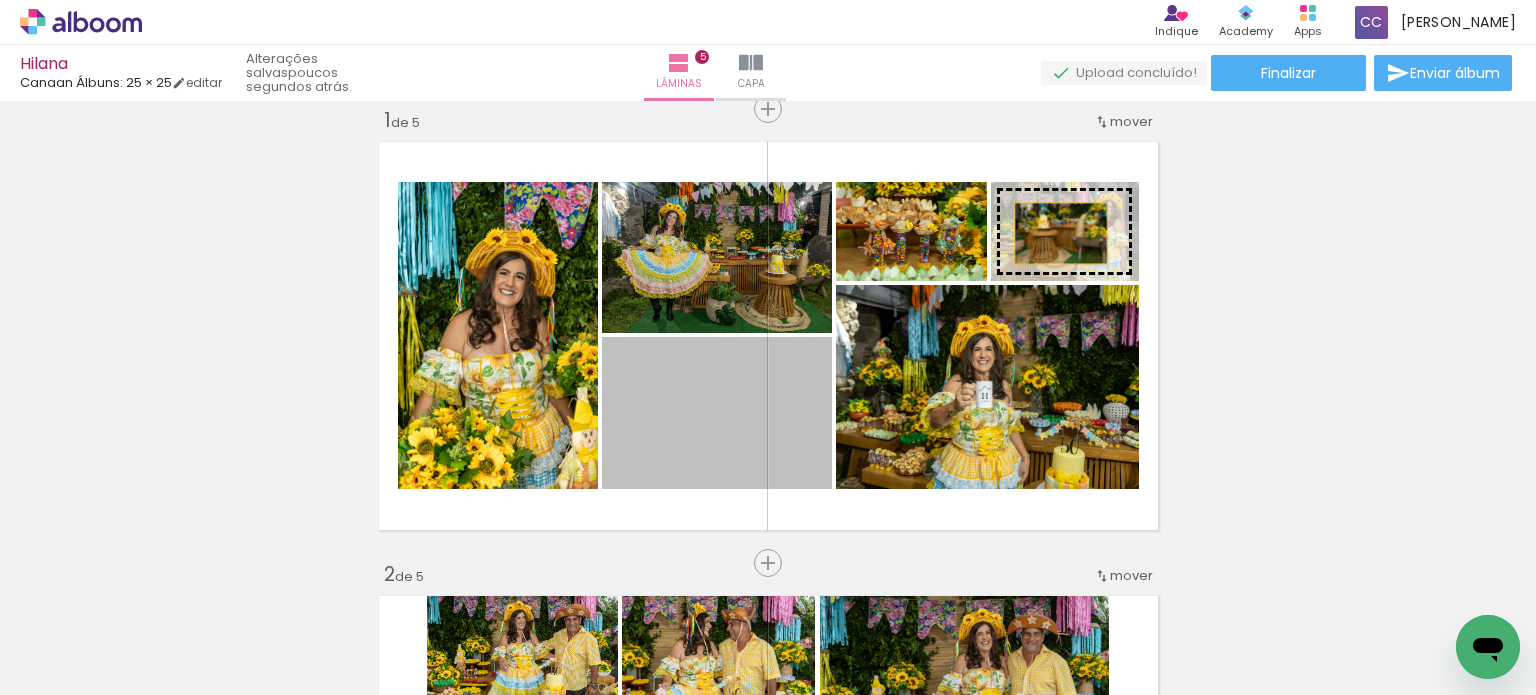 drag, startPoint x: 691, startPoint y: 413, endPoint x: 1053, endPoint y: 233, distance: 404.28207 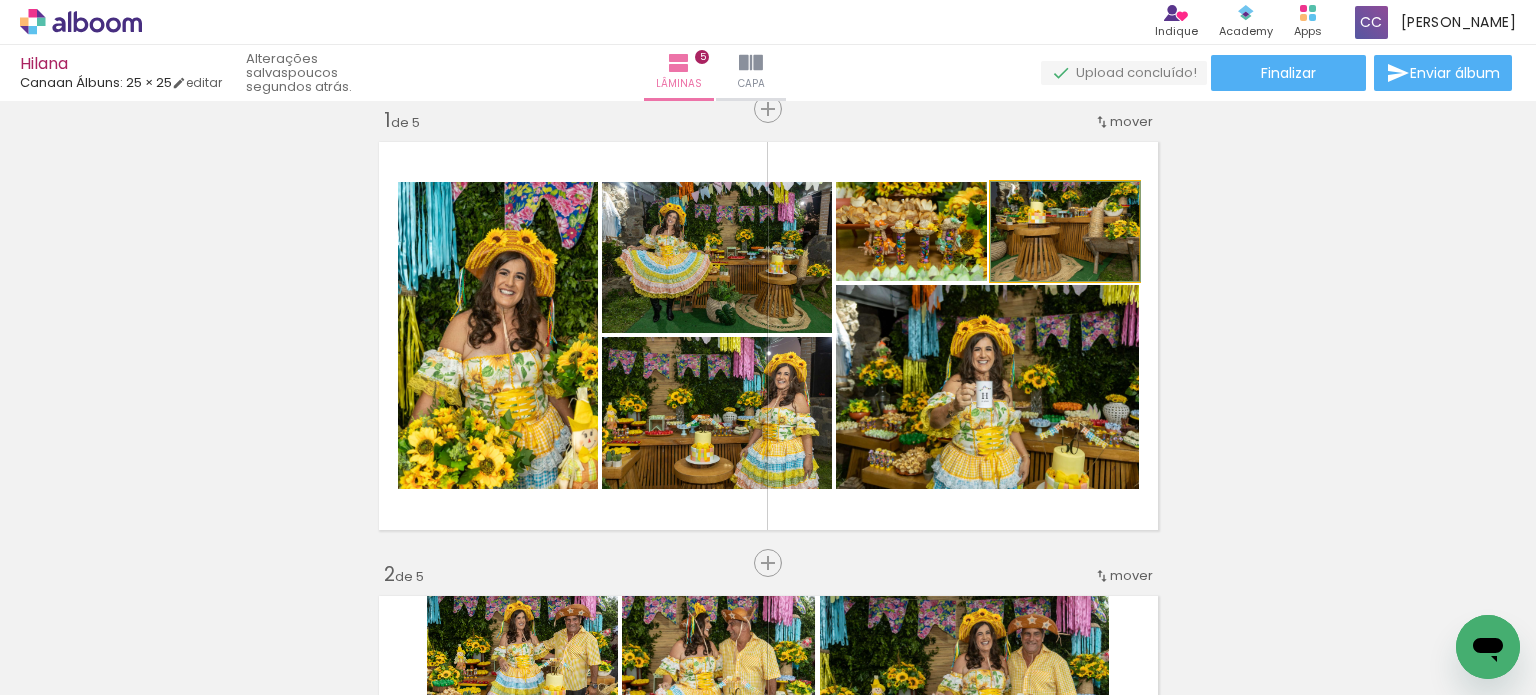drag, startPoint x: 1100, startPoint y: 262, endPoint x: 1117, endPoint y: 251, distance: 20.248457 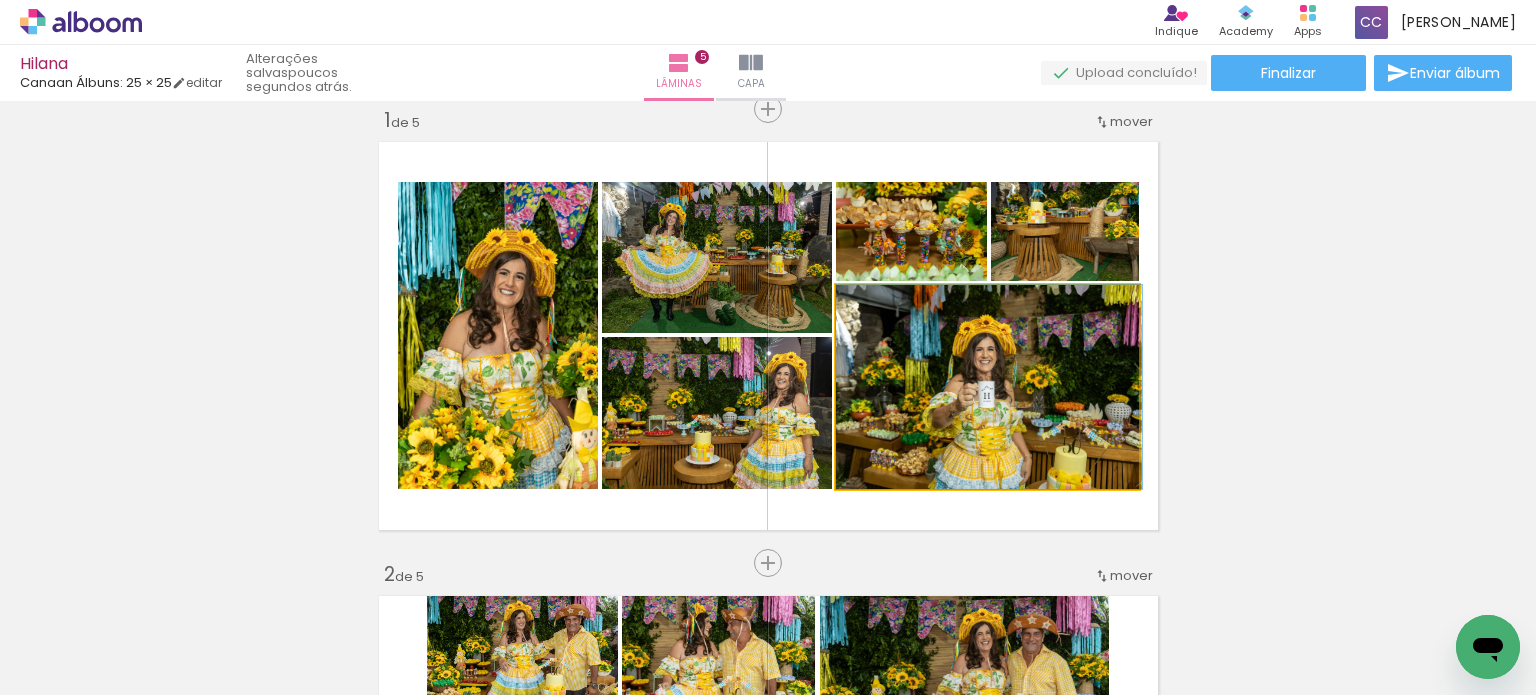 drag, startPoint x: 1053, startPoint y: 391, endPoint x: 1065, endPoint y: 387, distance: 12.649111 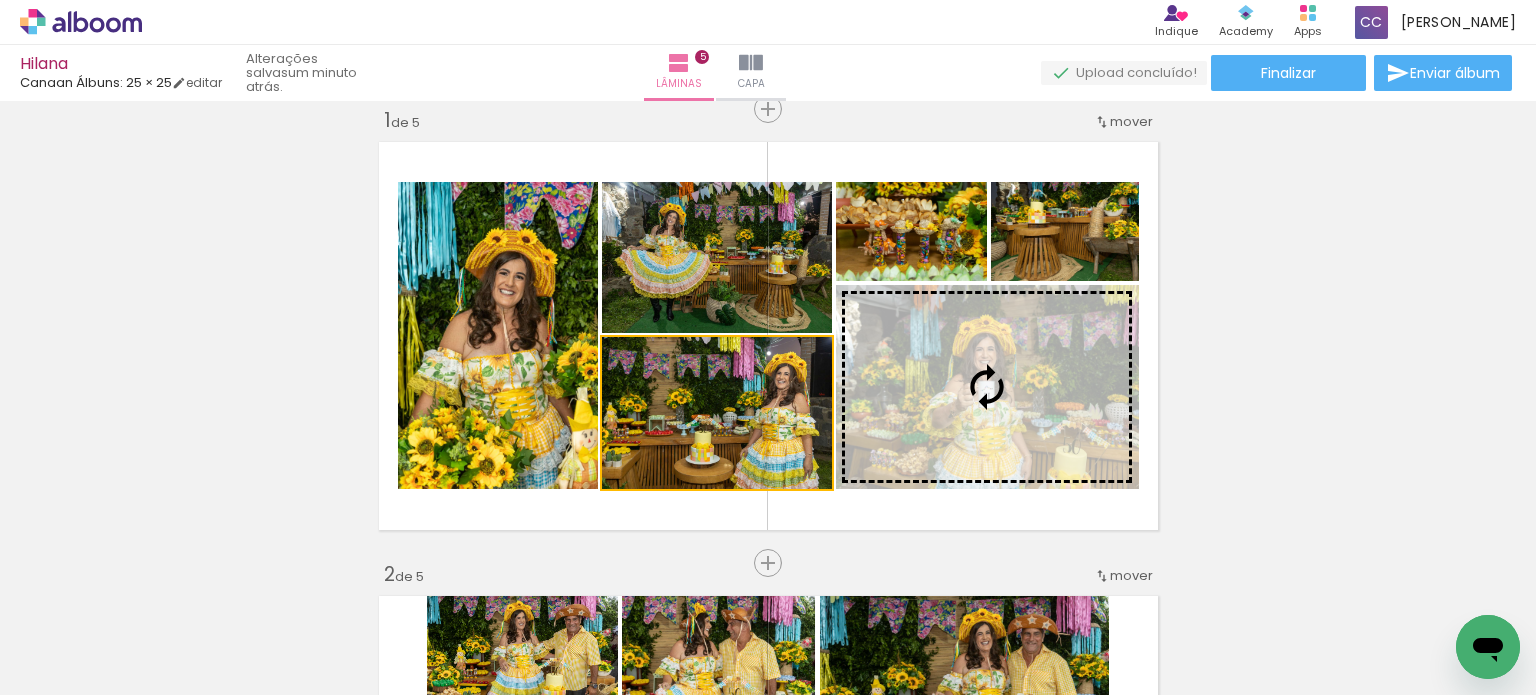 drag, startPoint x: 756, startPoint y: 435, endPoint x: 916, endPoint y: 441, distance: 160.11246 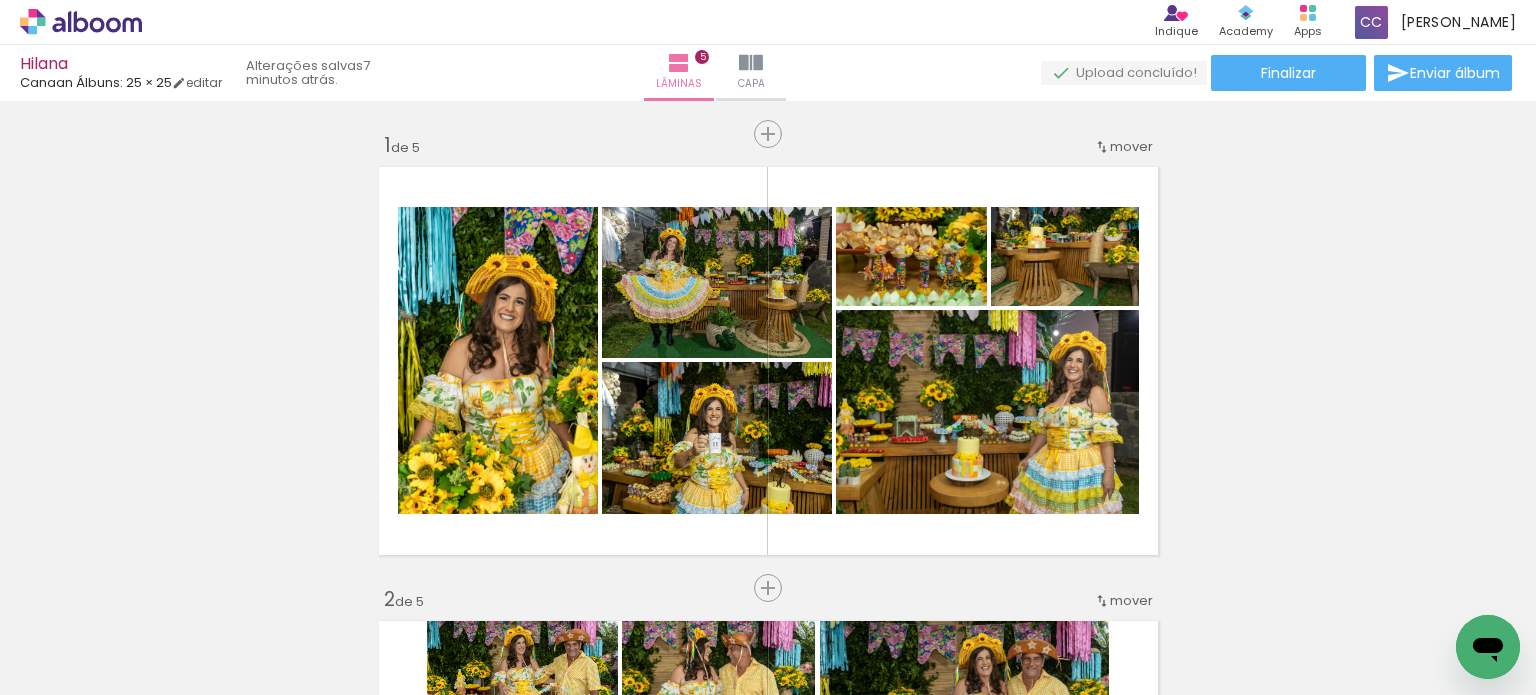 scroll, scrollTop: 0, scrollLeft: 0, axis: both 